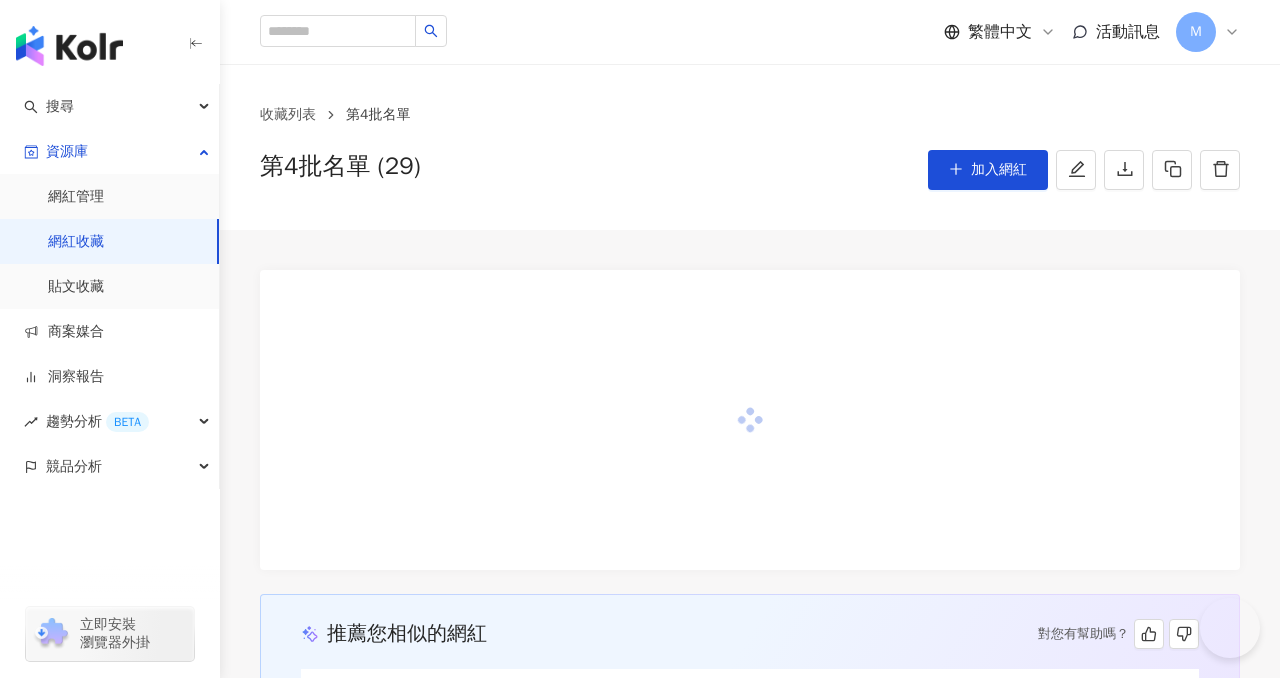 scroll, scrollTop: 0, scrollLeft: 0, axis: both 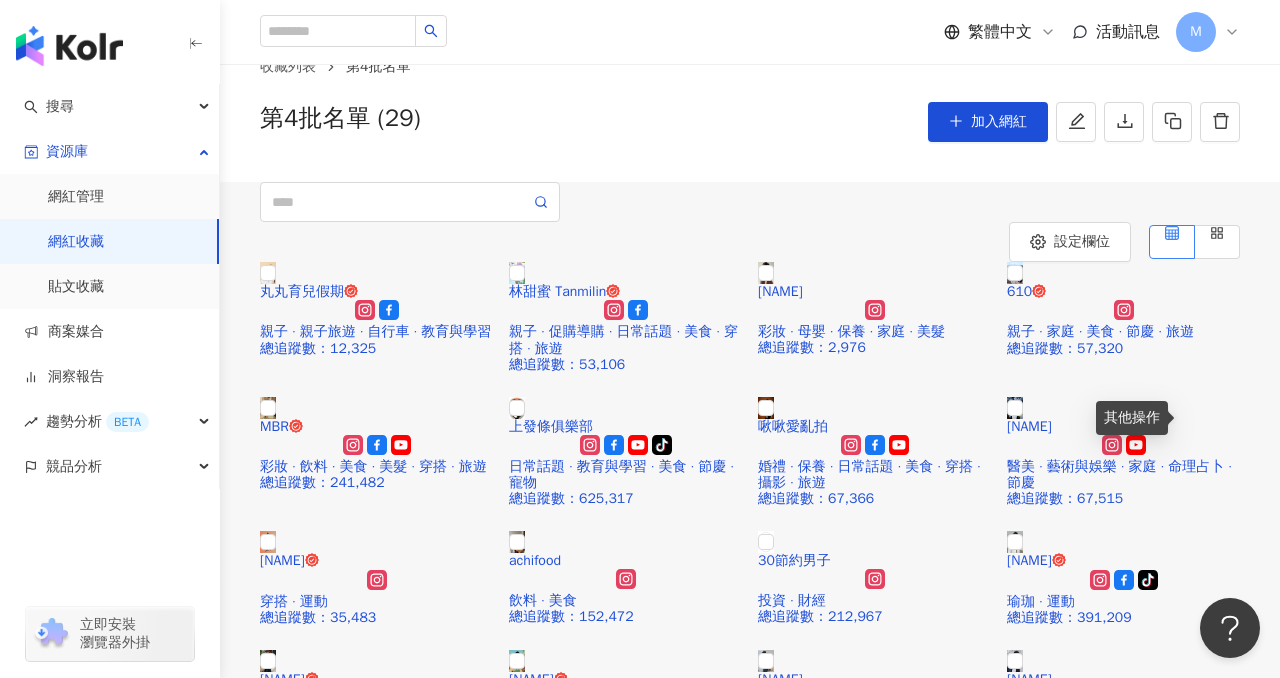 click at bounding box center [1204, 1439] 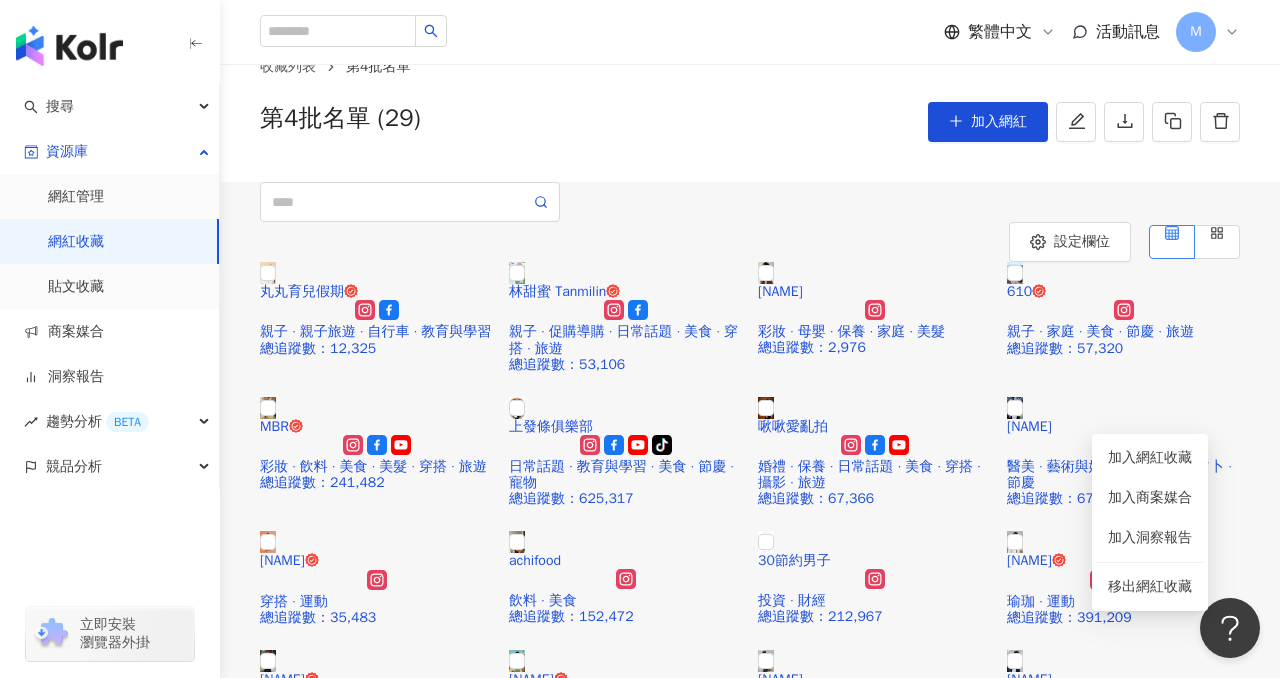 click on "[EMAIL]" at bounding box center [779, 1460] 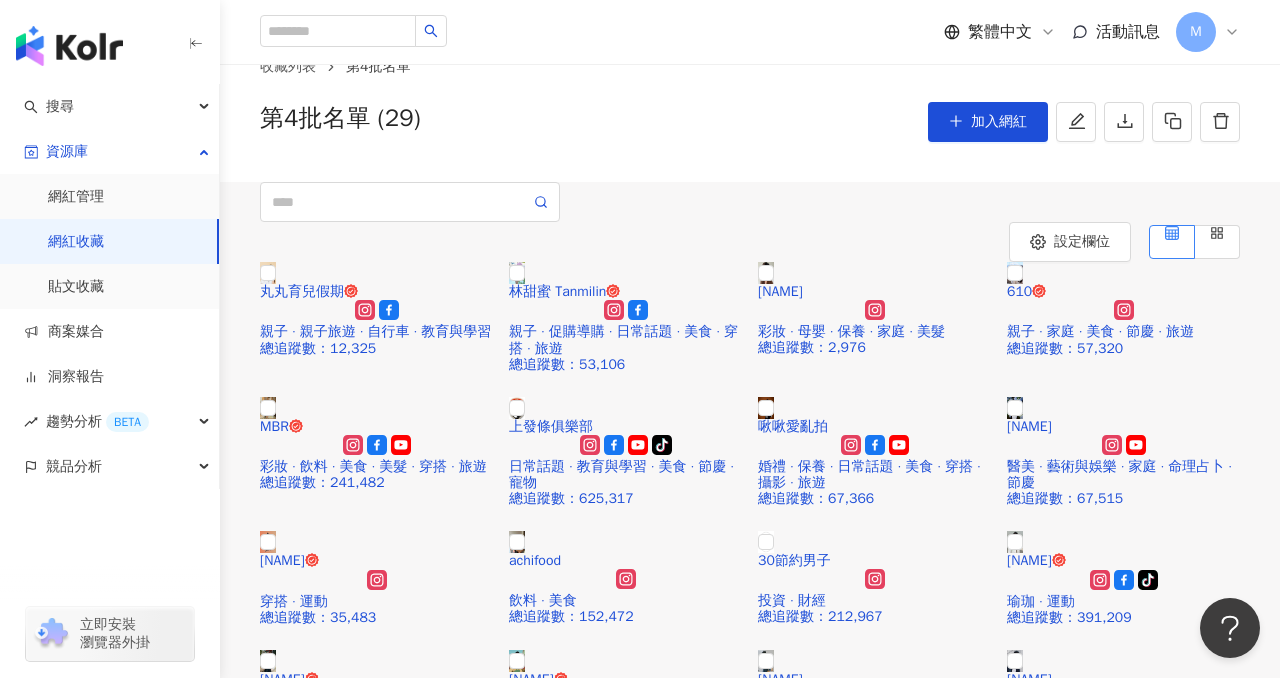 click on "koltimedo168@gmail.com koltimedo168@gmail.com" at bounding box center [779, 1440] 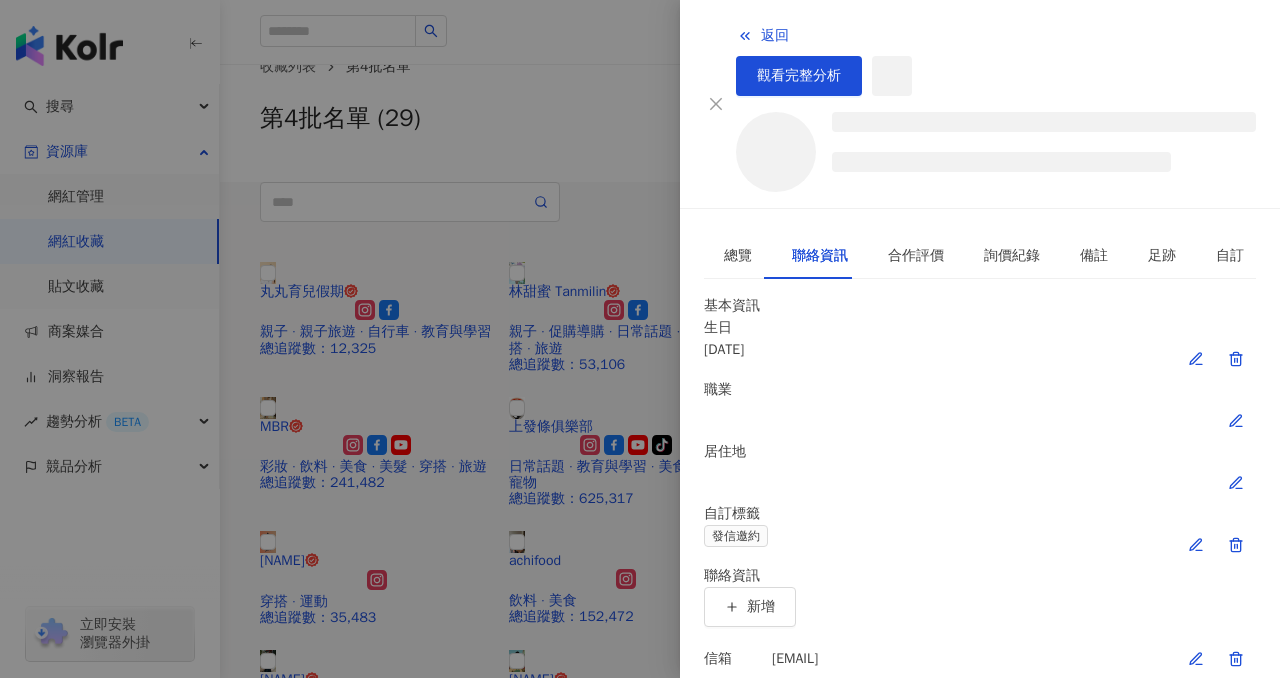 click 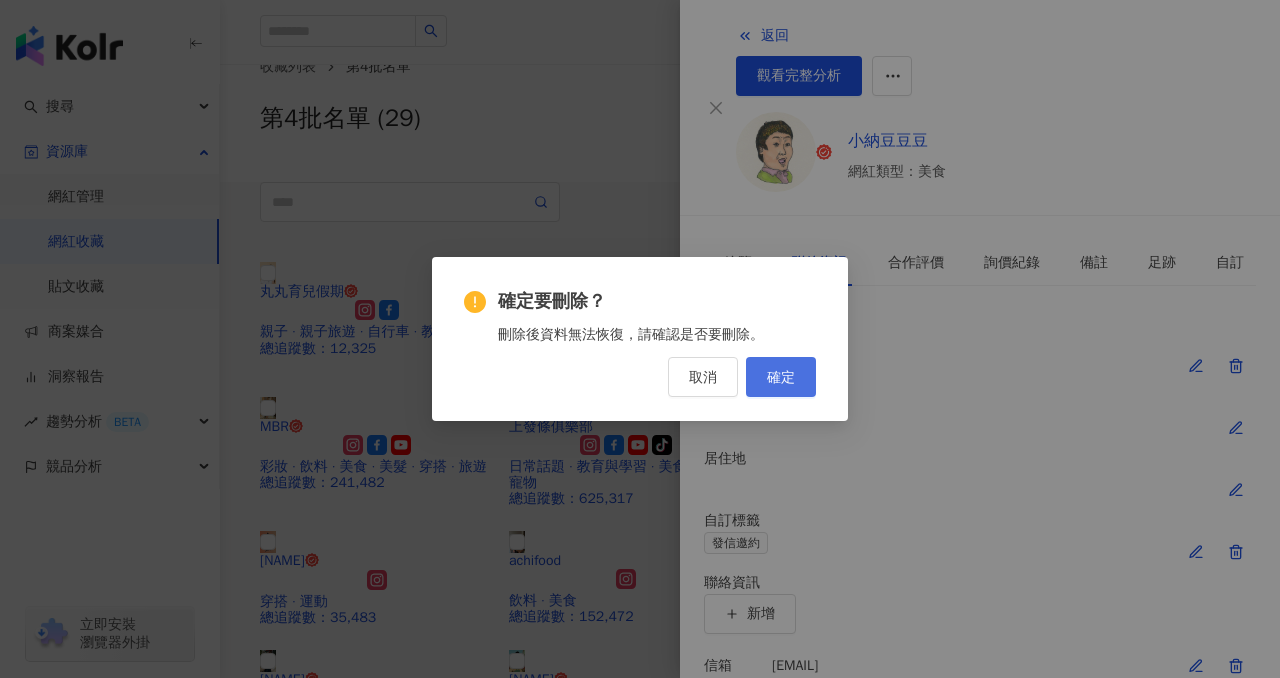 click on "確定" at bounding box center (781, 377) 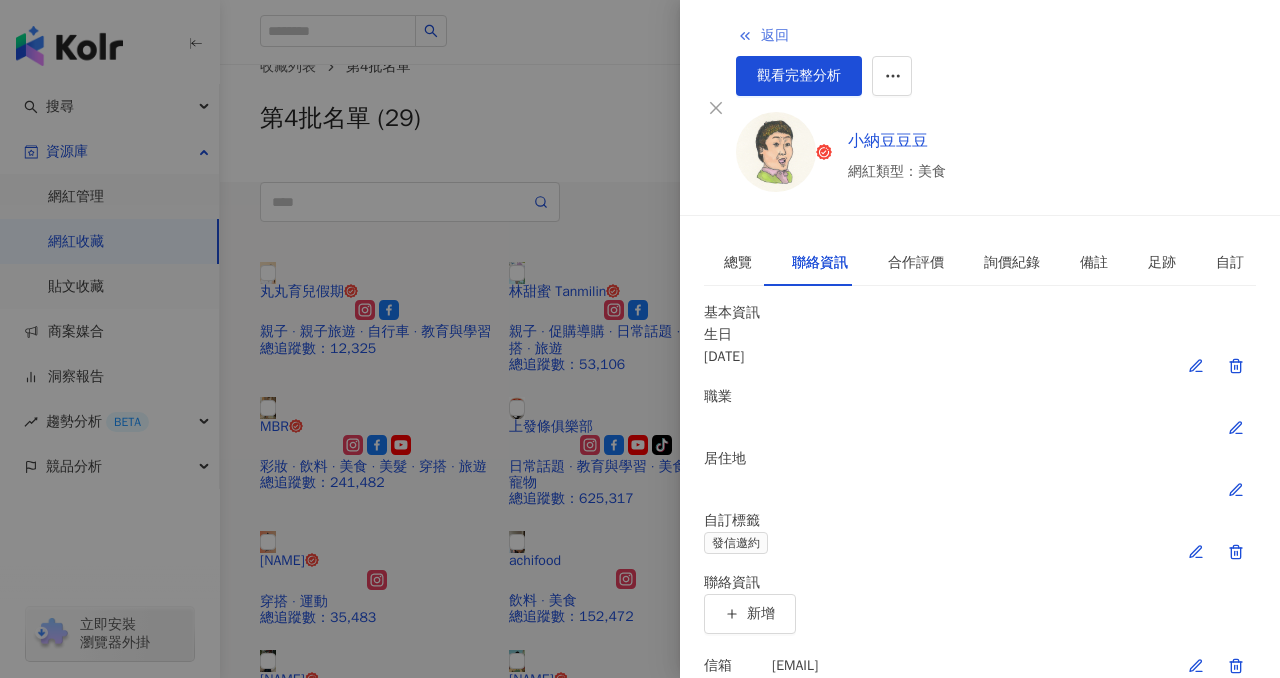 click on "返回" at bounding box center (775, 36) 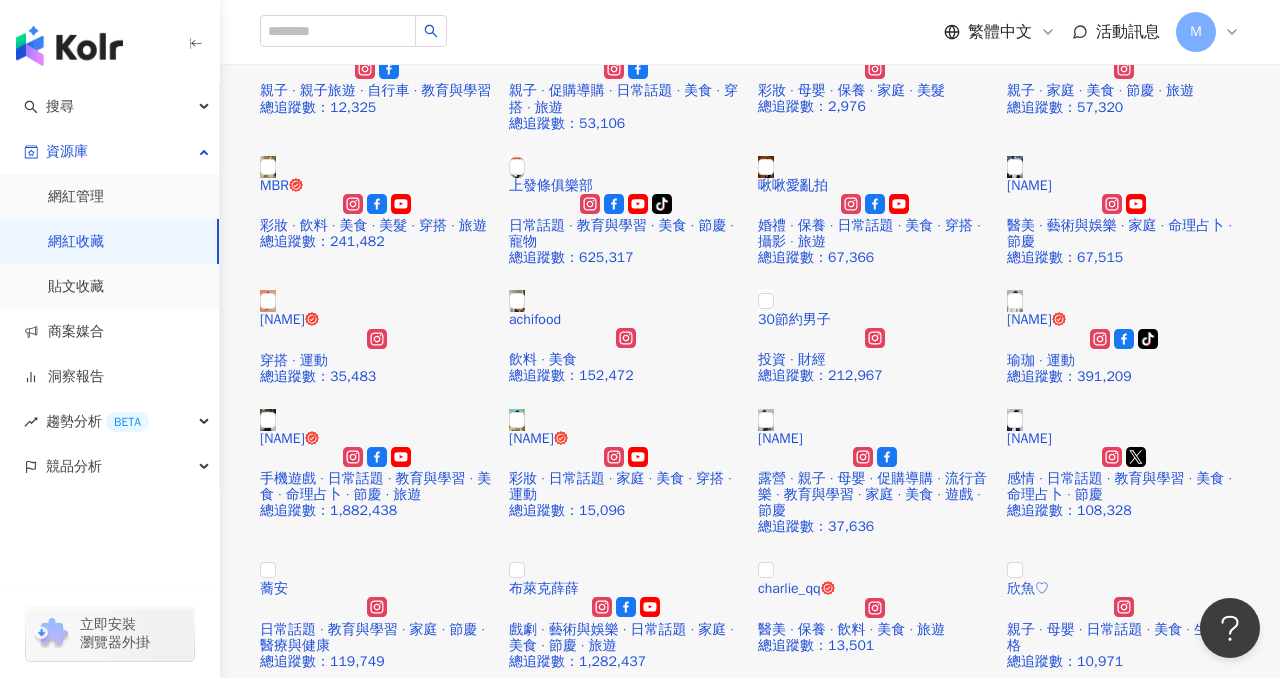 scroll, scrollTop: 317, scrollLeft: 0, axis: vertical 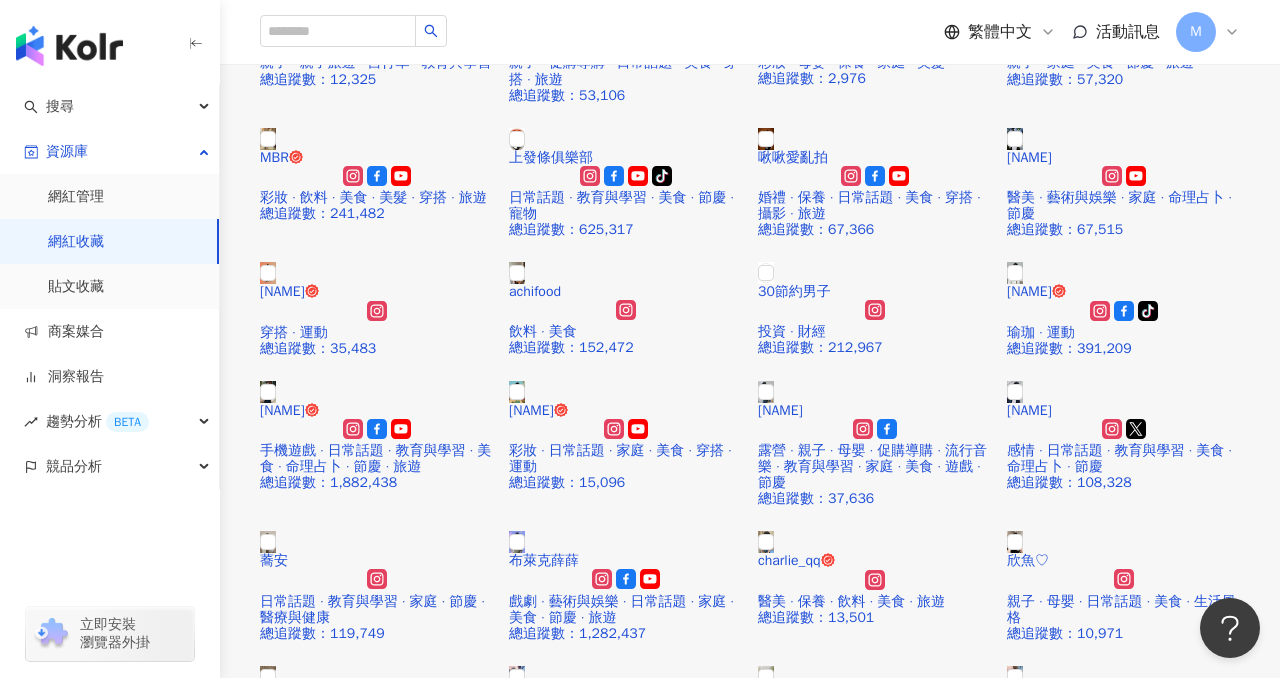 click 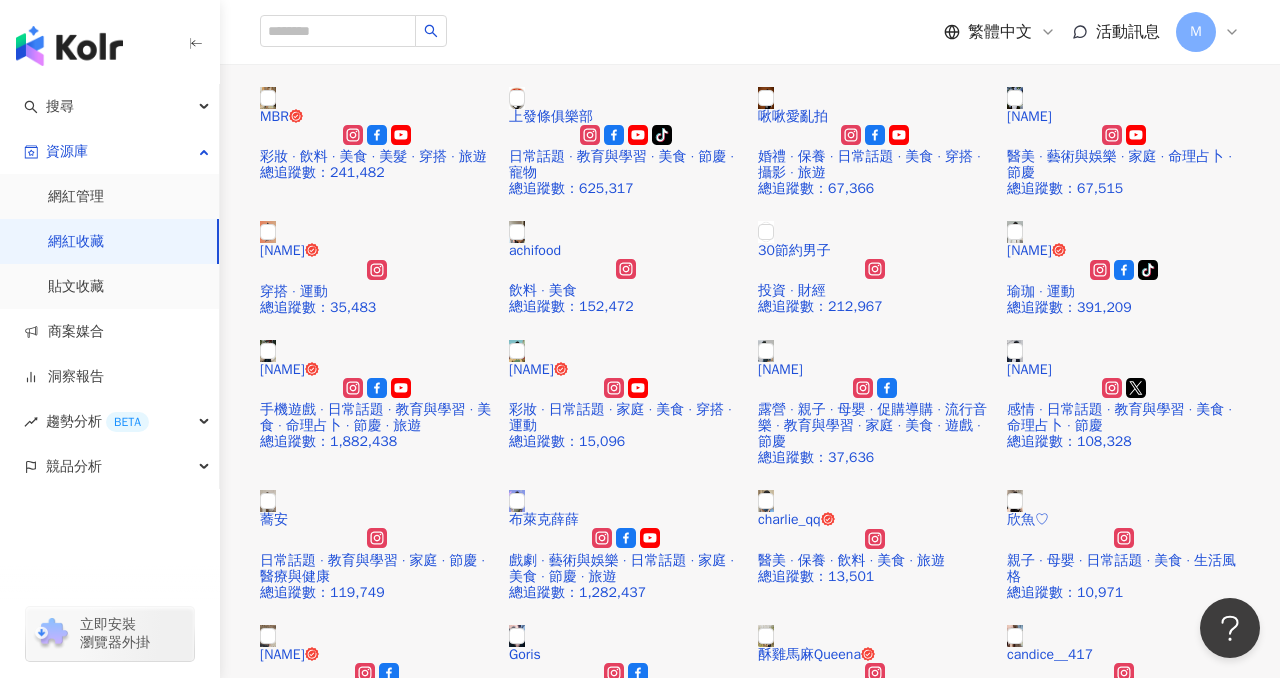 scroll, scrollTop: 391, scrollLeft: 0, axis: vertical 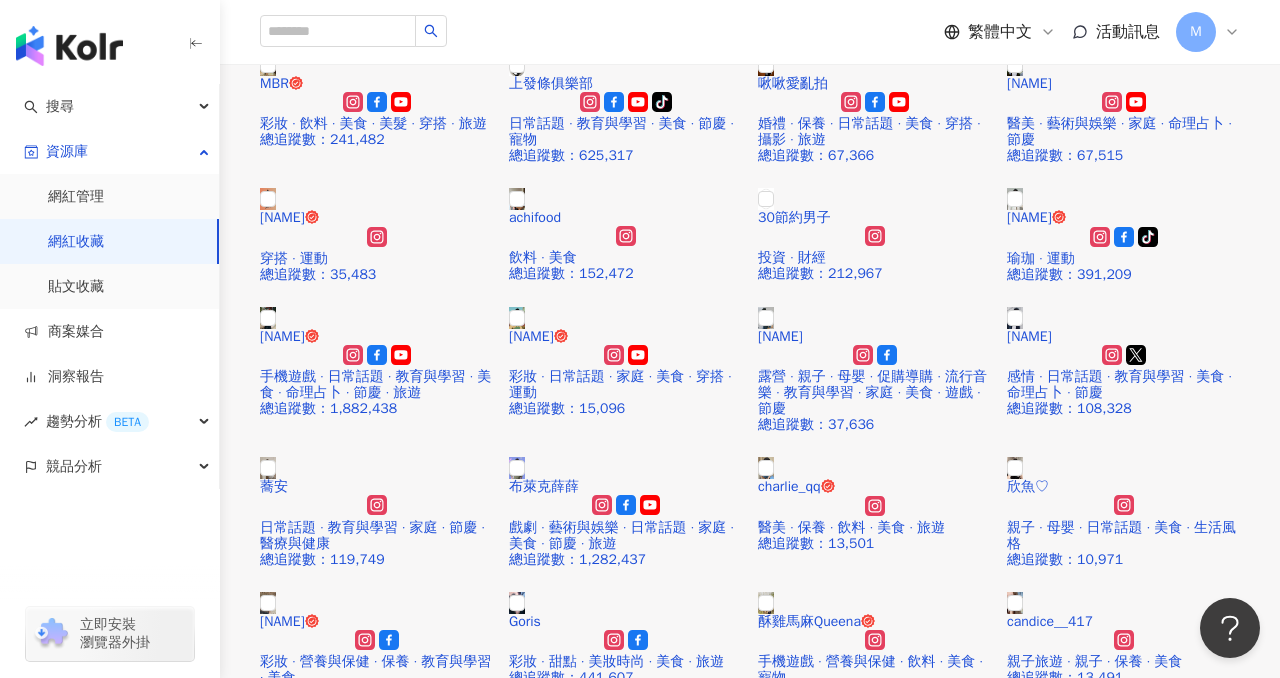 click 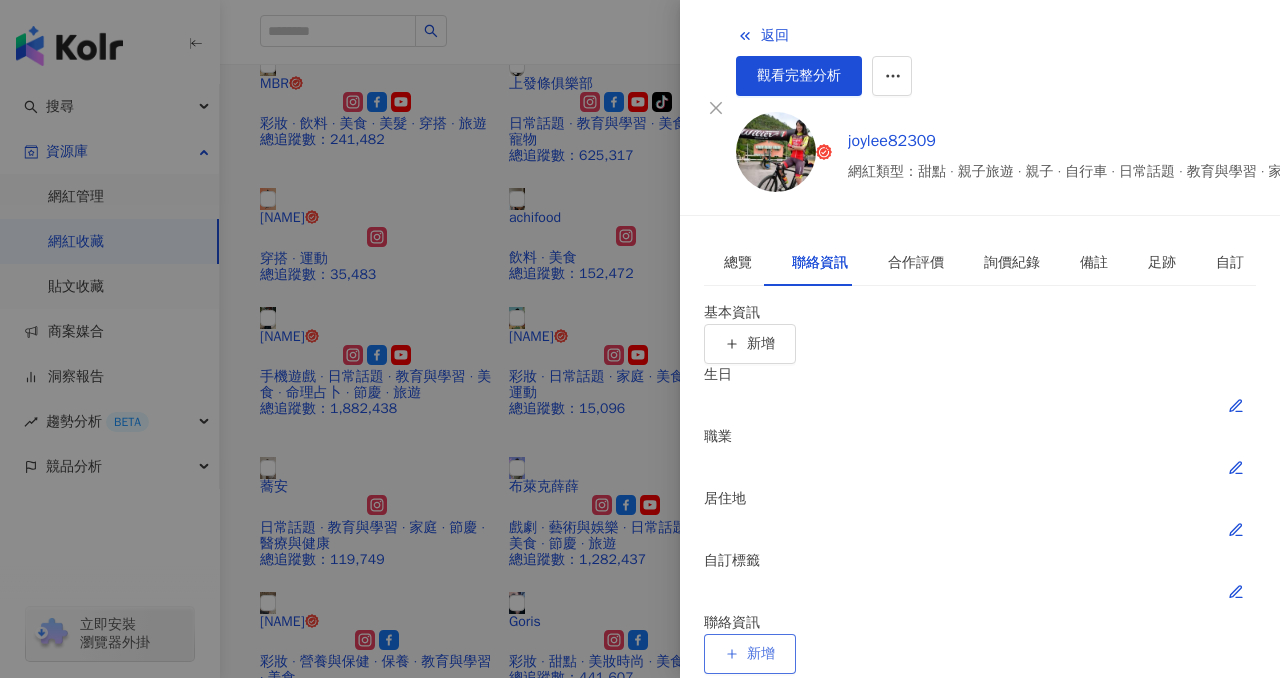 click on "新增" at bounding box center (761, 654) 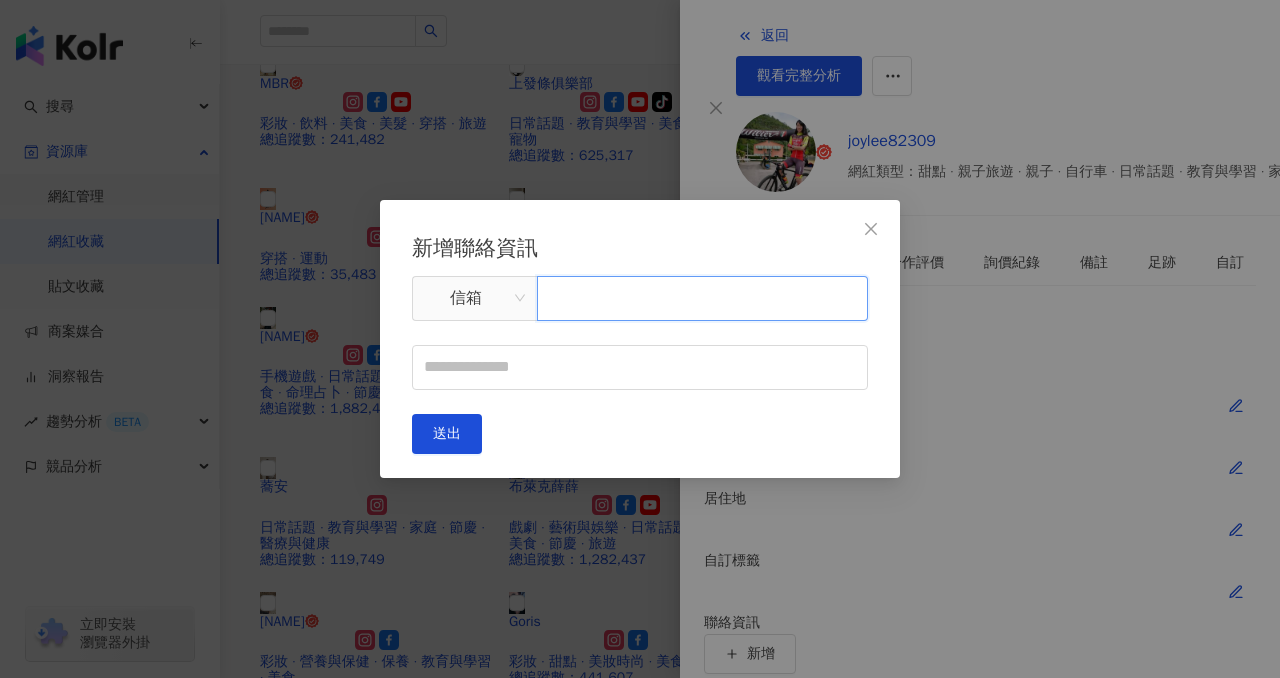 click at bounding box center (702, 298) 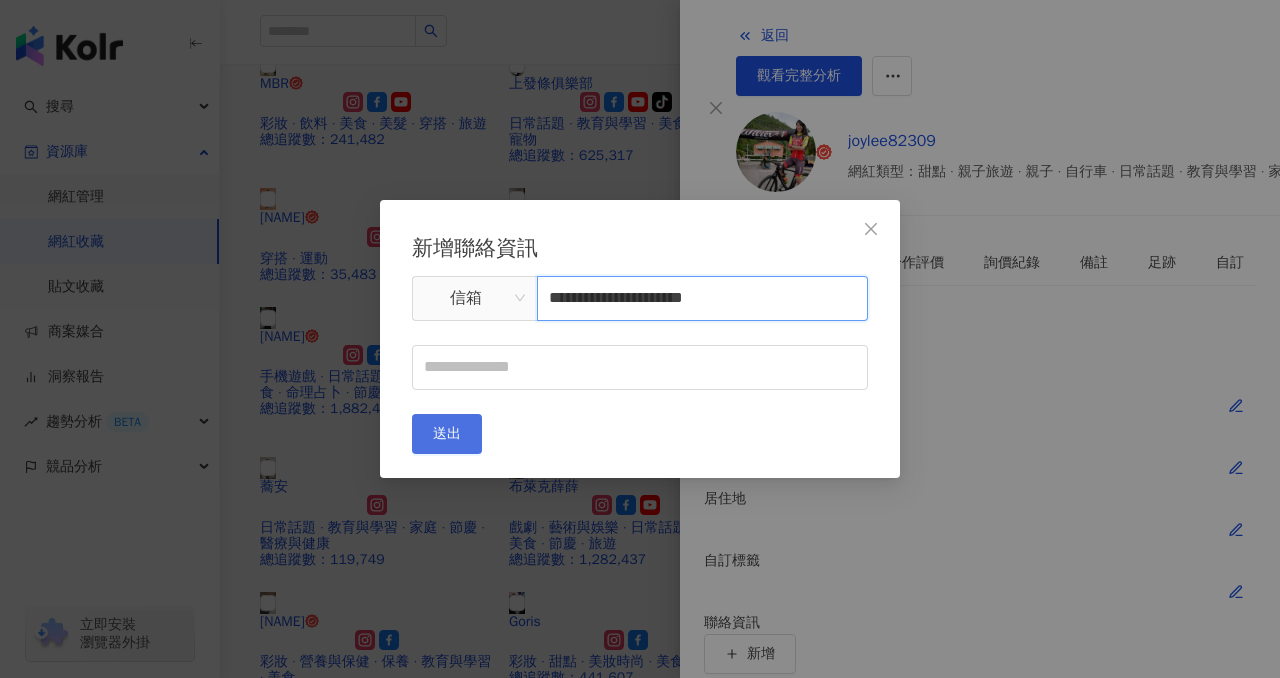 type on "**********" 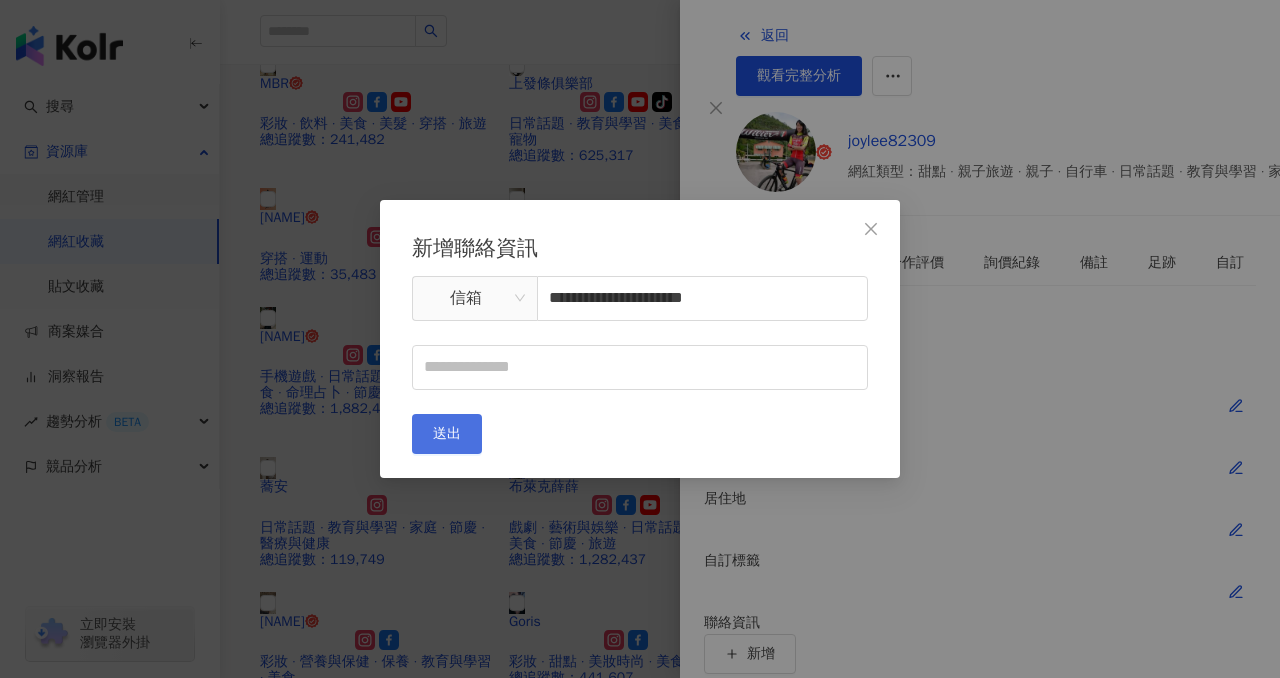 click on "送出" at bounding box center (447, 434) 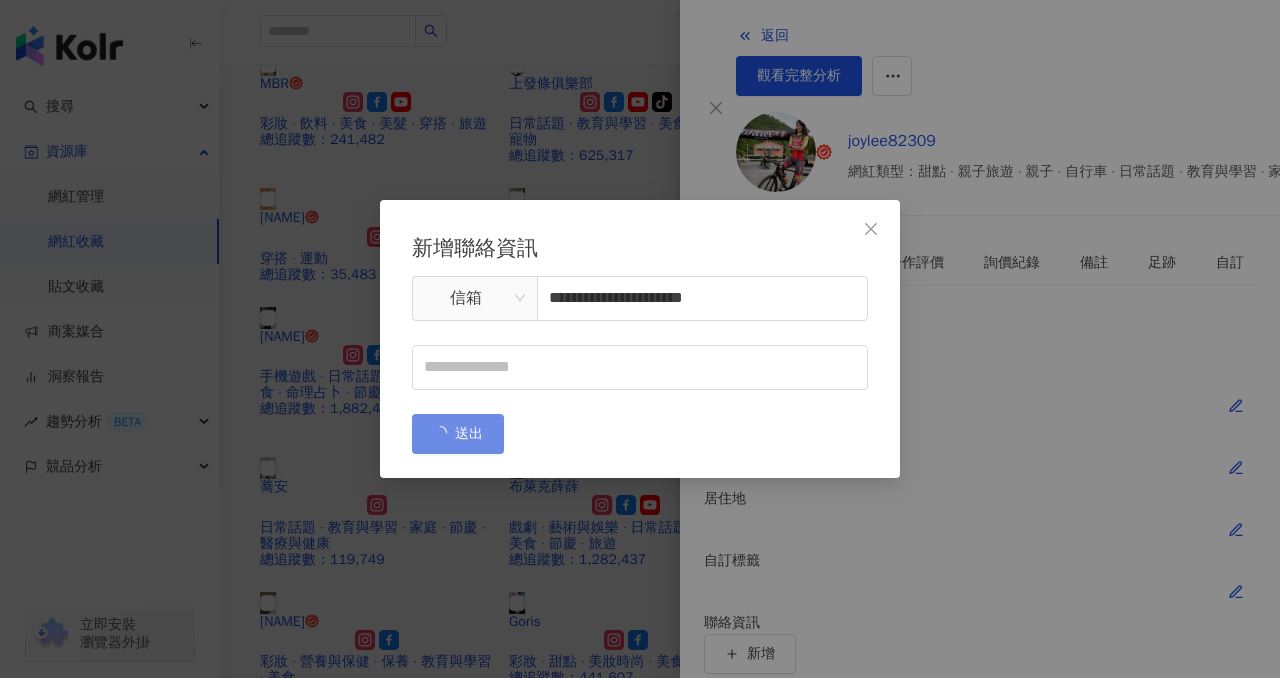 click on "**********" at bounding box center [640, 339] 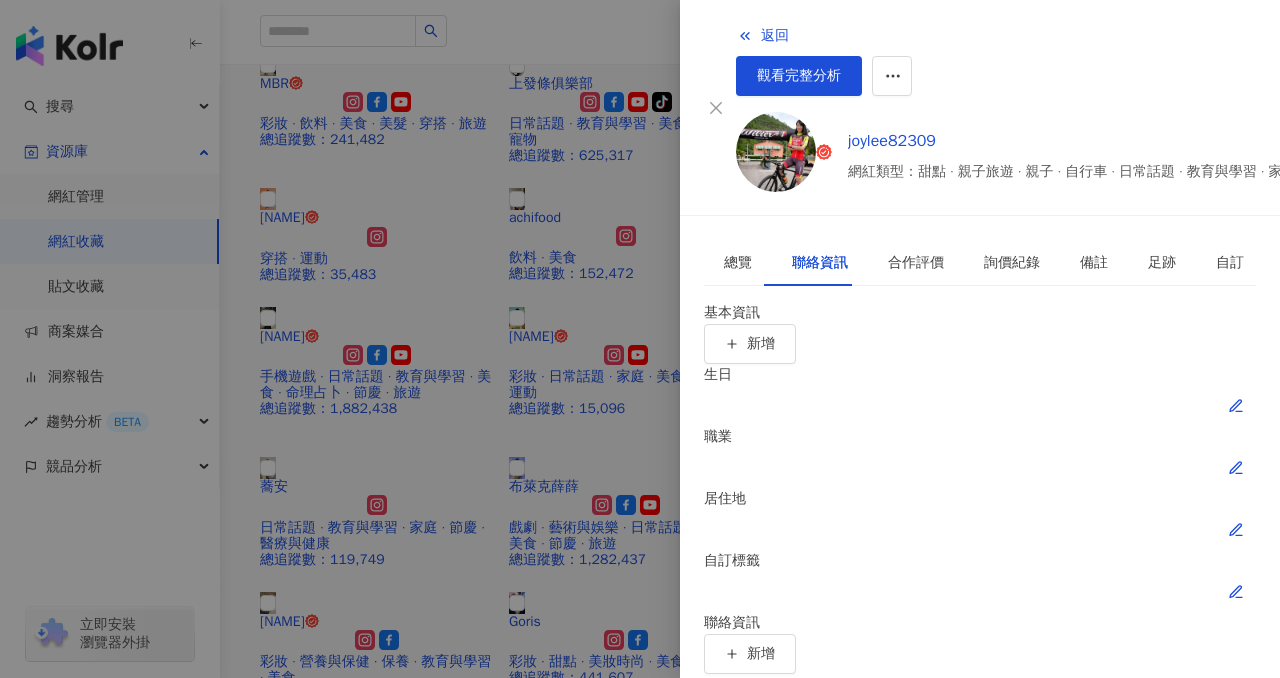 click 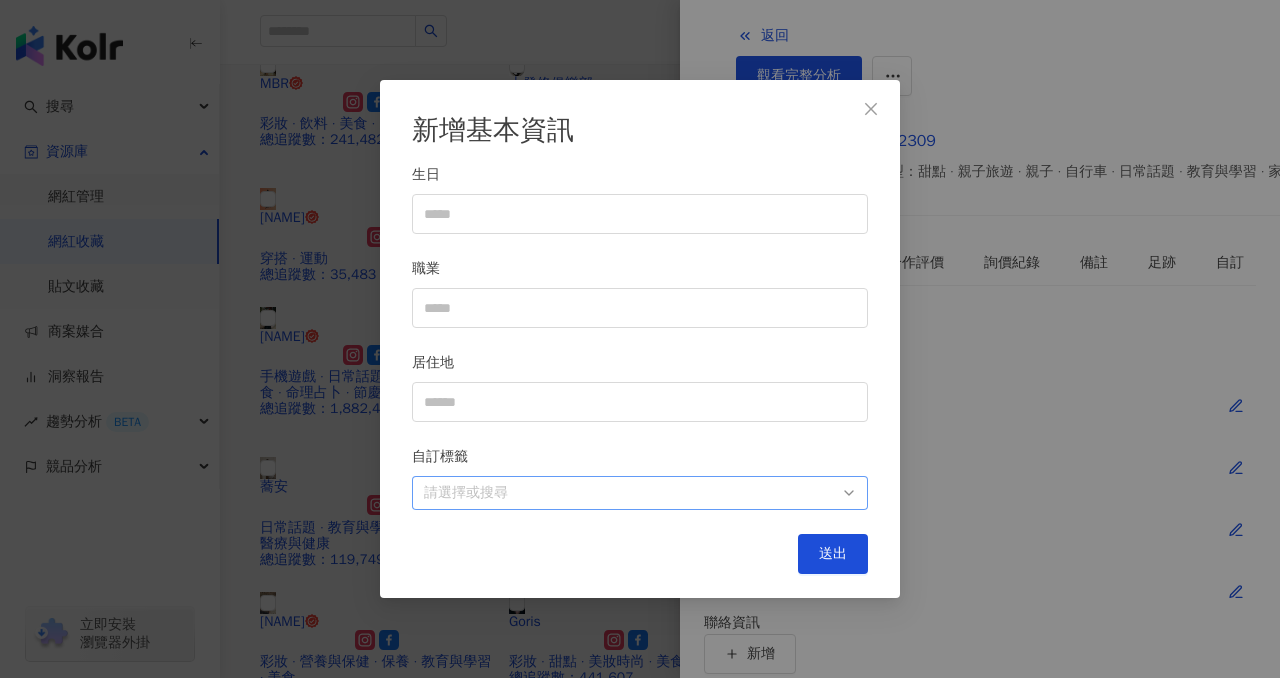 click at bounding box center (629, 492) 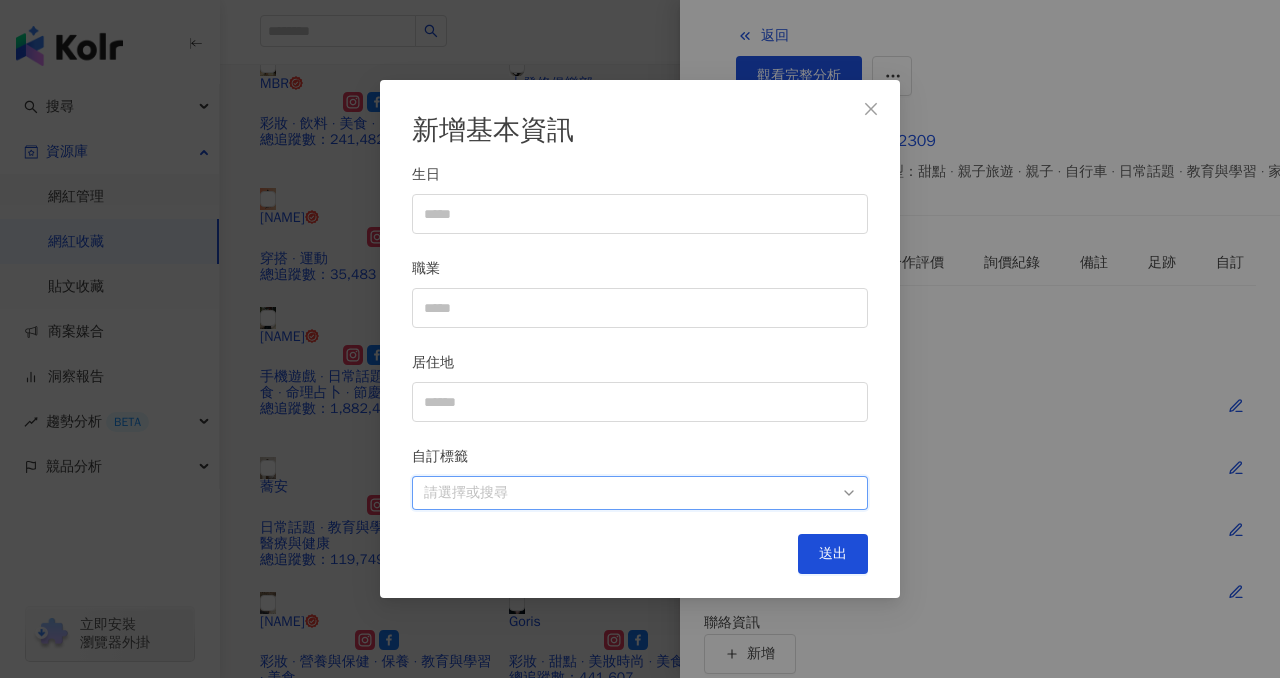click at bounding box center (629, 492) 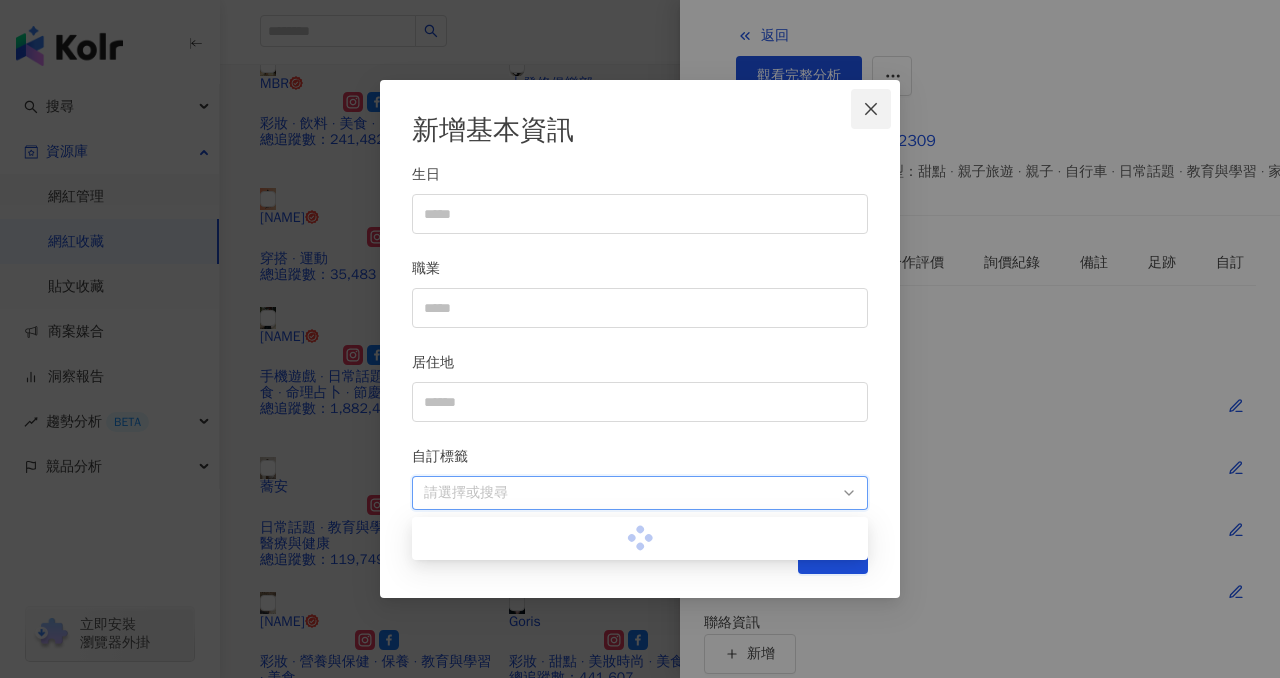 click 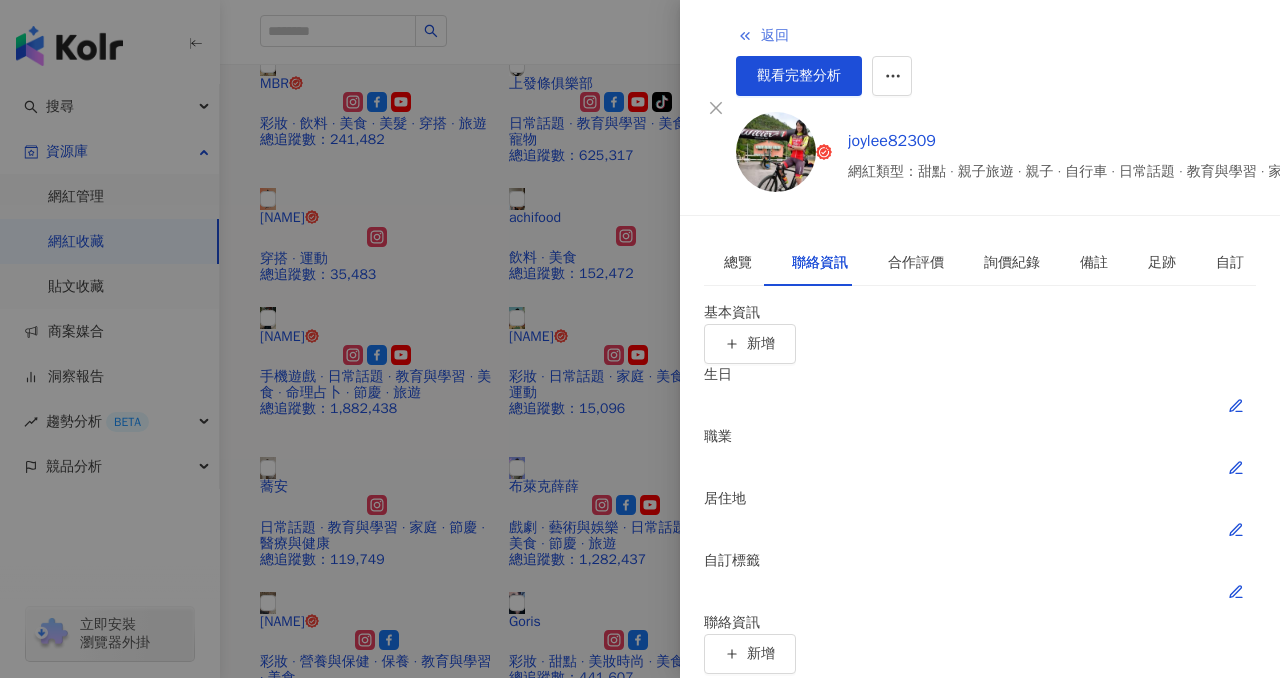 click on "返回" at bounding box center [775, 36] 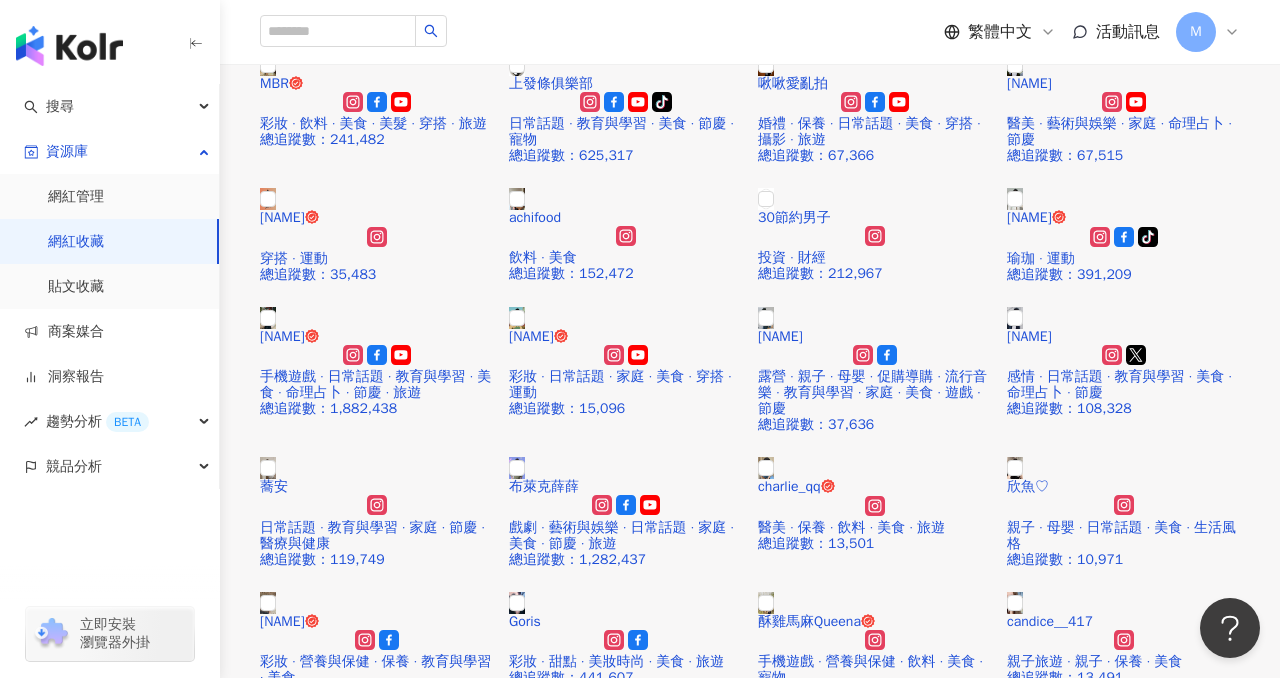 click on "新增聯絡方式" at bounding box center [779, 1457] 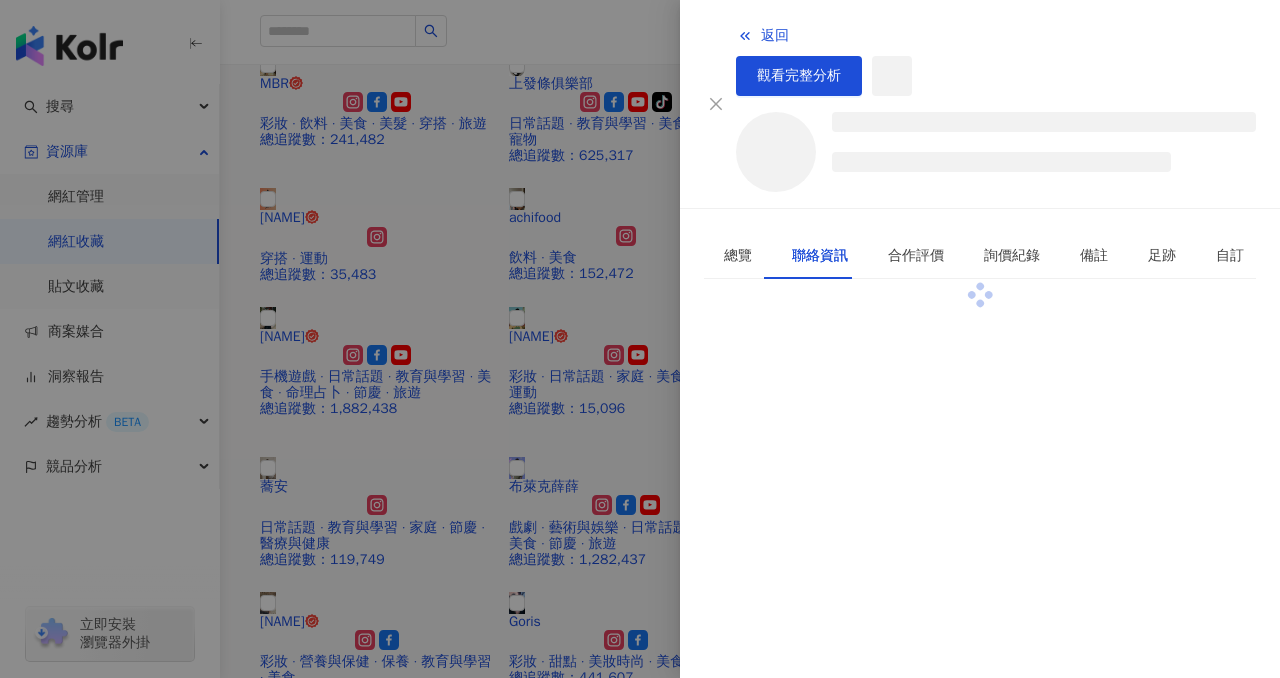 click at bounding box center (640, 339) 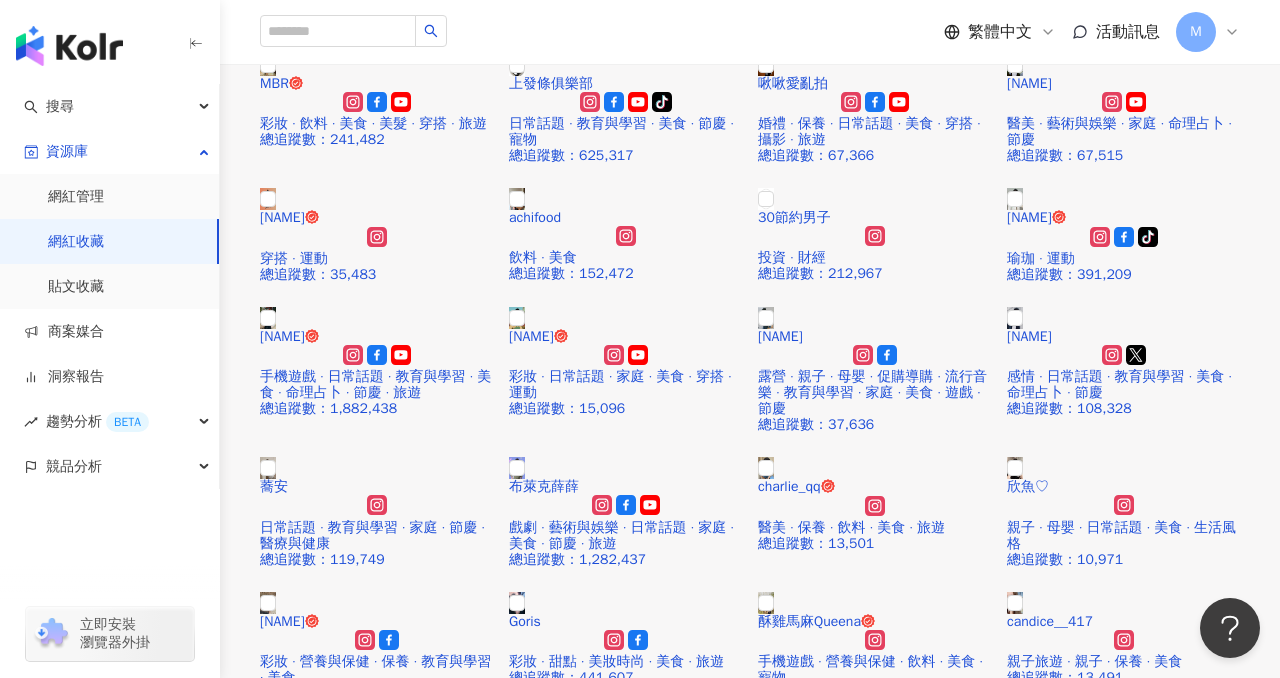 click at bounding box center [631, 1571] 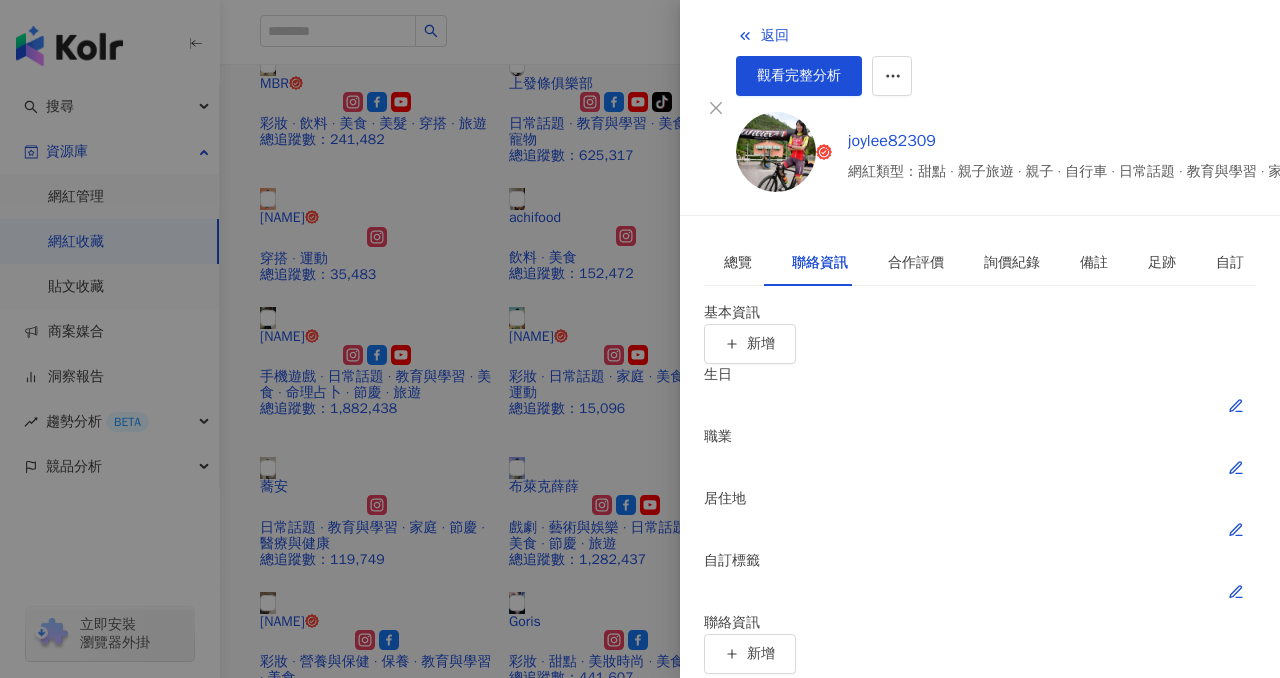 click at bounding box center (640, 339) 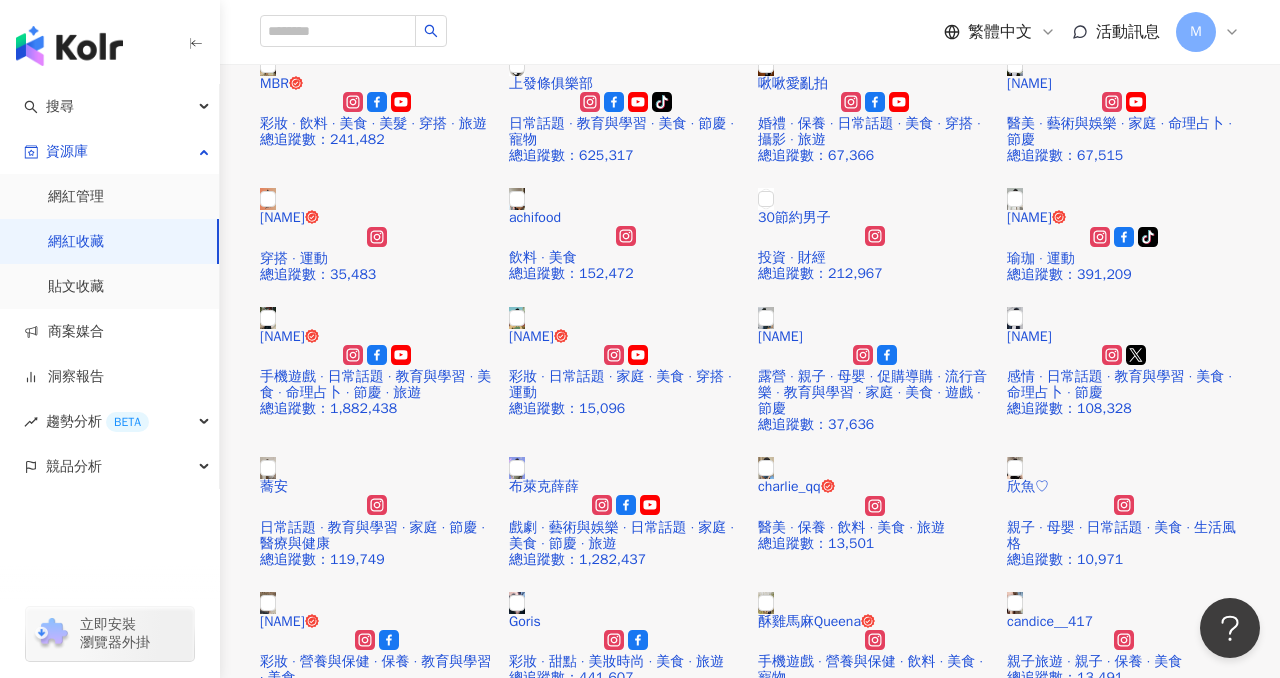 click on "新增標籤" at bounding box center [1139, 1570] 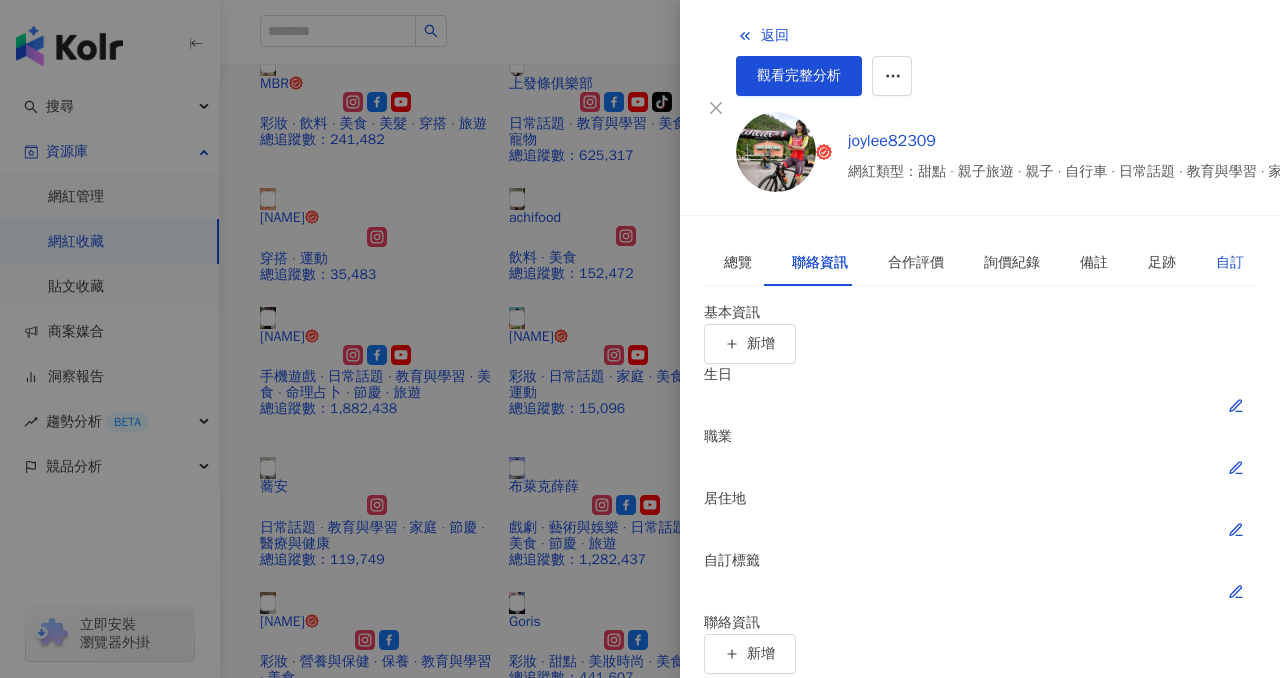 click on "自訂" at bounding box center [1230, 263] 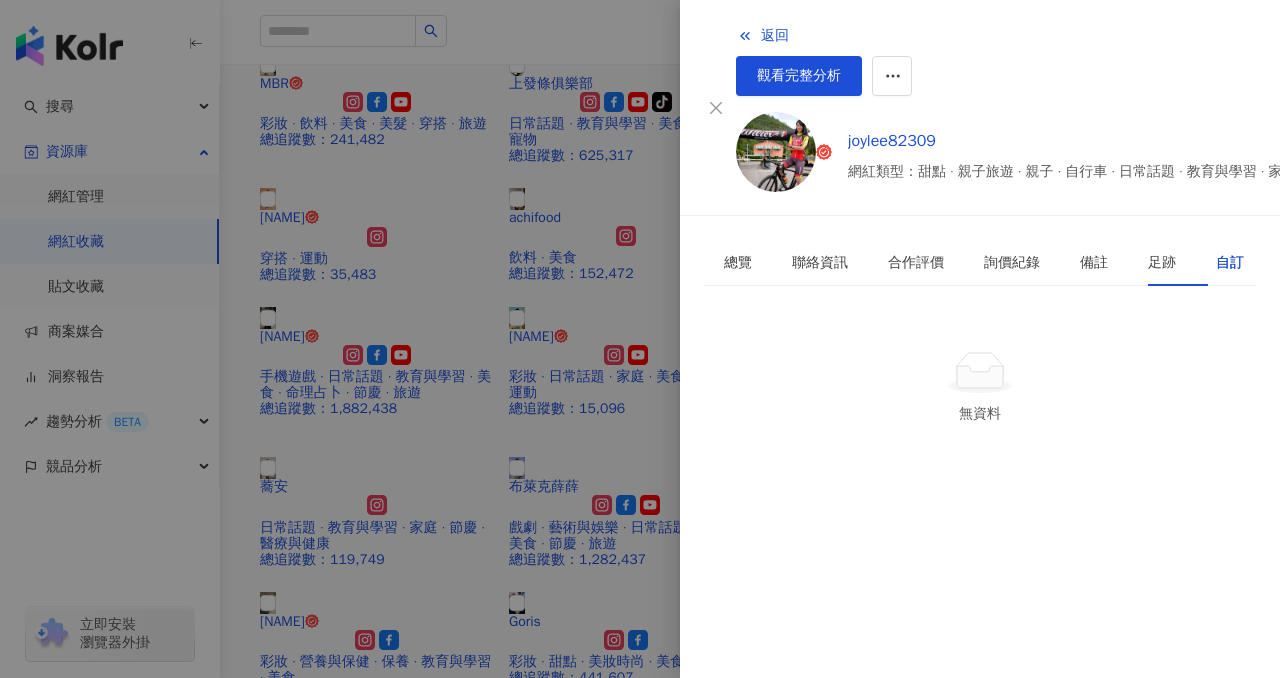 click at bounding box center (640, 339) 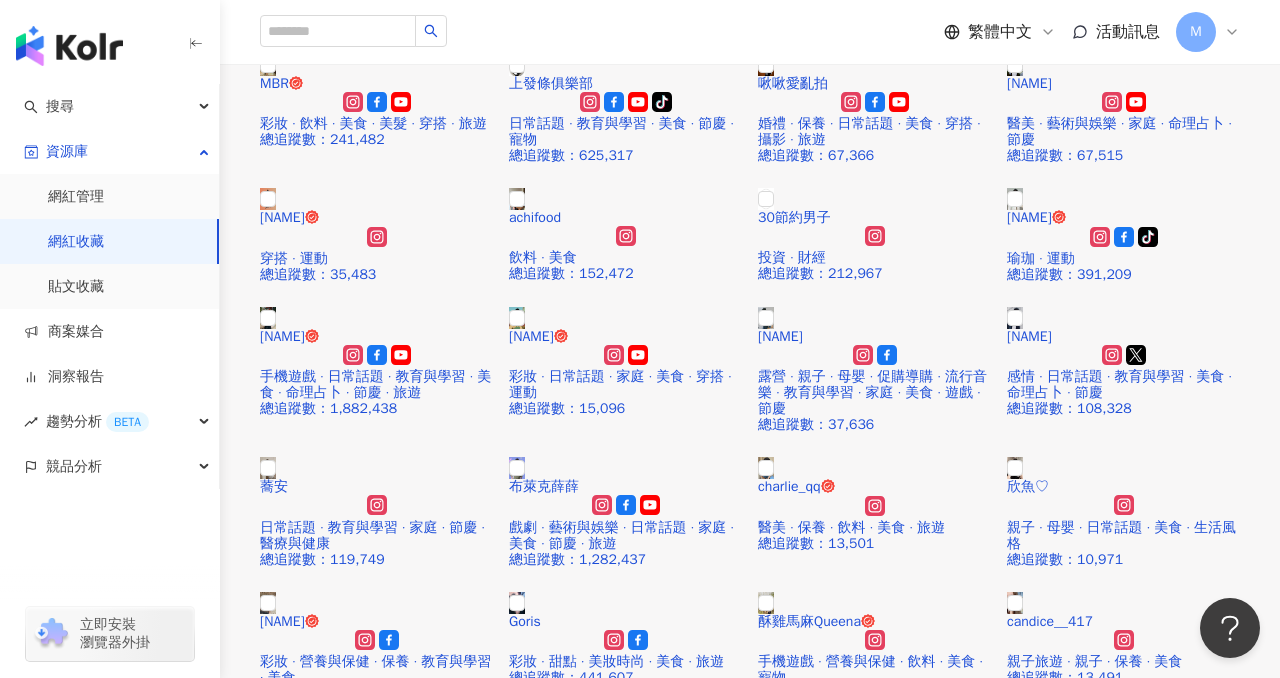scroll, scrollTop: 0, scrollLeft: 109, axis: horizontal 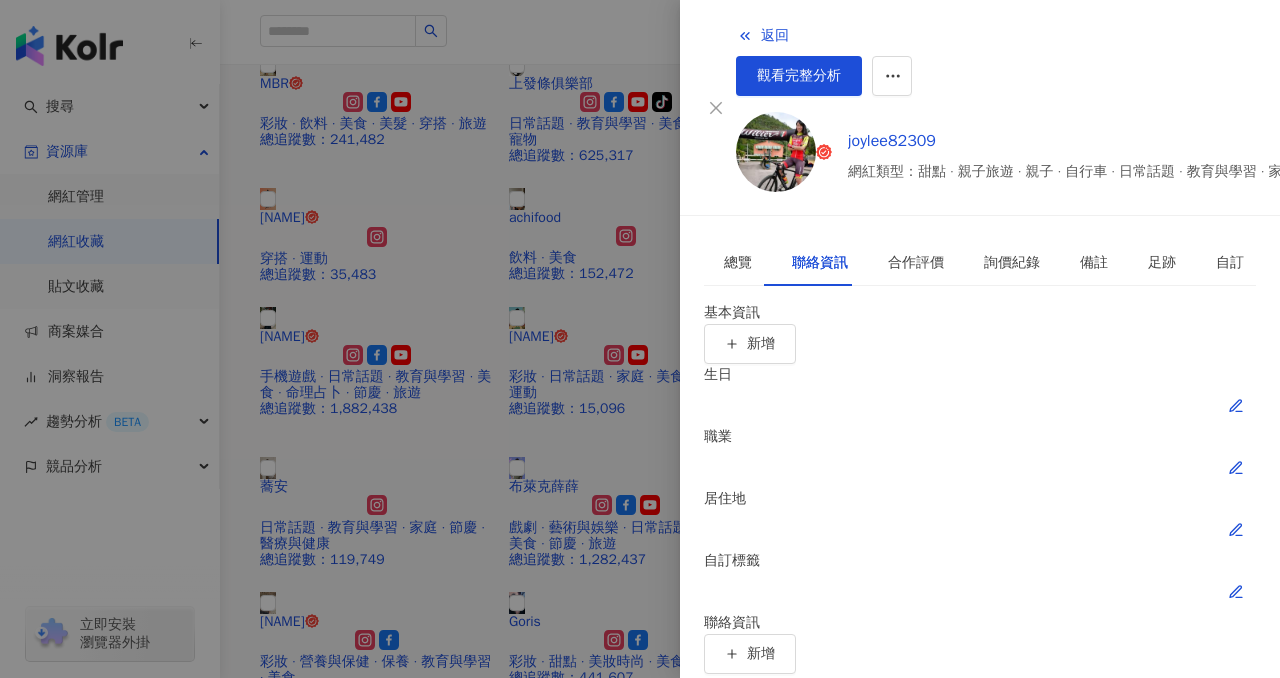 click 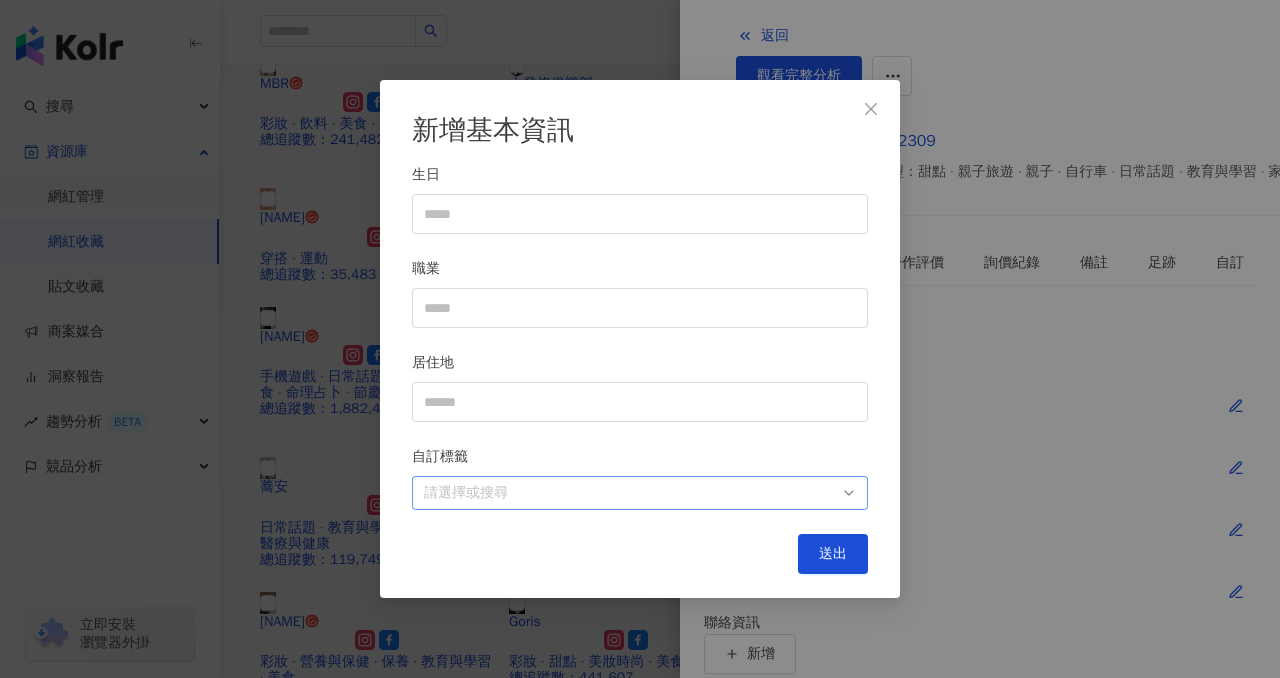 click at bounding box center (629, 492) 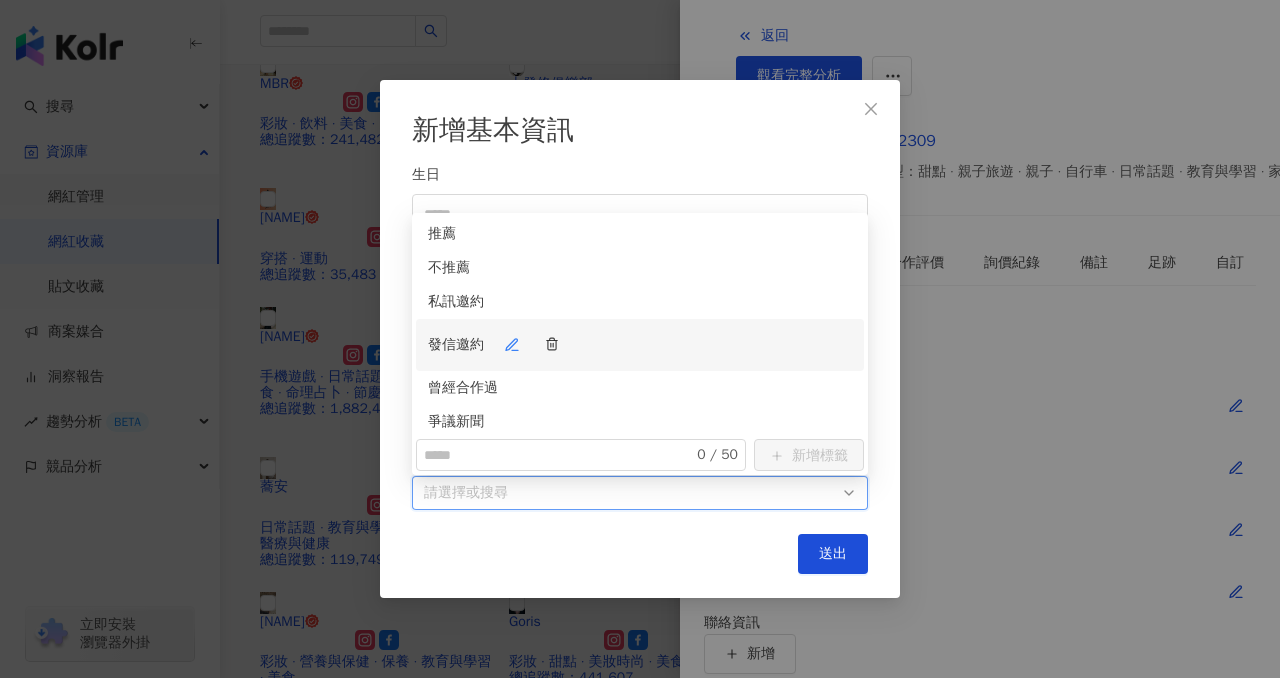 click on "發信邀約" at bounding box center (640, 345) 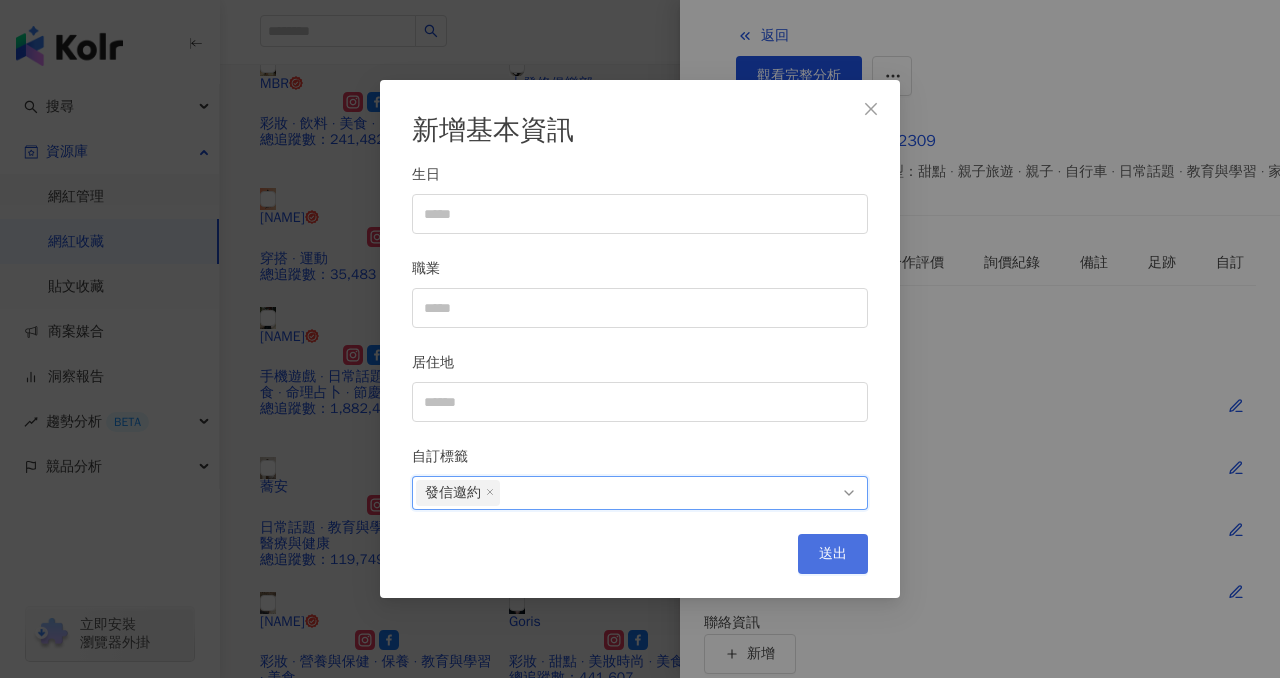 click on "送出" at bounding box center (833, 554) 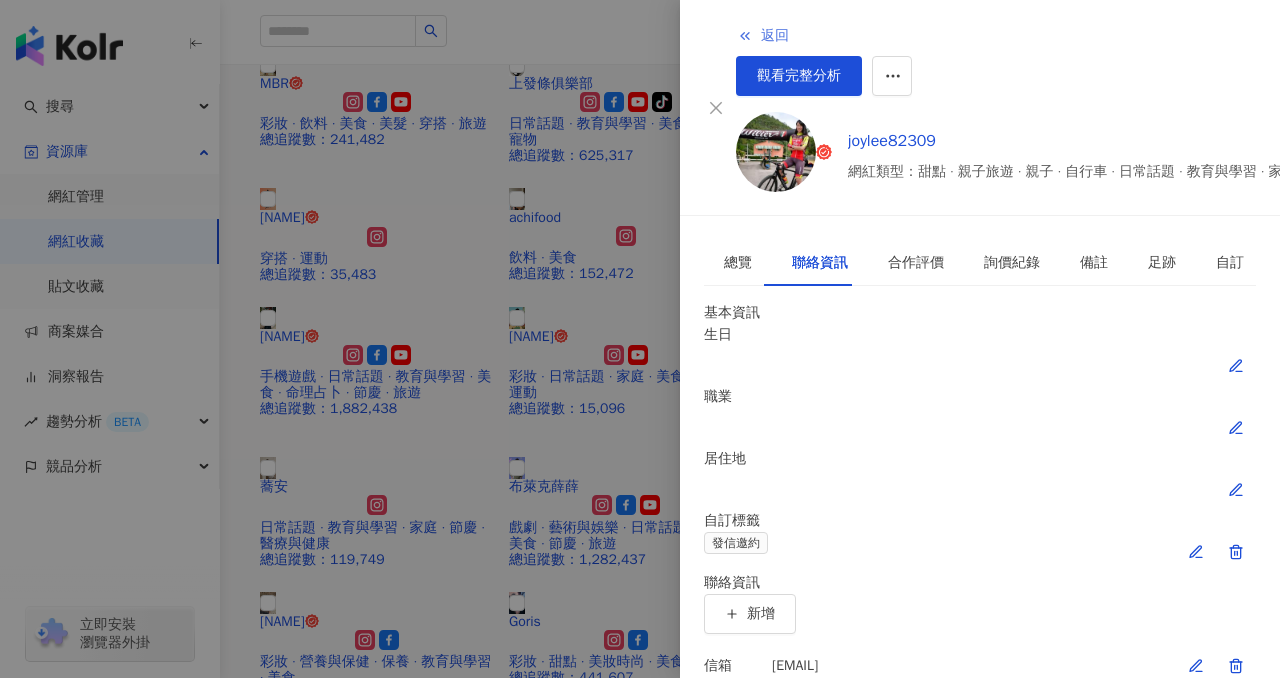 click on "返回" at bounding box center [763, 36] 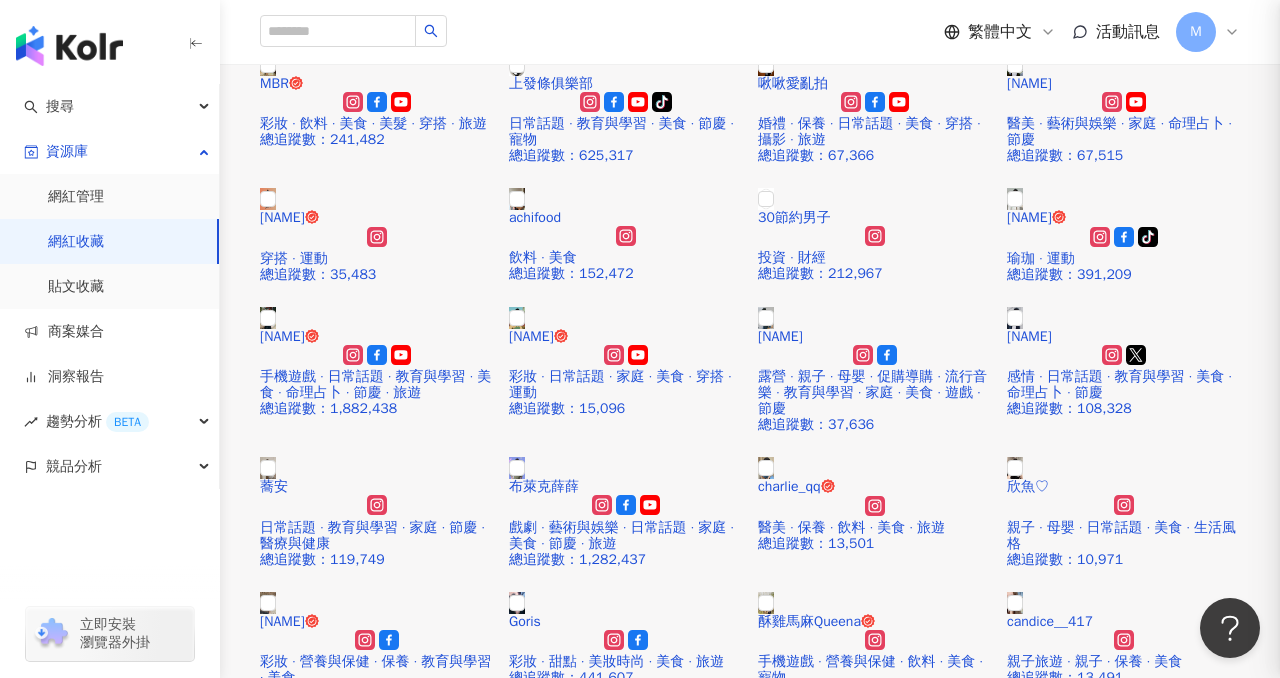 click at bounding box center [640, 339] 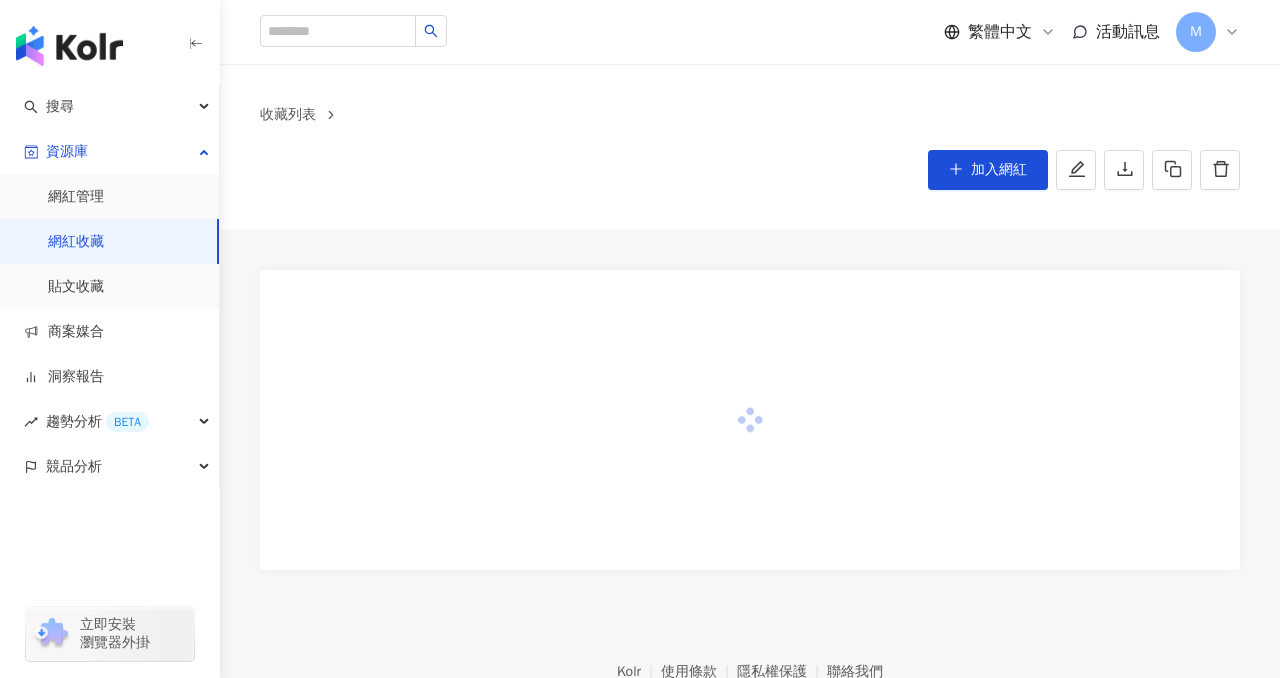 scroll, scrollTop: 0, scrollLeft: 0, axis: both 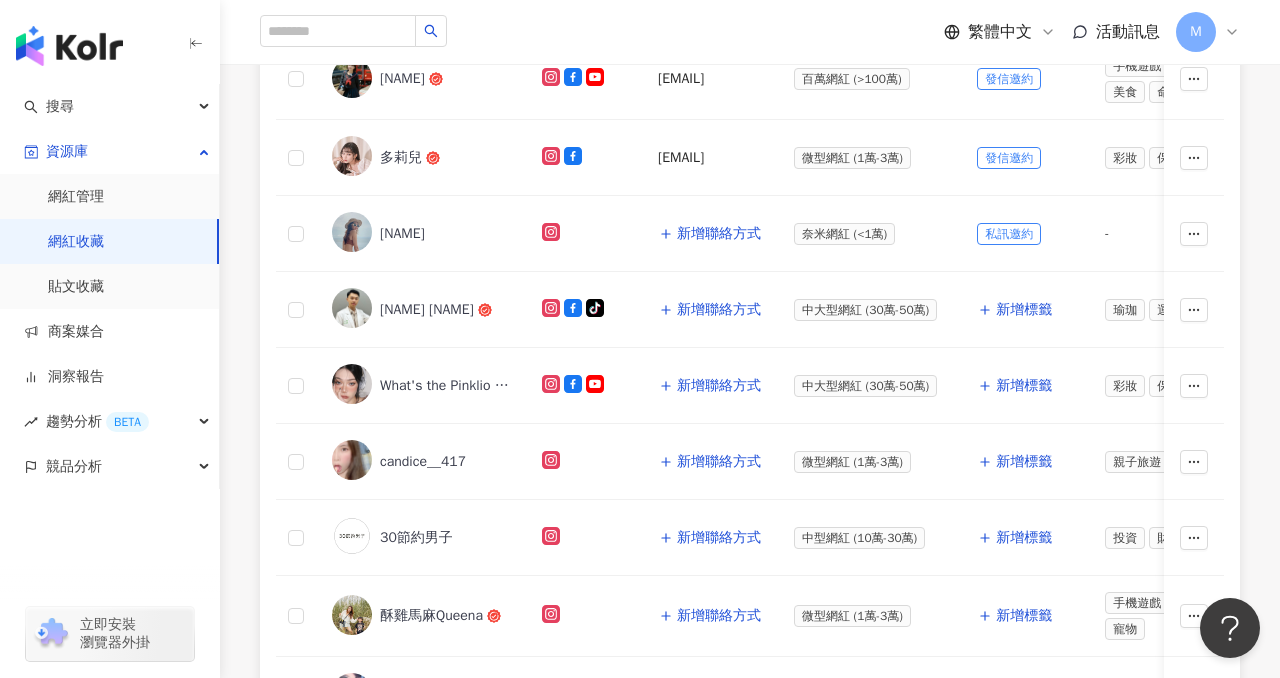 click on "網紅收藏" at bounding box center (76, 242) 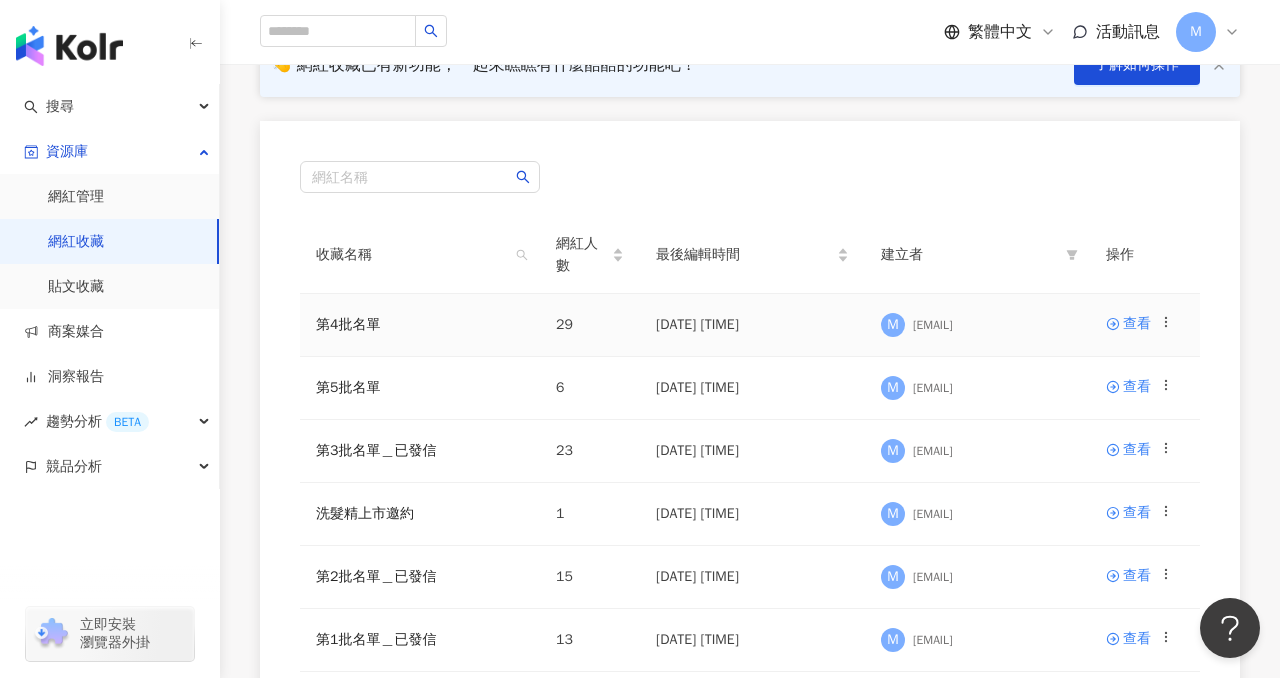 scroll, scrollTop: 290, scrollLeft: 0, axis: vertical 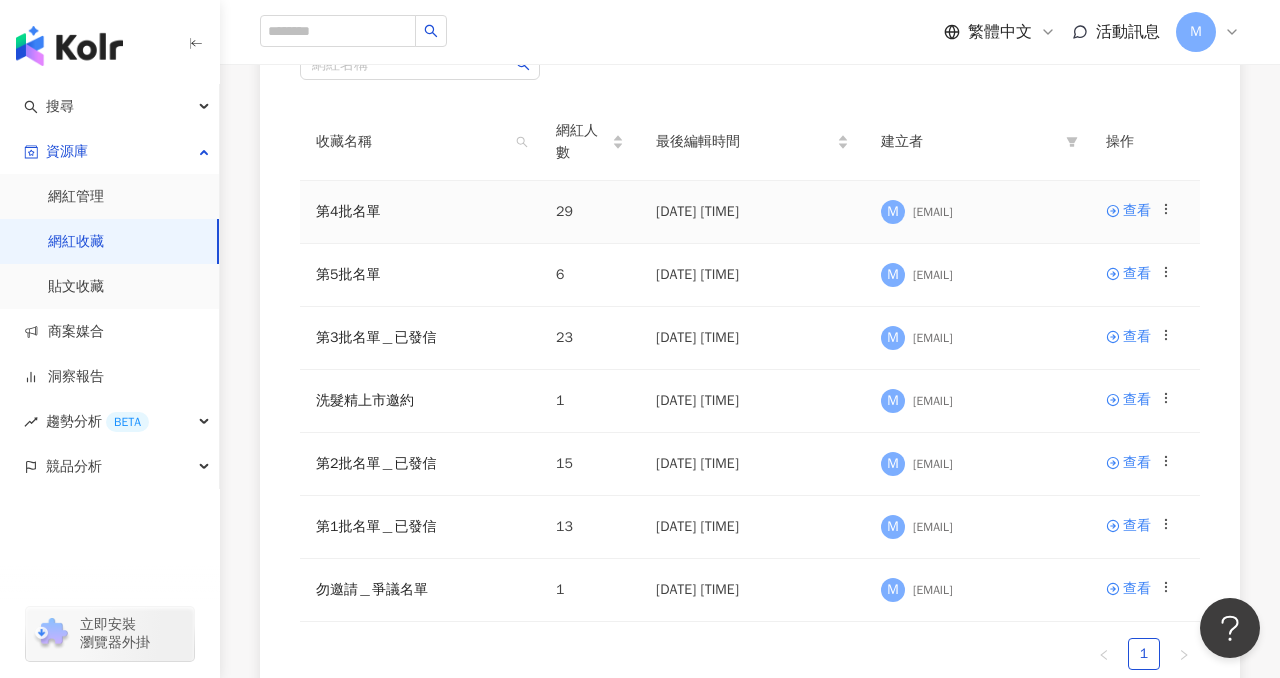 click 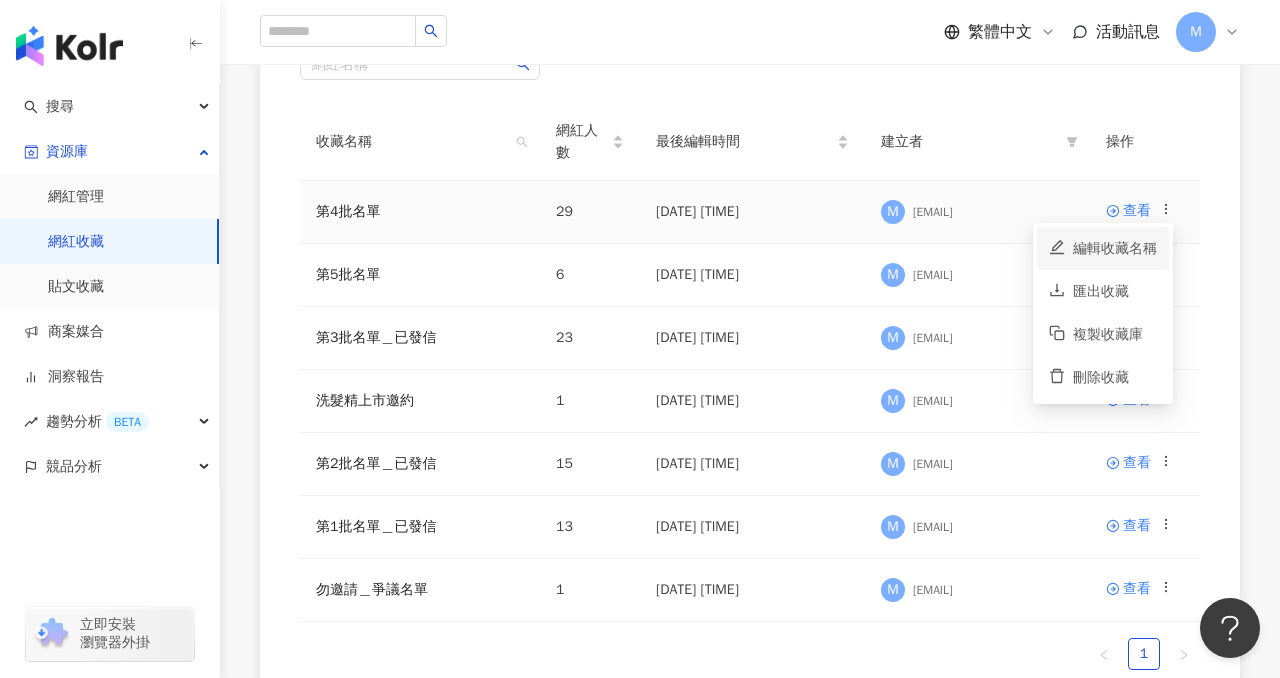 click on "編輯收藏名稱" at bounding box center (1115, 249) 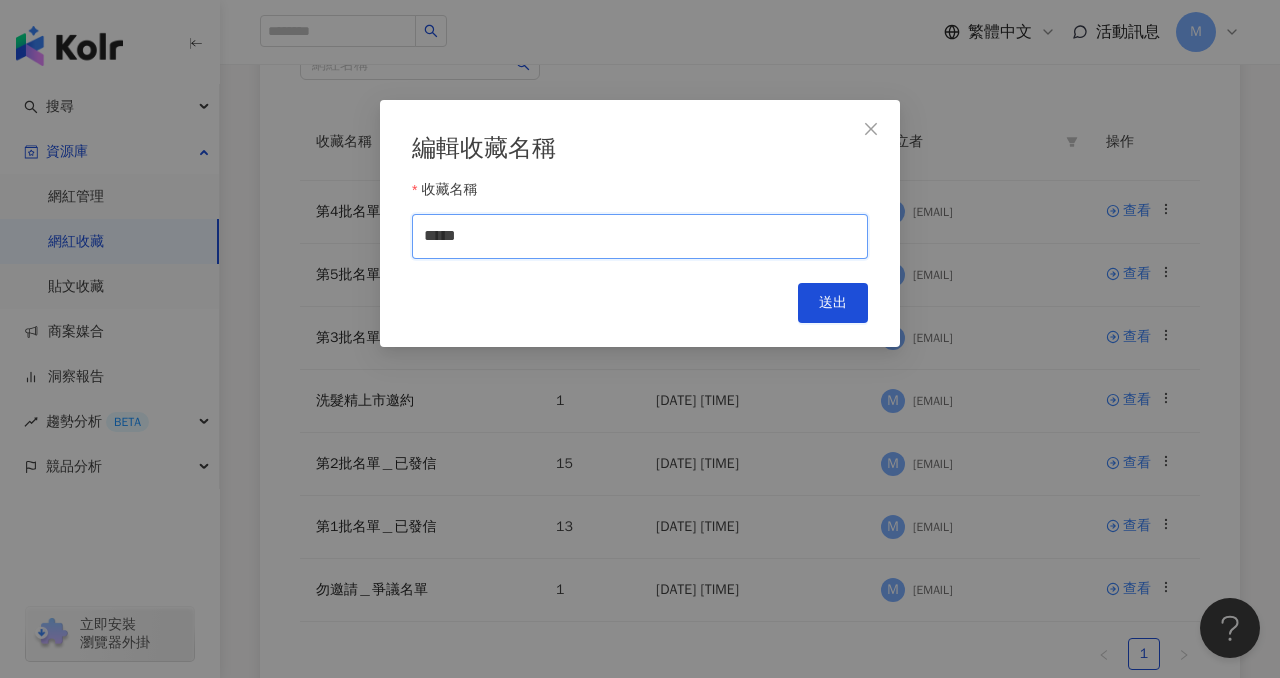 click on "*****" at bounding box center (640, 236) 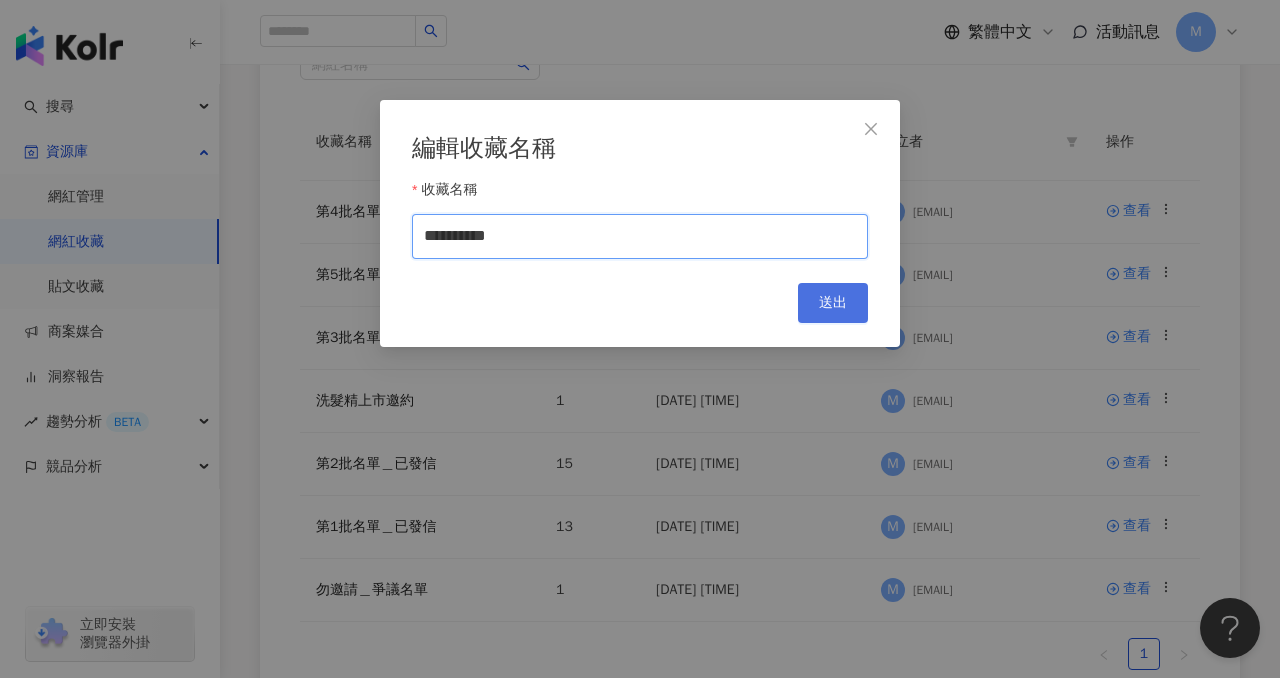 type on "**********" 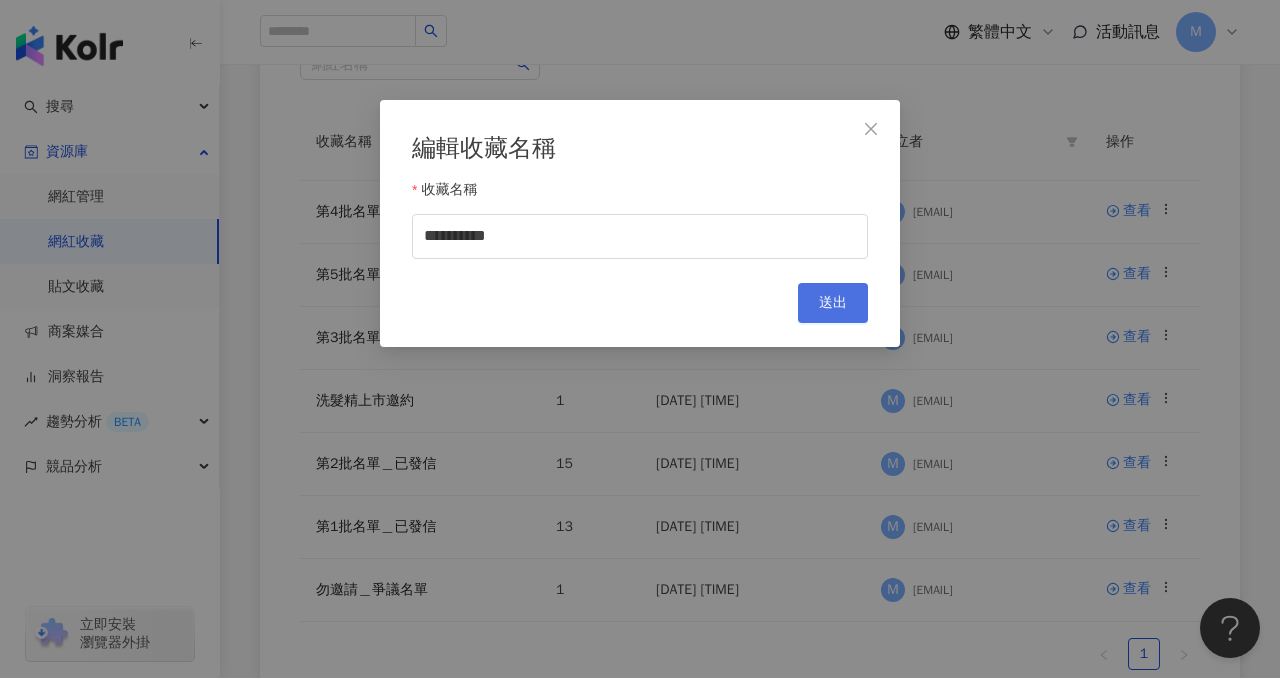 click on "送出" at bounding box center (833, 303) 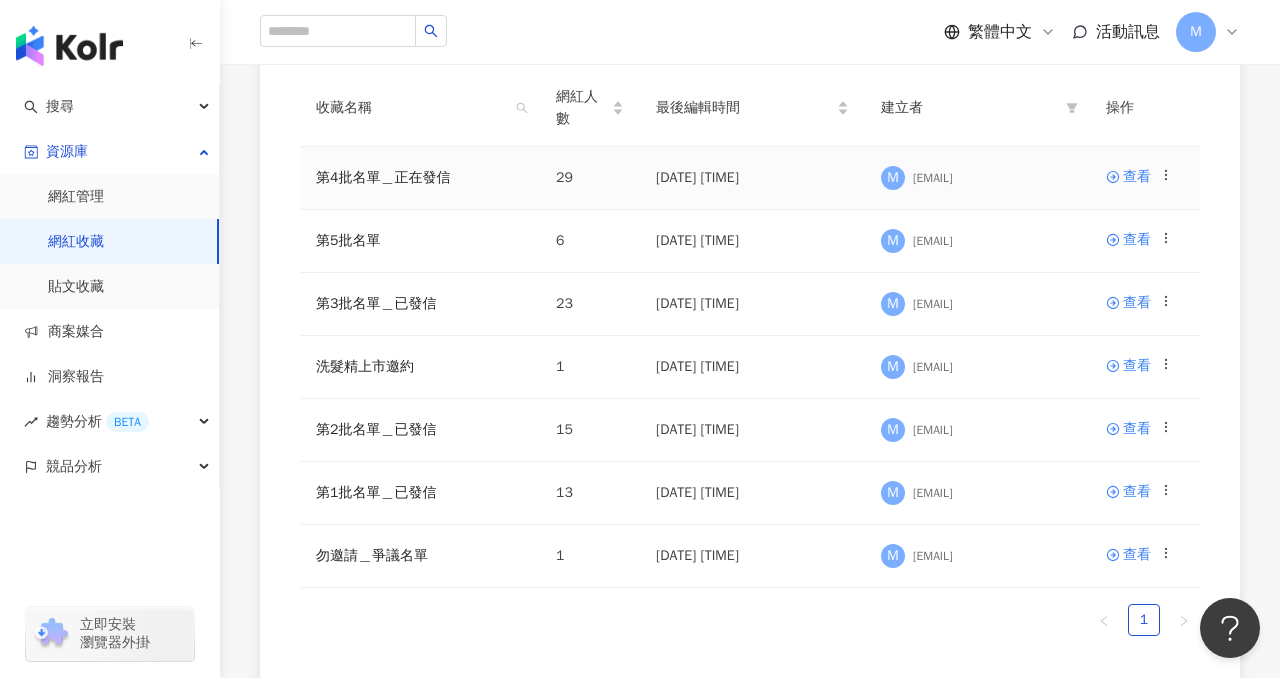 scroll, scrollTop: 337, scrollLeft: 0, axis: vertical 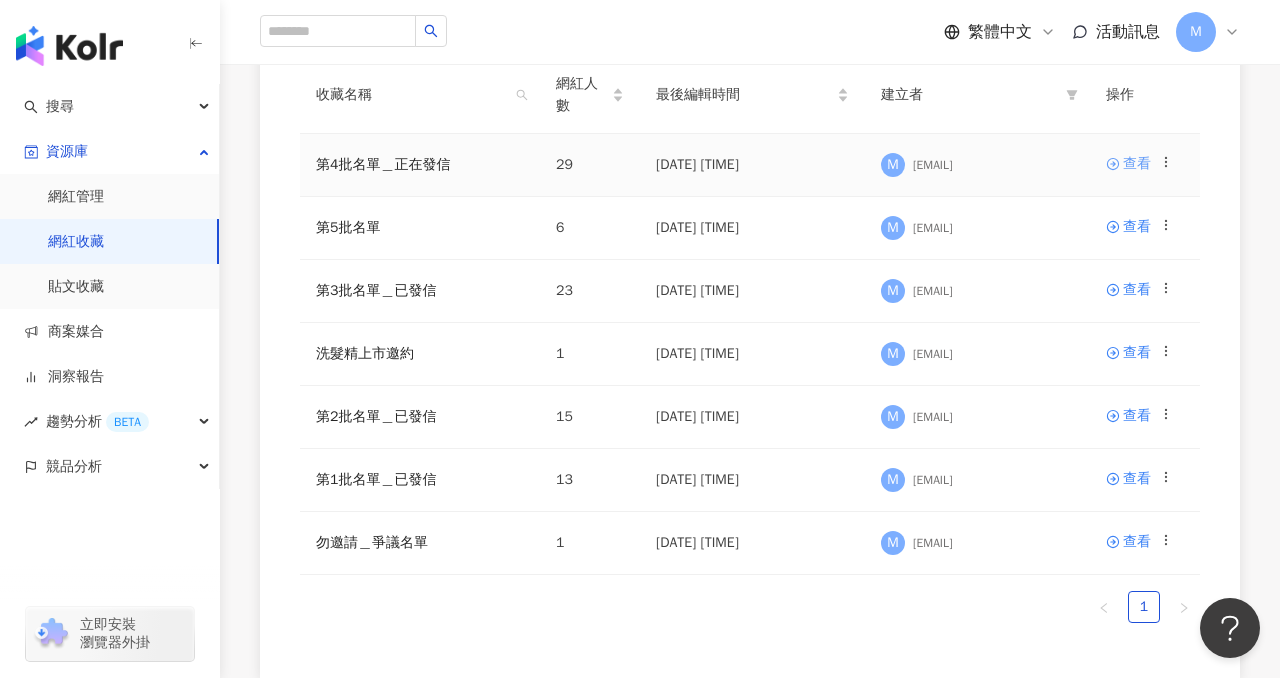 click on "查看" at bounding box center [1137, 164] 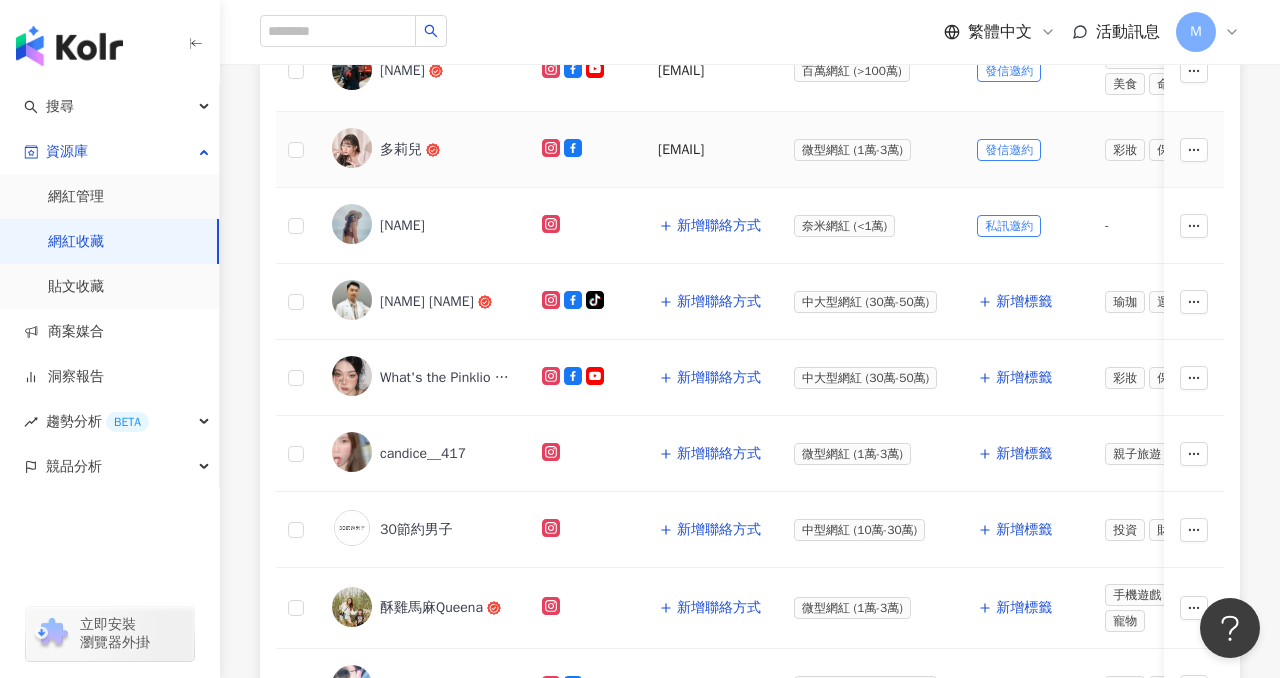 scroll, scrollTop: 585, scrollLeft: 0, axis: vertical 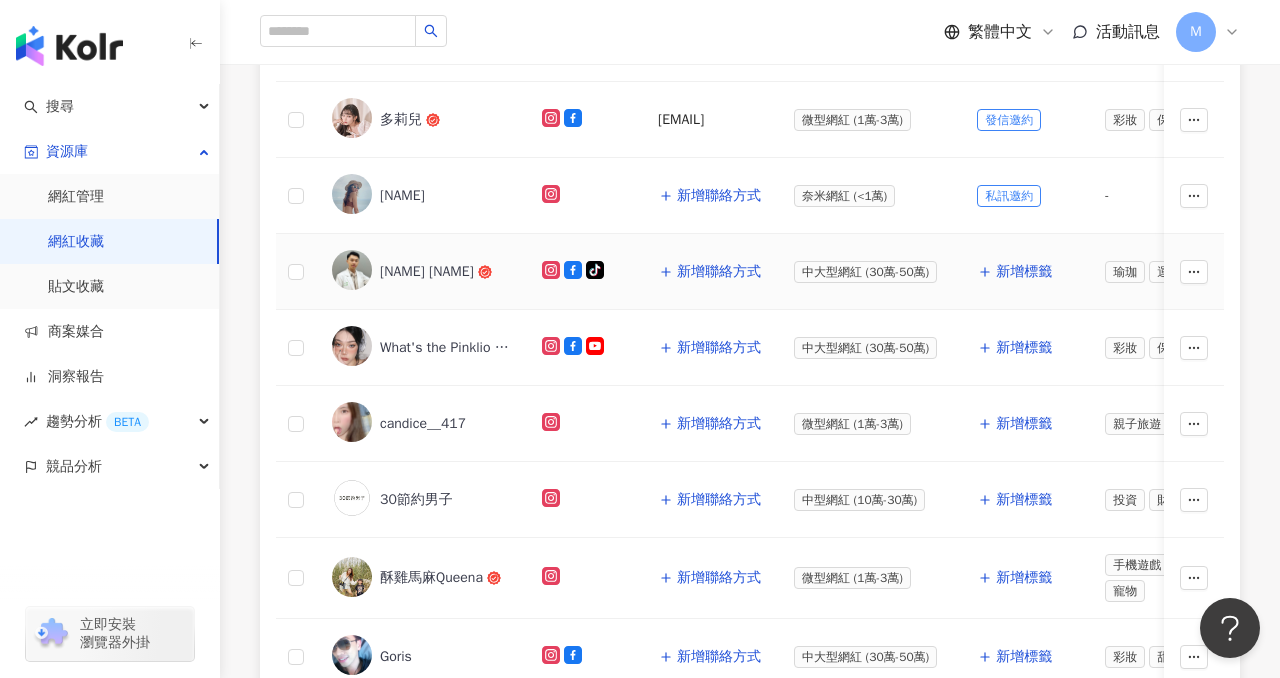 click 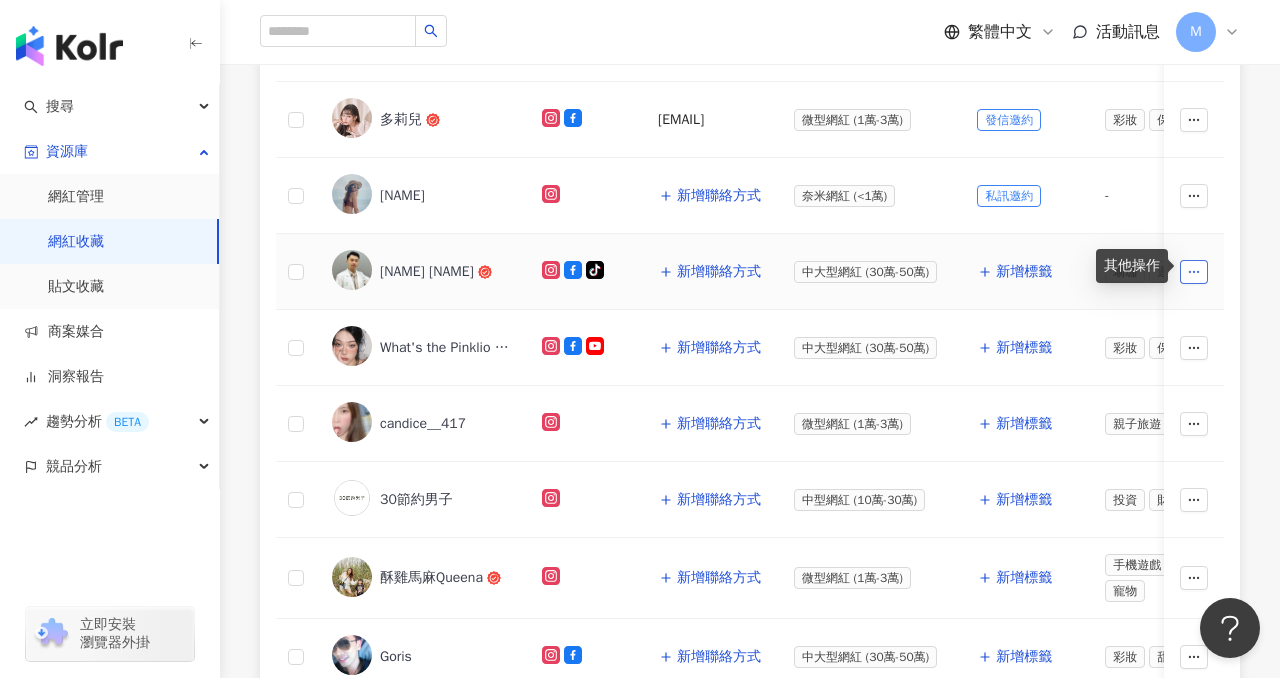 click 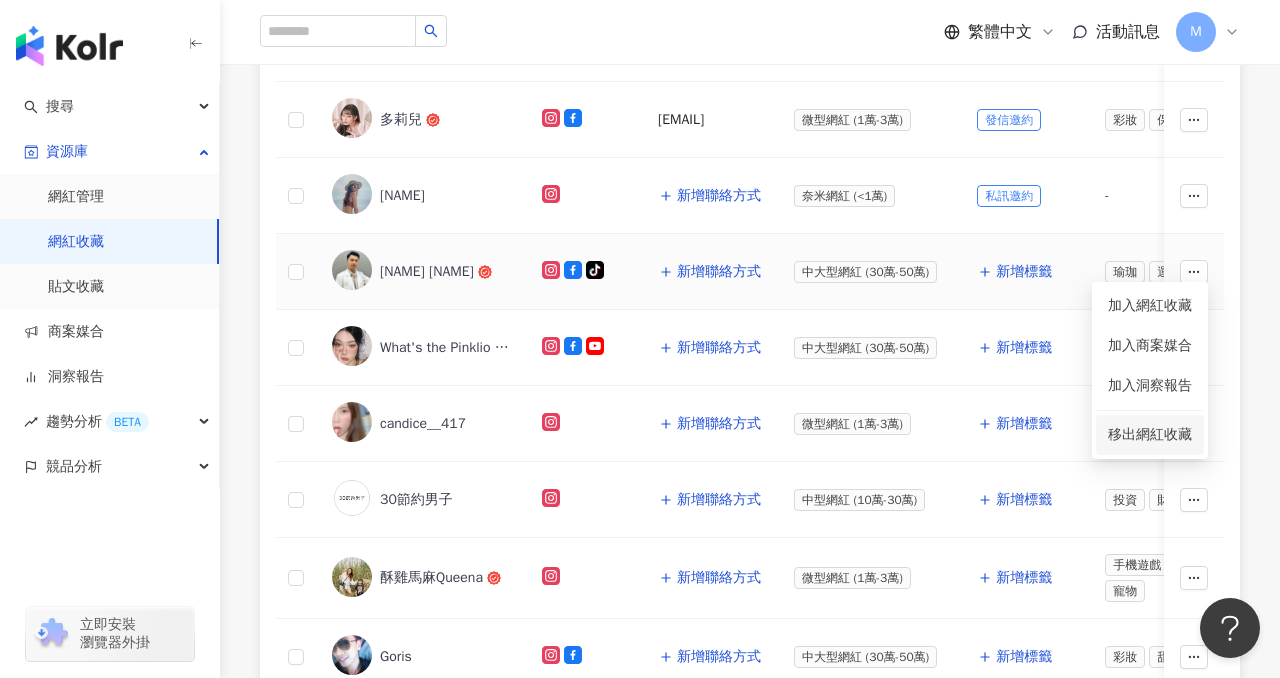 click on "移出網紅收藏" at bounding box center [1150, 434] 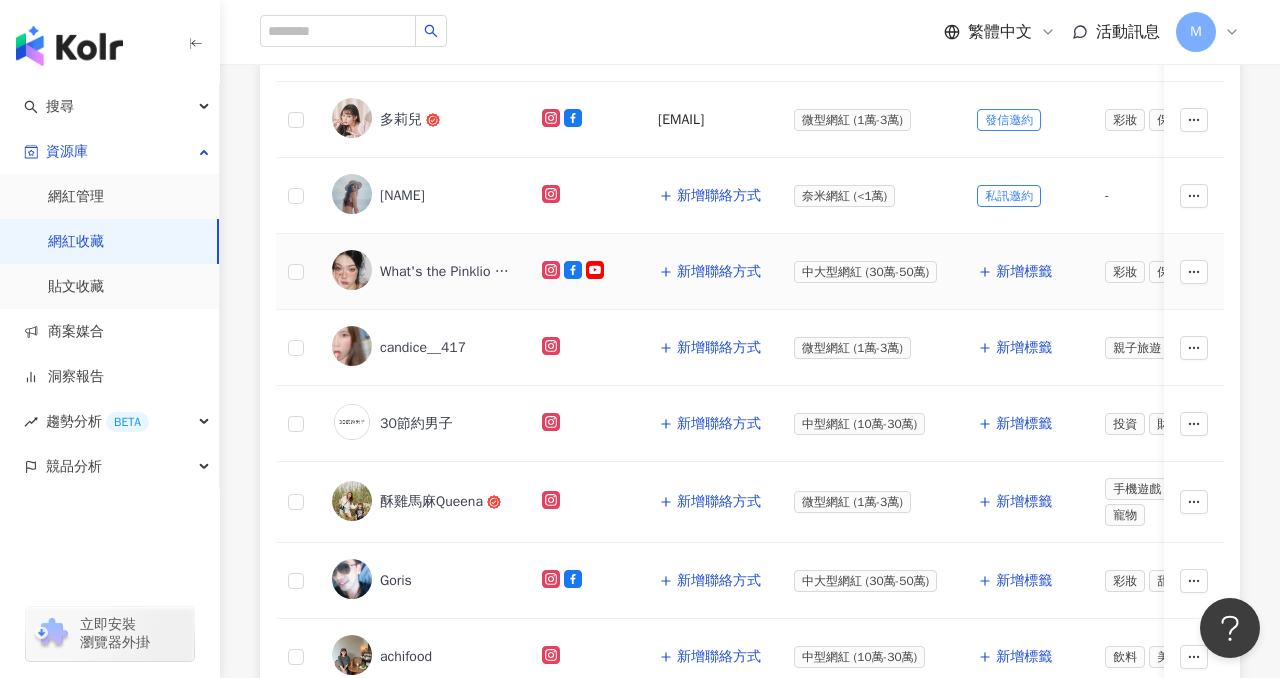 click 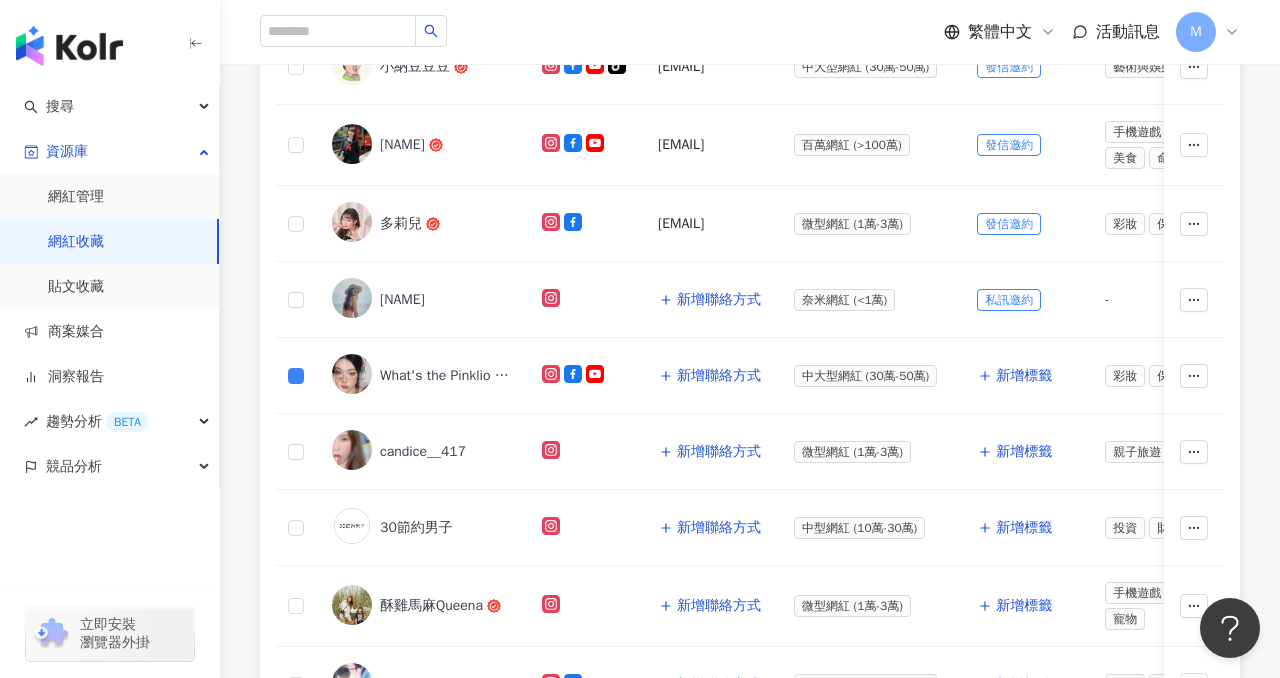 scroll, scrollTop: 675, scrollLeft: 0, axis: vertical 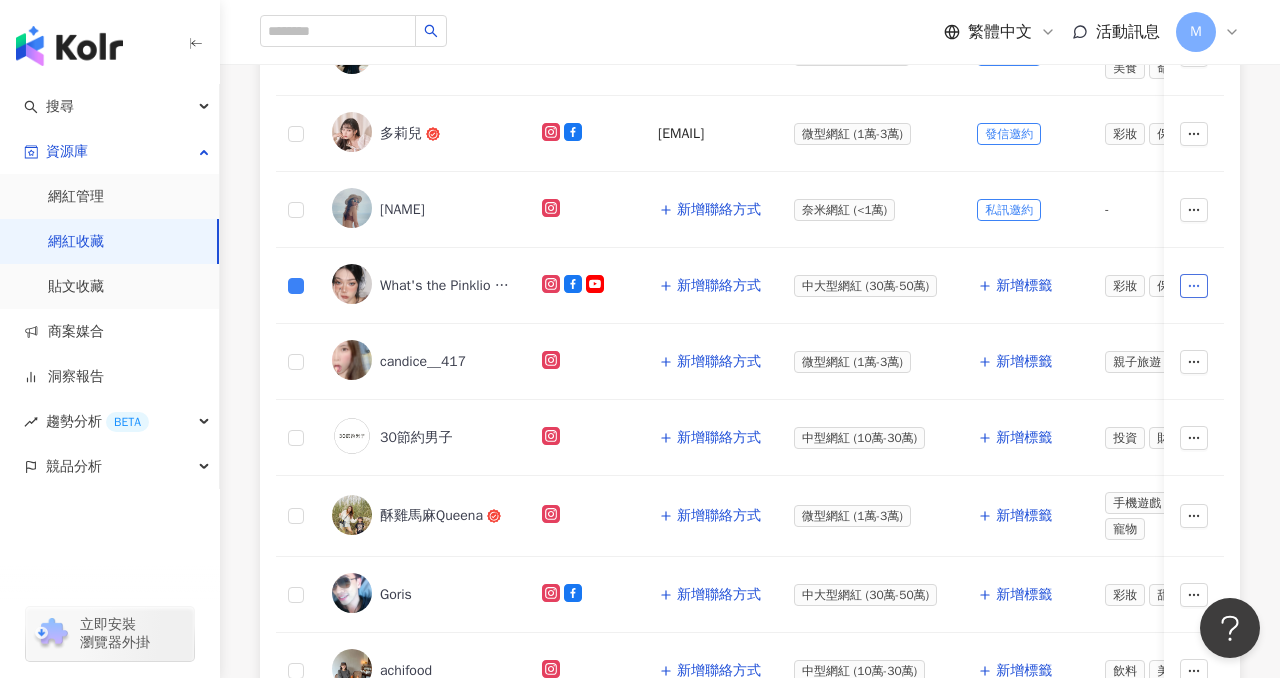 click 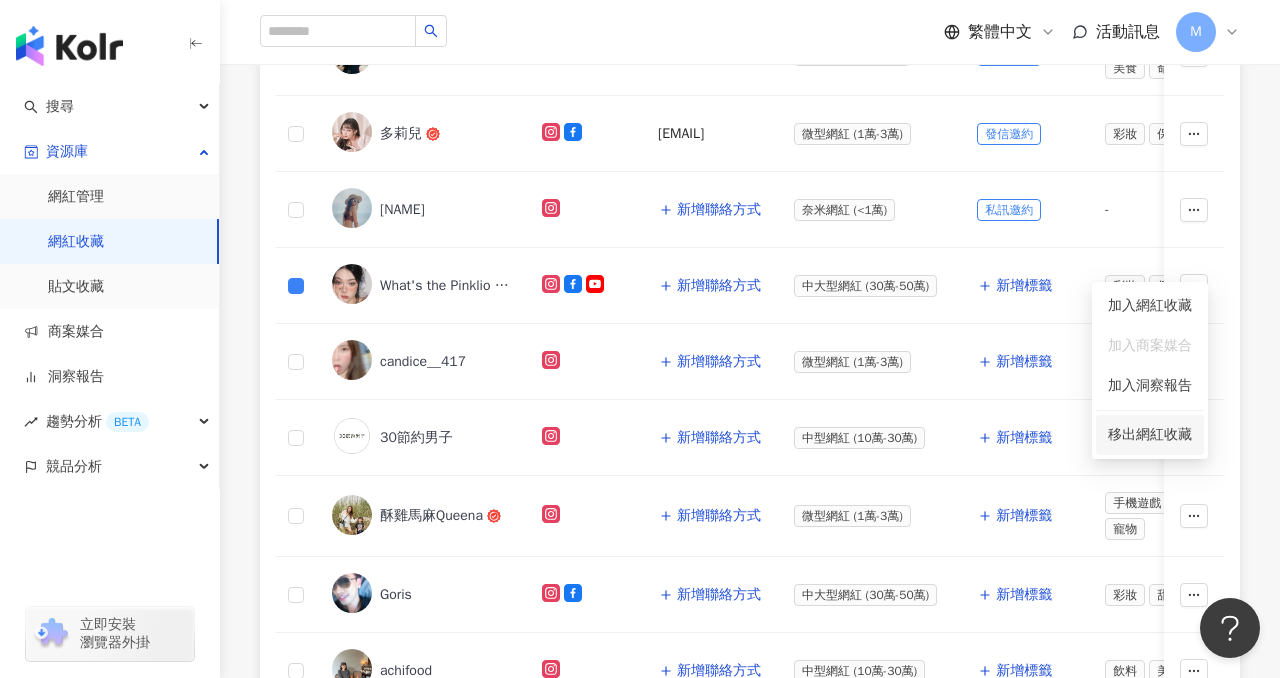 click on "移出網紅收藏" at bounding box center [1150, 434] 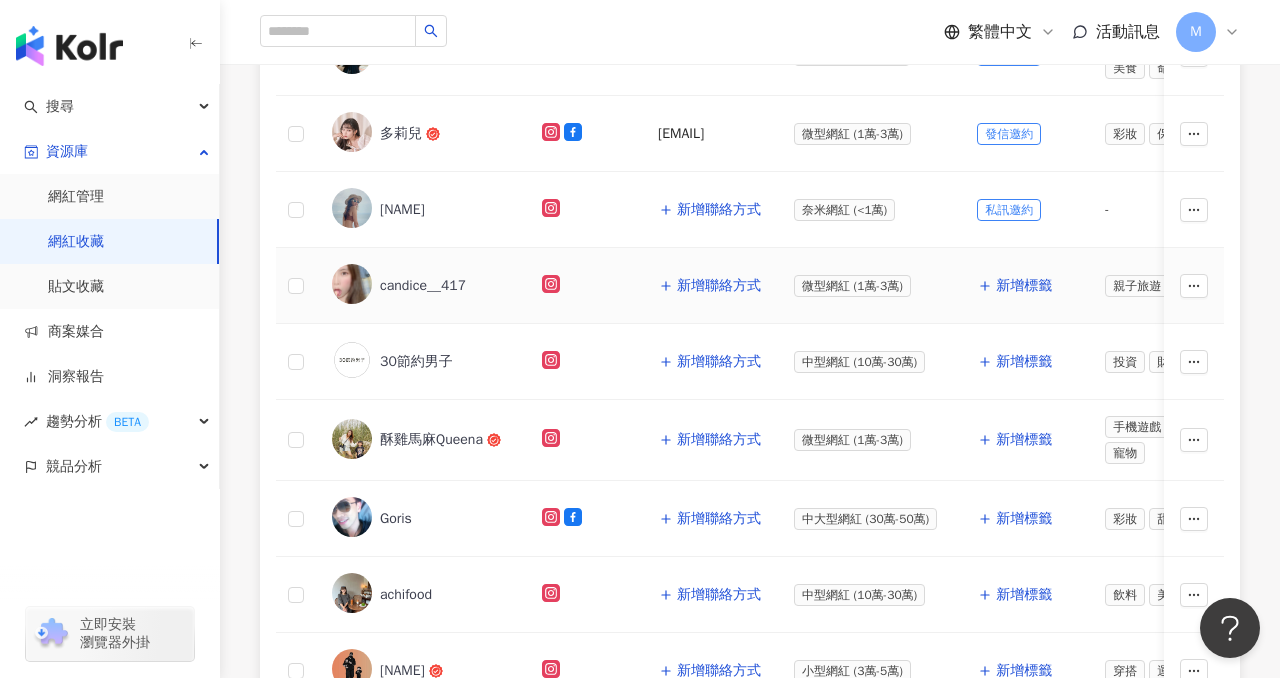 click 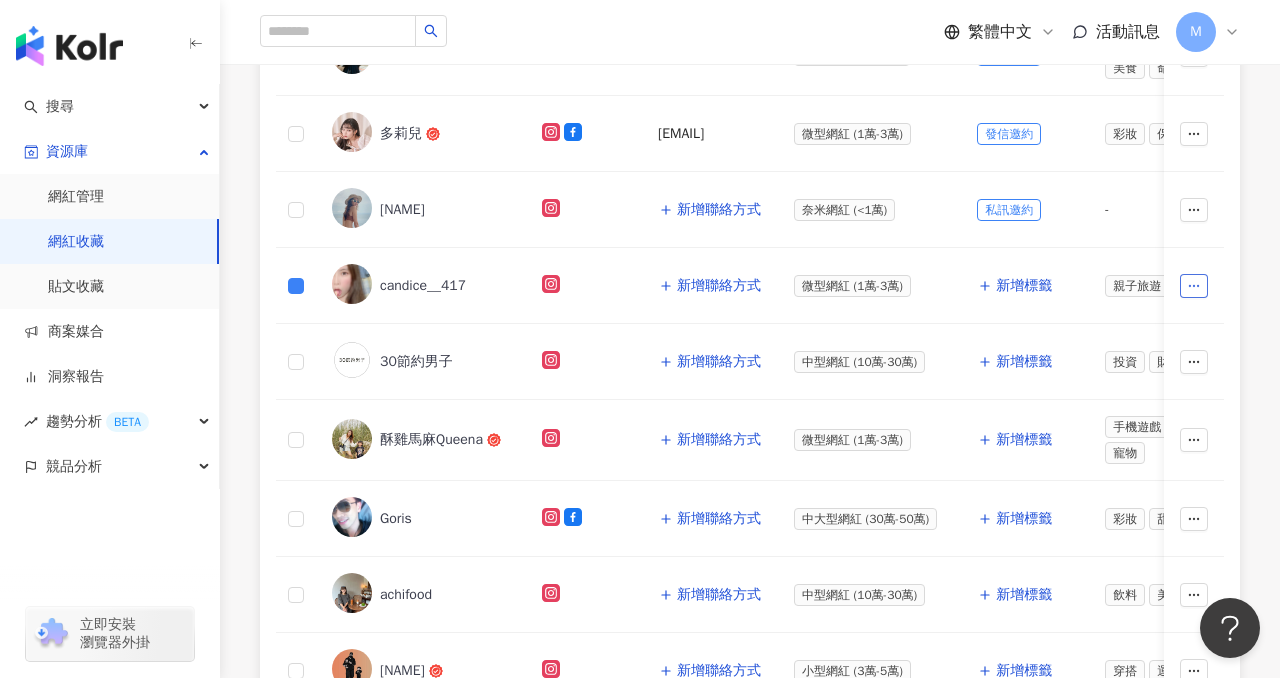 click at bounding box center [1194, 286] 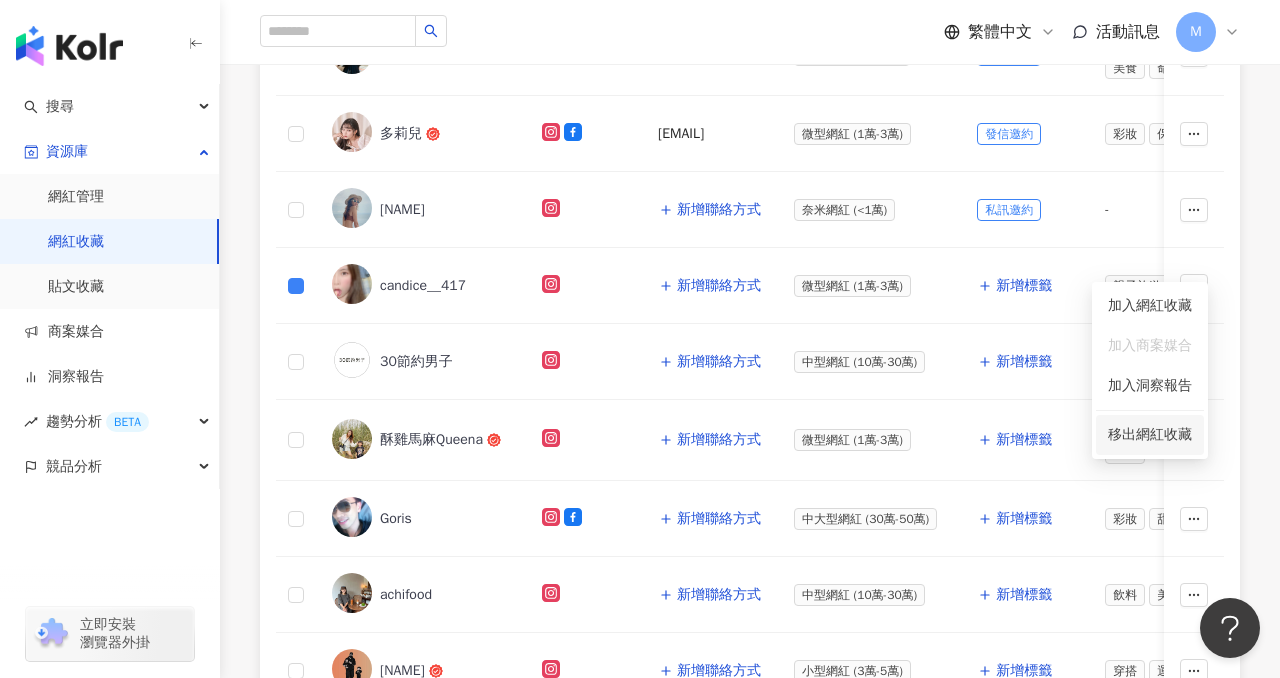 click on "移出網紅收藏" at bounding box center [1150, 434] 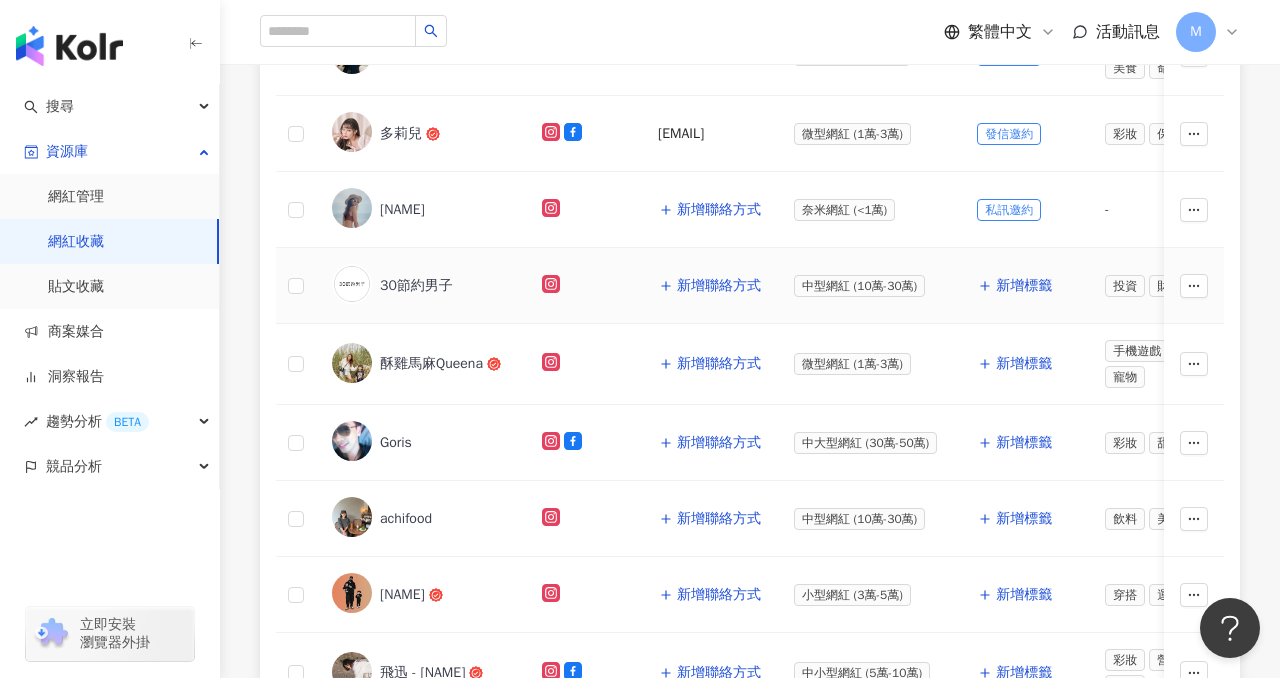 click 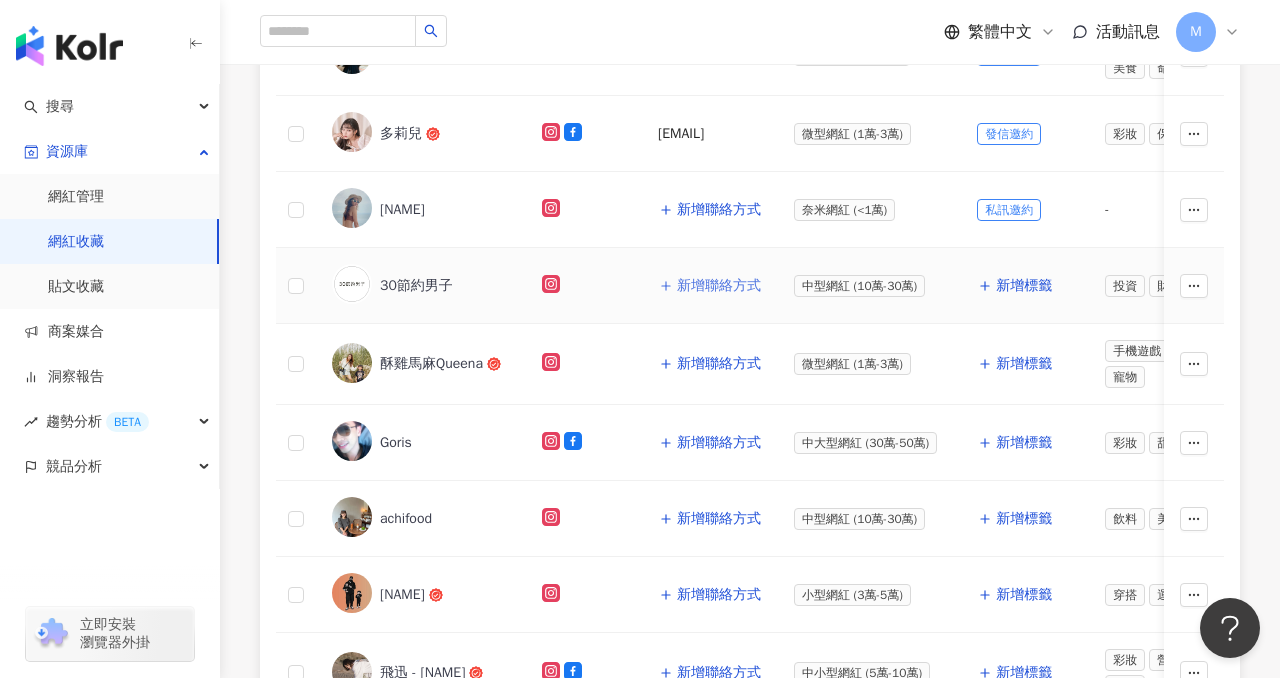 click on "新增聯絡方式" at bounding box center (719, 286) 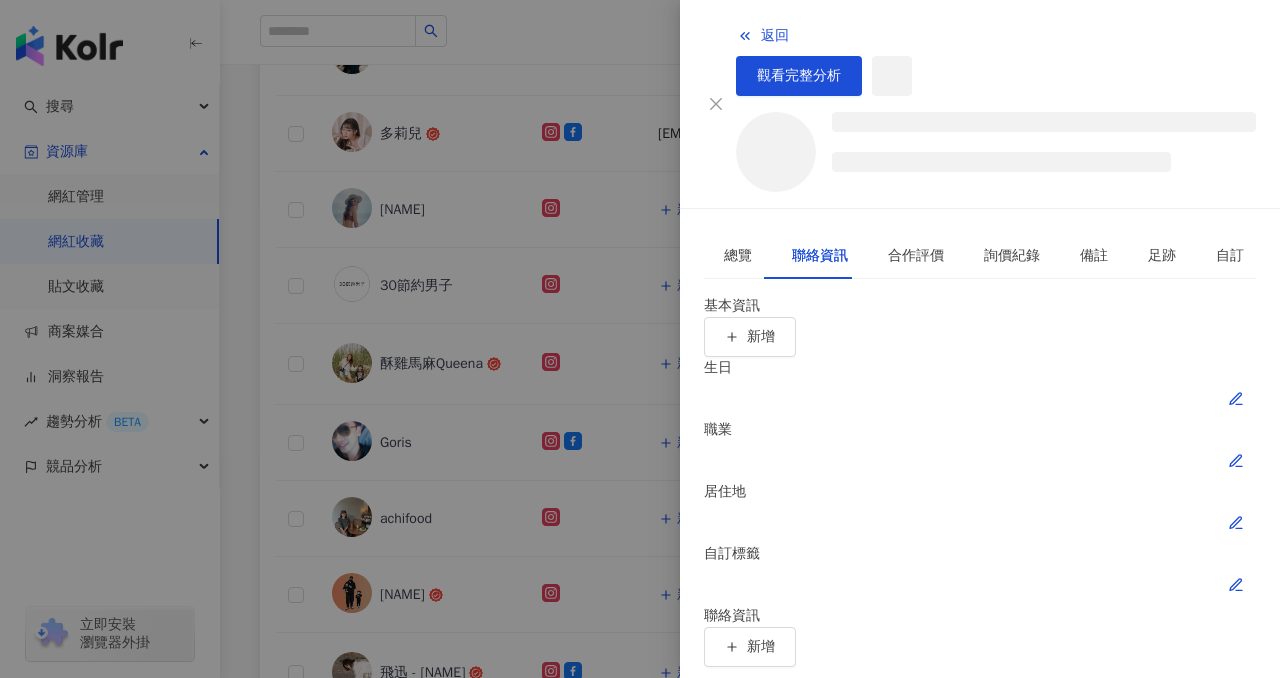 click on "信箱" at bounding box center (738, 690) 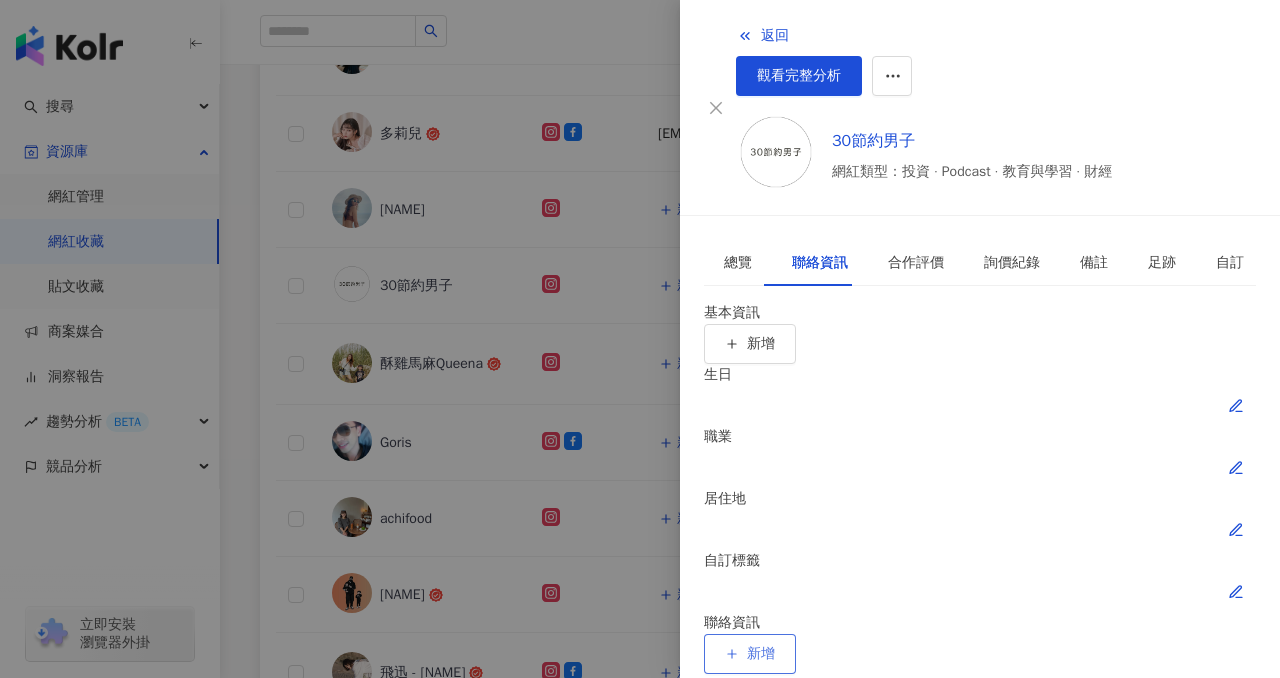 click on "新增" at bounding box center [750, 654] 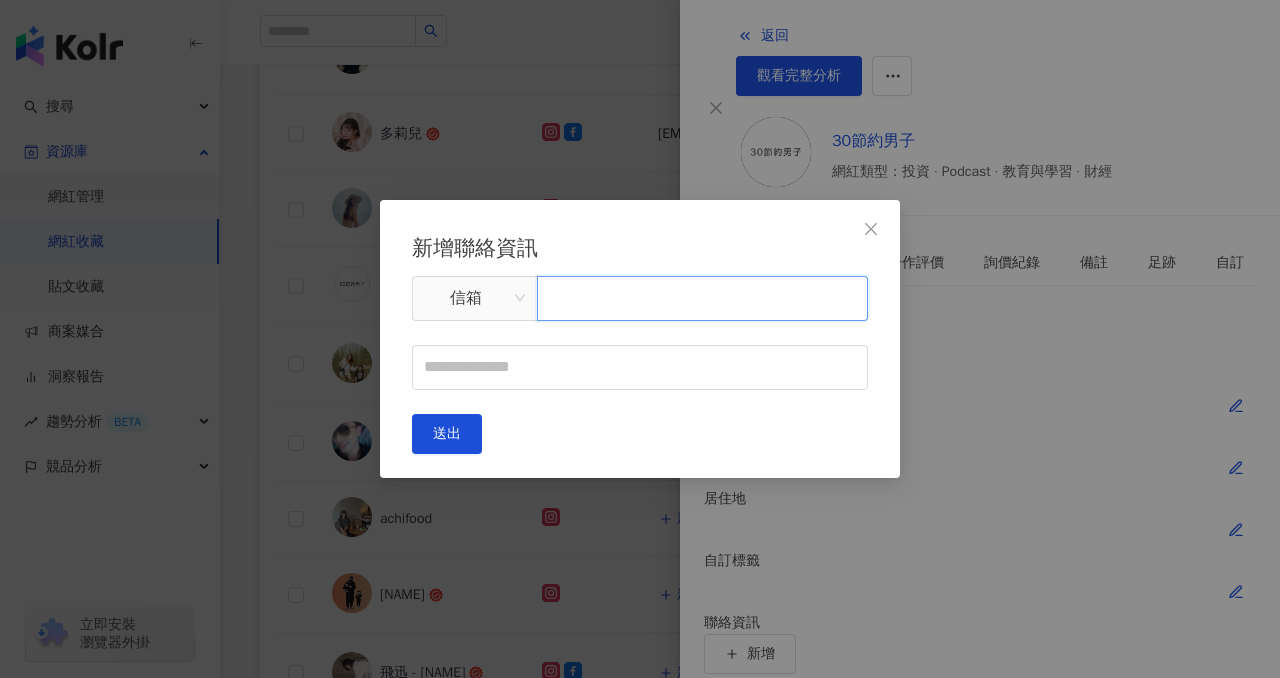 click at bounding box center (702, 298) 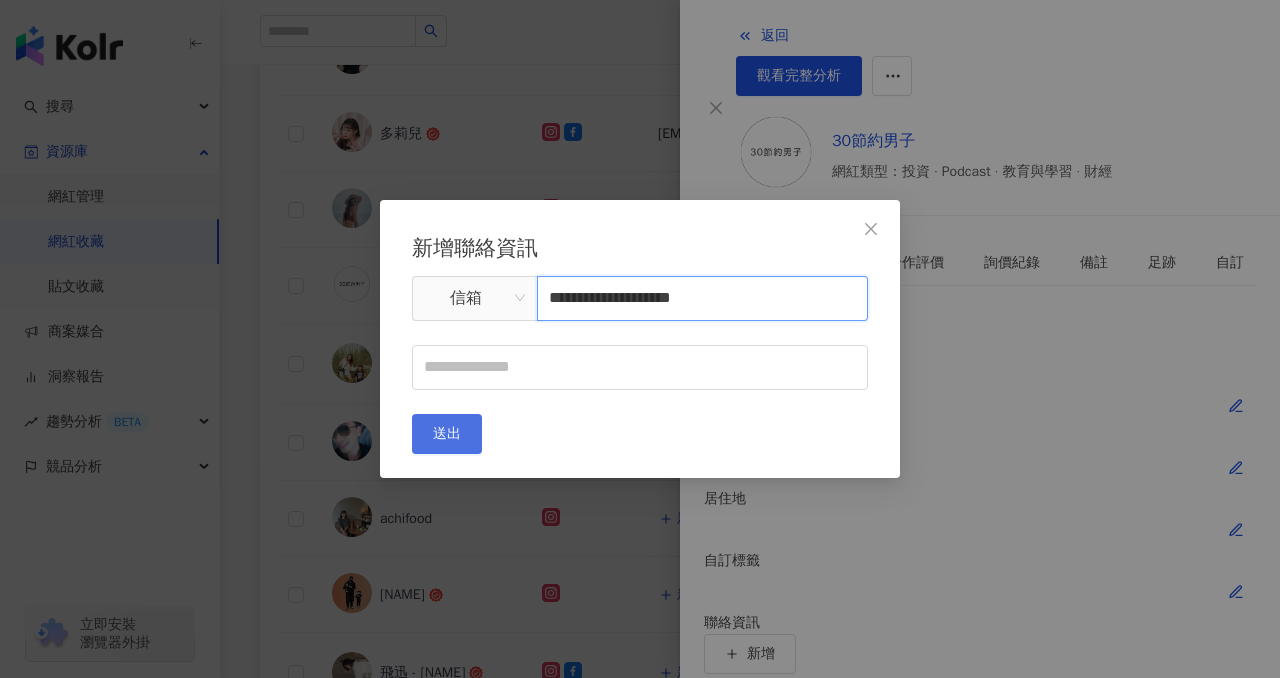 type on "**********" 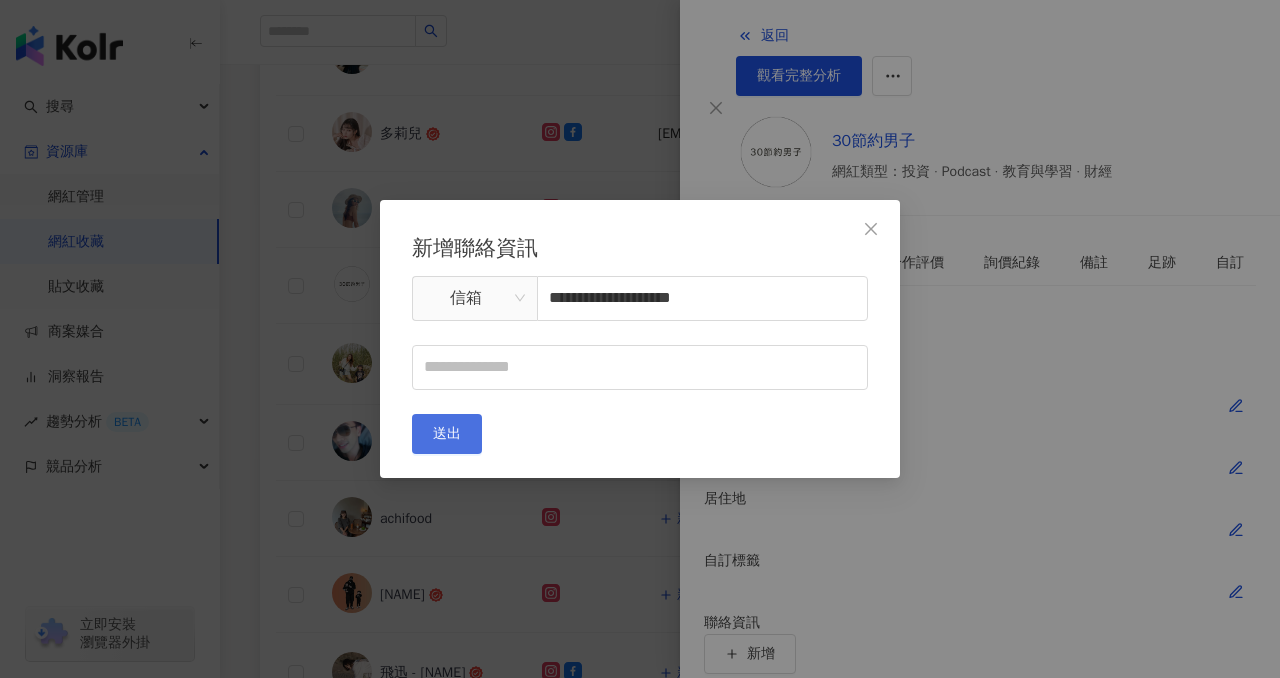 click on "送出" at bounding box center (447, 434) 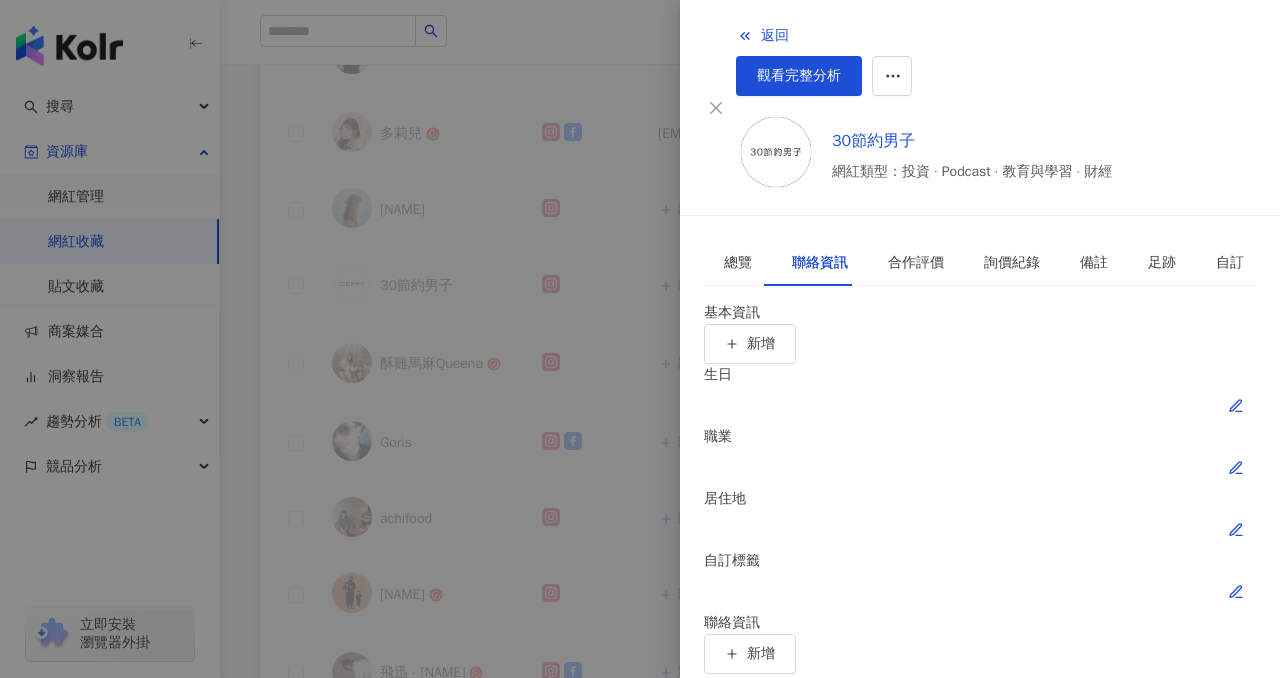 click at bounding box center (640, 339) 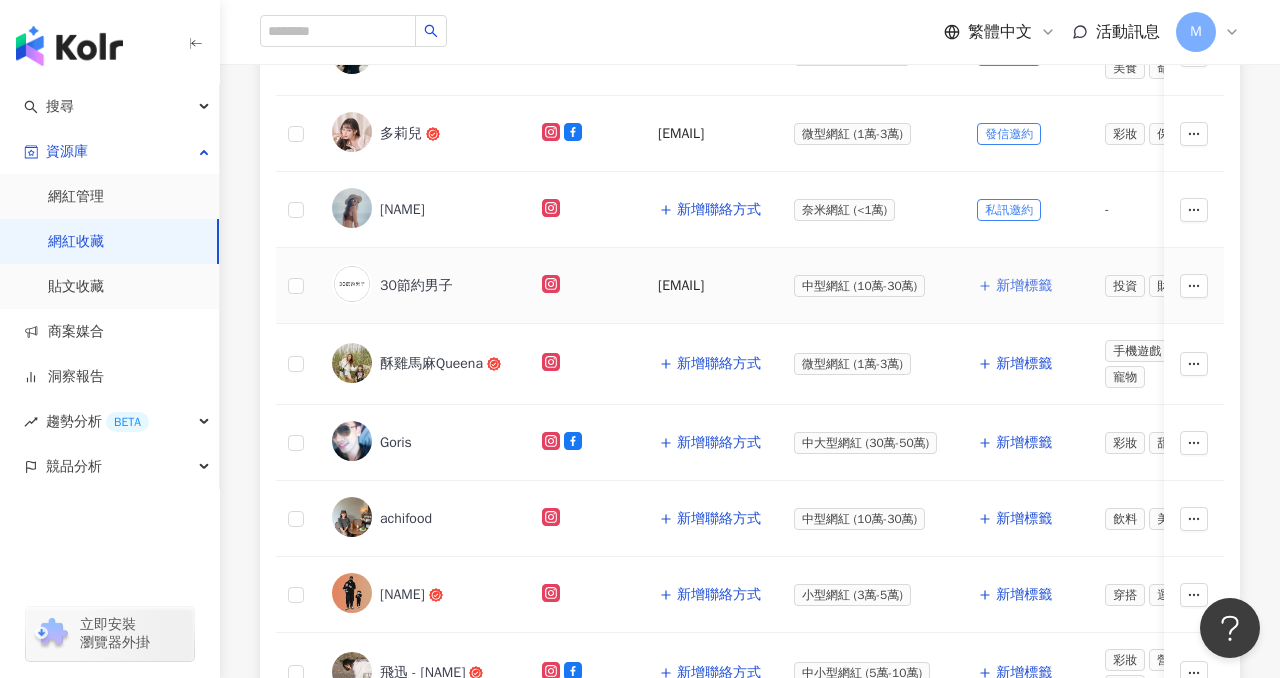 click on "新增標籤" at bounding box center [1024, 286] 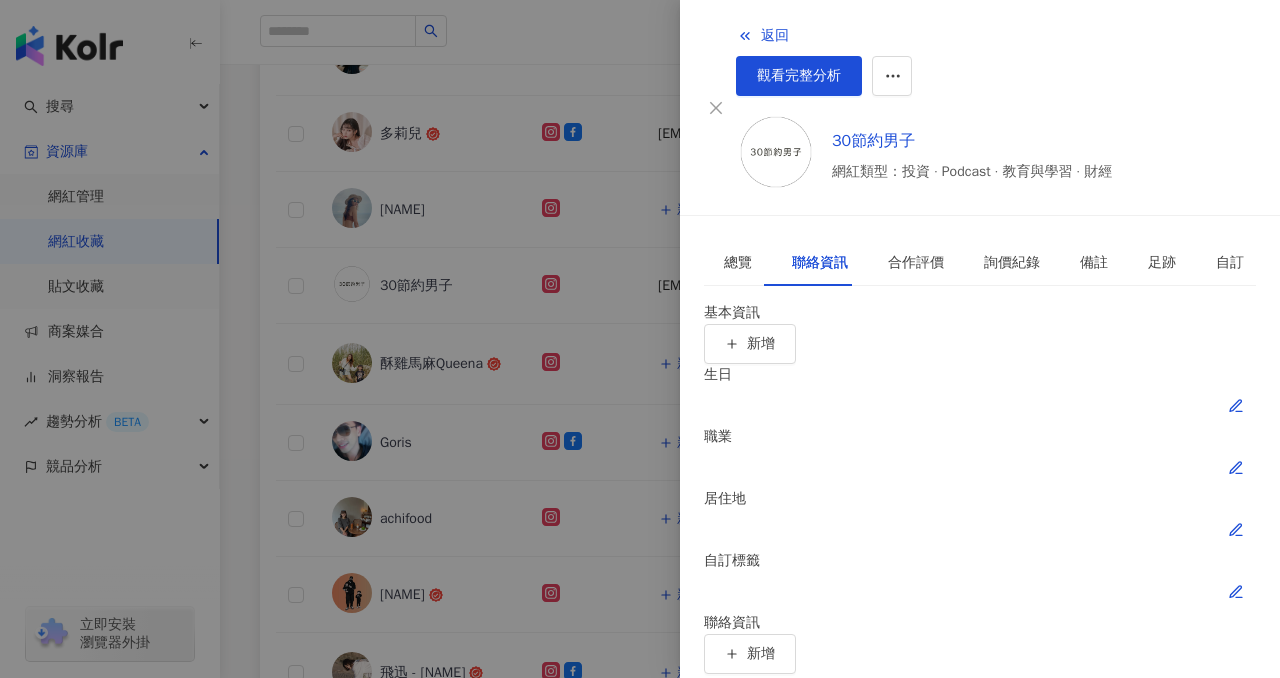 click at bounding box center (1236, 592) 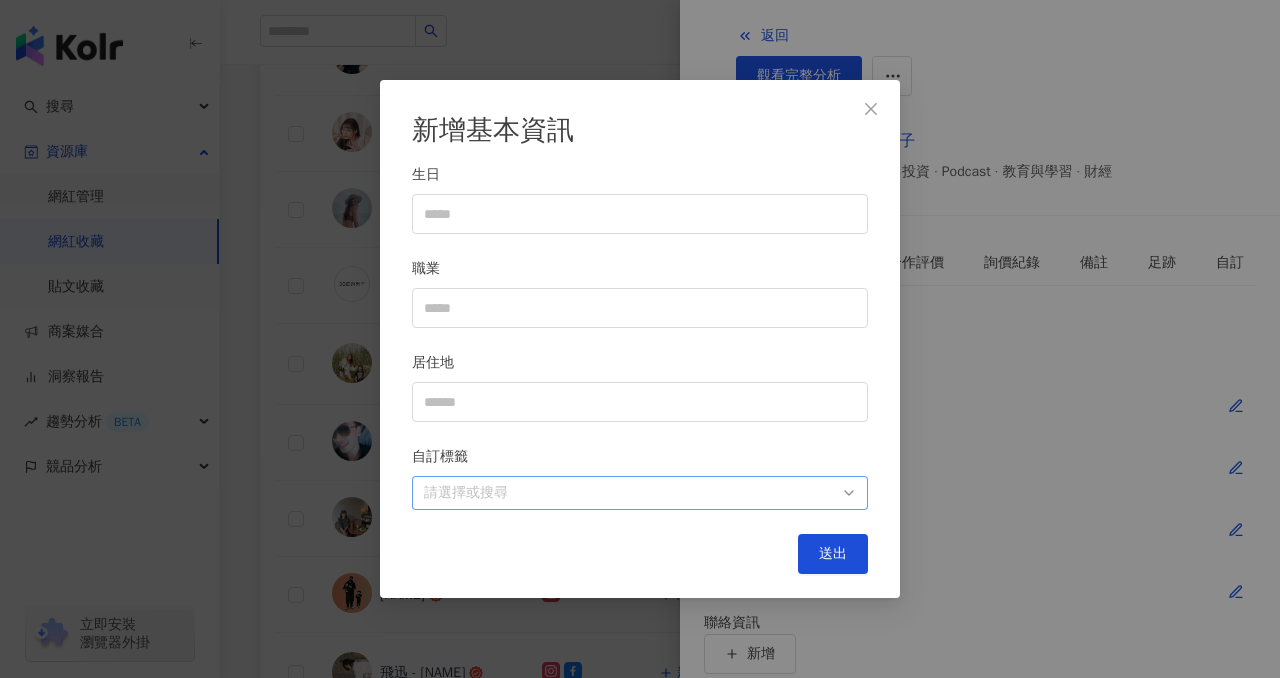click at bounding box center [629, 492] 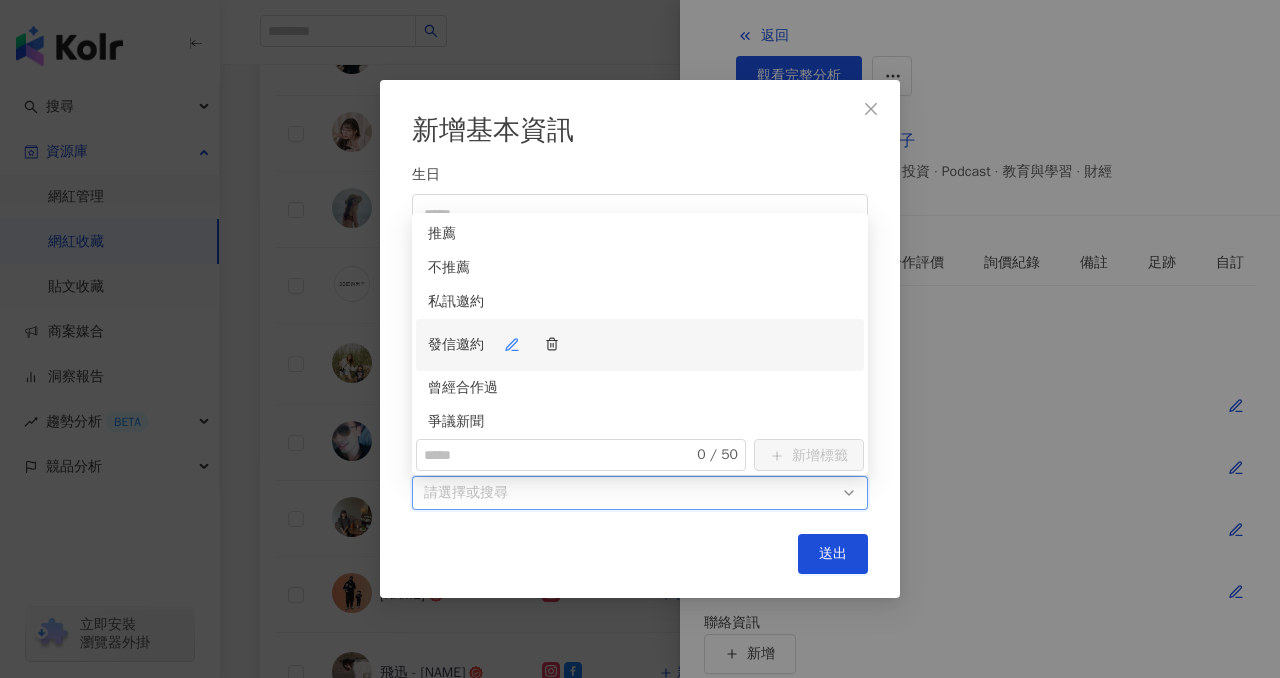click on "發信邀約" at bounding box center [640, 345] 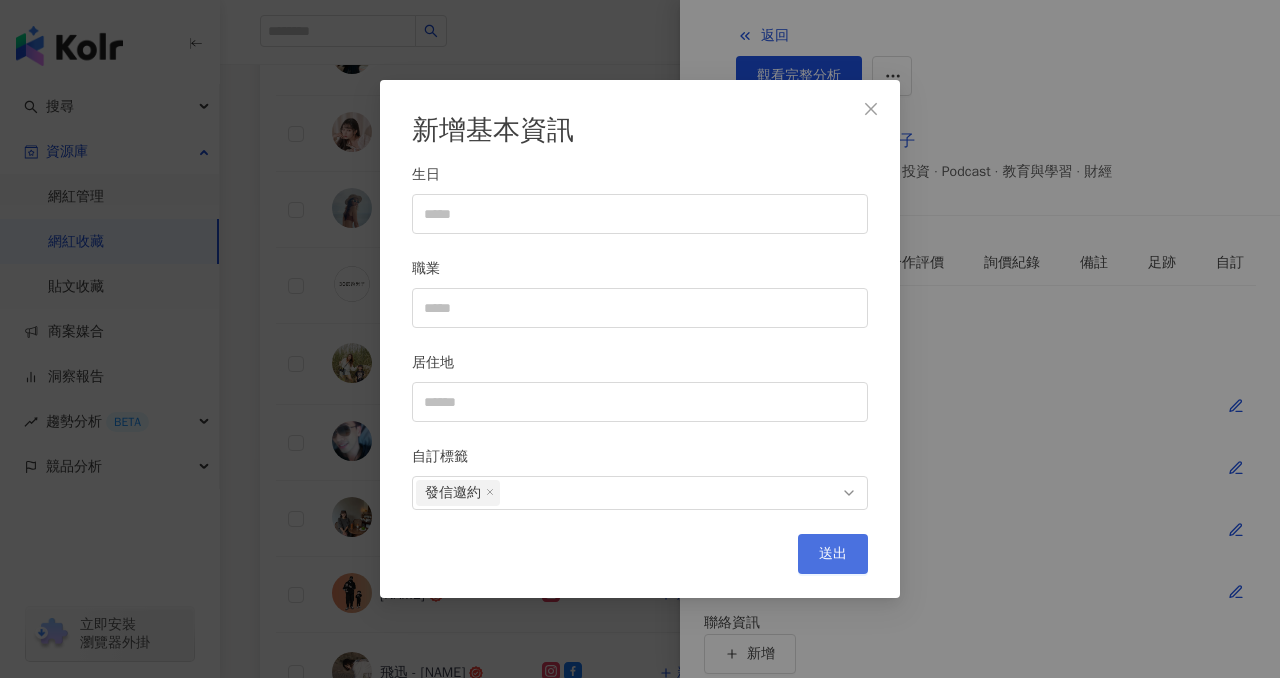 click on "送出" at bounding box center (833, 554) 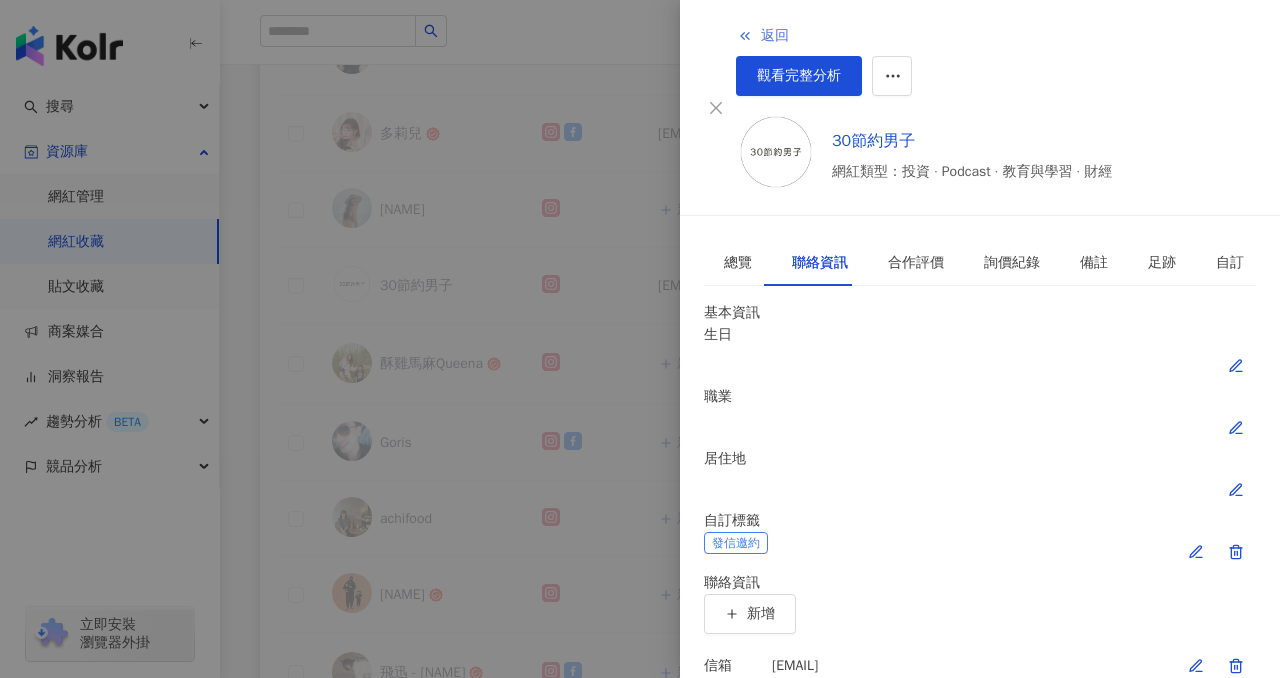 click on "返回" at bounding box center (763, 36) 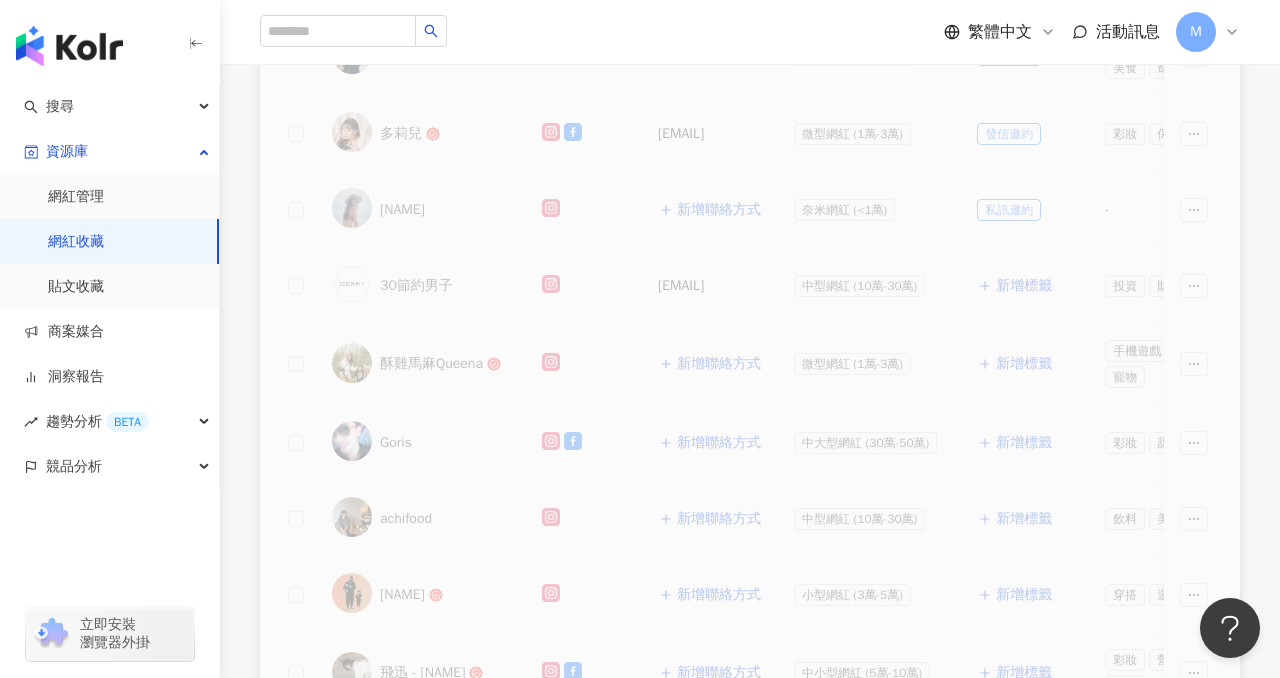 click on "網紅名稱 社群平台 聯絡資訊 網紅量級 自訂標籤 網紅類型 追蹤數 K-Score 近三個月 受眾主要年齡 受眾主要性別 互動率 近三個月 Reels 互動率 近三個月 Reels 觀看率 近三個月 漲粉率 近三個月 已加入的收藏夾 已加入的商案媒合 已加入的洞察報告 最新足跡 操作                                         joylee82309 katedog@ms35.hinet.net 中小型網紅 (5萬-10萬) 發信邀約 台灣旅遊 自行車 教育與學習 家庭 美髮 節慶 運動 15,990 84 25-34 歲 (48.1%) 男性 (75%) 0.16% 0.03% 24% 1.56% 1 個 - - 新增基本資料 小納豆豆豆 tiktok-icon koltimedo168@gmail.com 中大型網紅 (30萬-50萬) 發信邀約 藝術與娛樂 美食 212,164 87 25-34 歲 (46.5%) 女性 (84.7%) 4.13% 4.31% 232% 8.06% 1 個 - - 刪除聯絡資料 阿圓 iamcircleofficial@gmail.com 百萬網紅 (>100萬) 發信邀約 手機遊戲 日常話題 教育與學習 美食 命理占卜 節慶 旅遊 541,982 91 女性 (76.3%)" at bounding box center (750, 335) 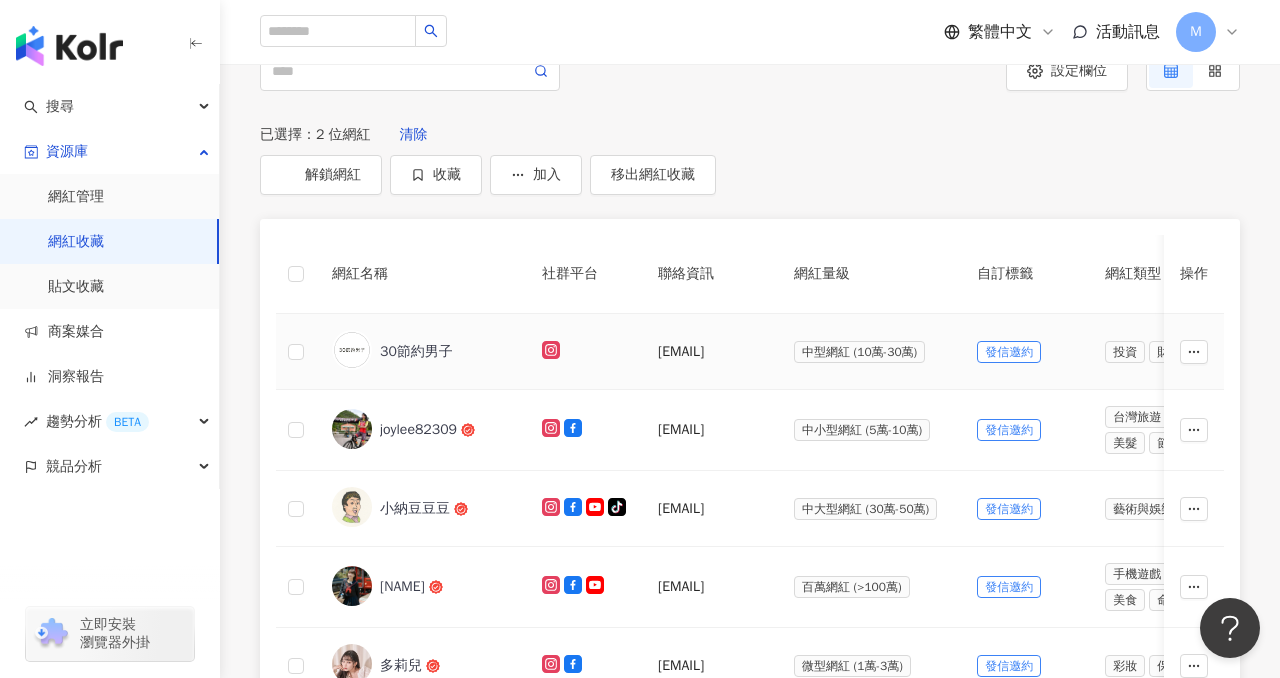 scroll, scrollTop: 650, scrollLeft: 0, axis: vertical 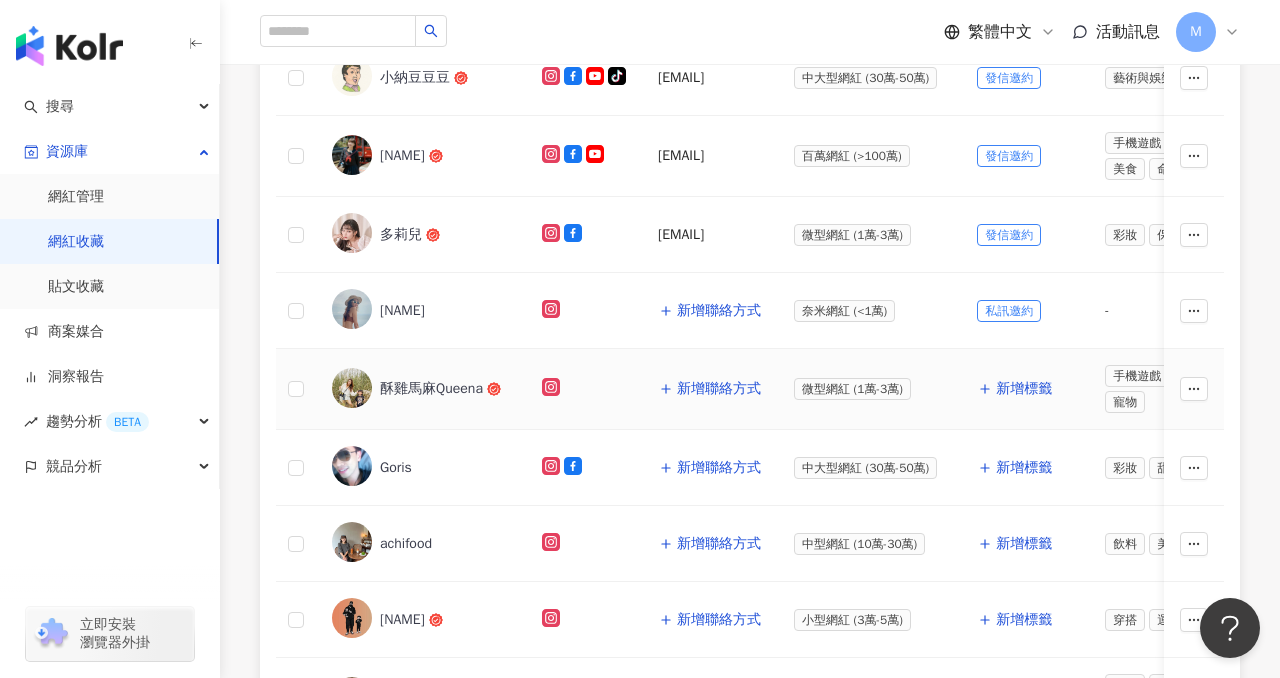 click 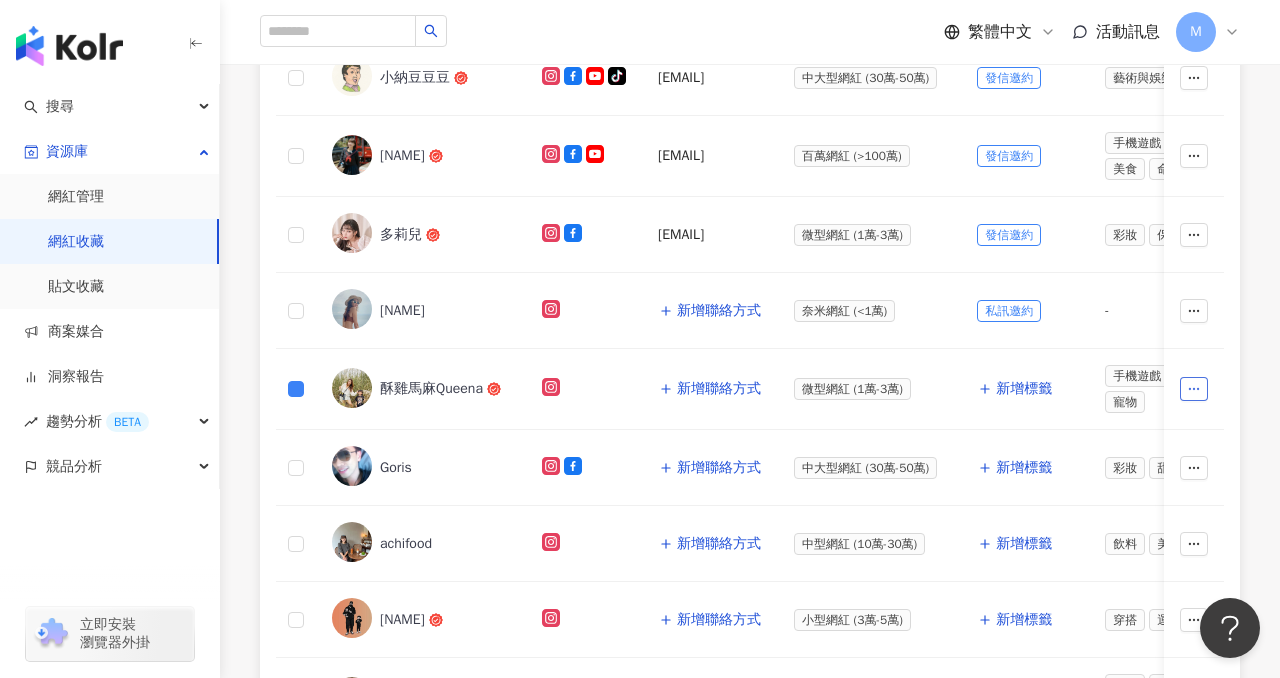 click 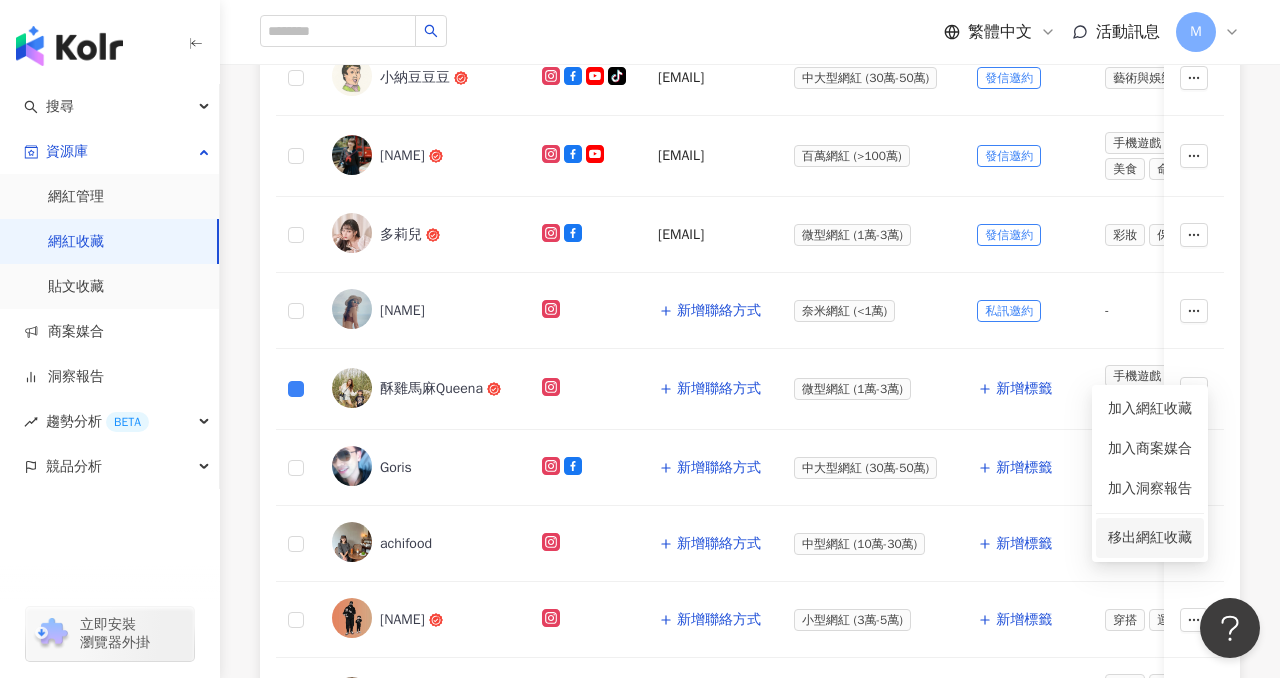 click on "移出網紅收藏" at bounding box center (1150, 538) 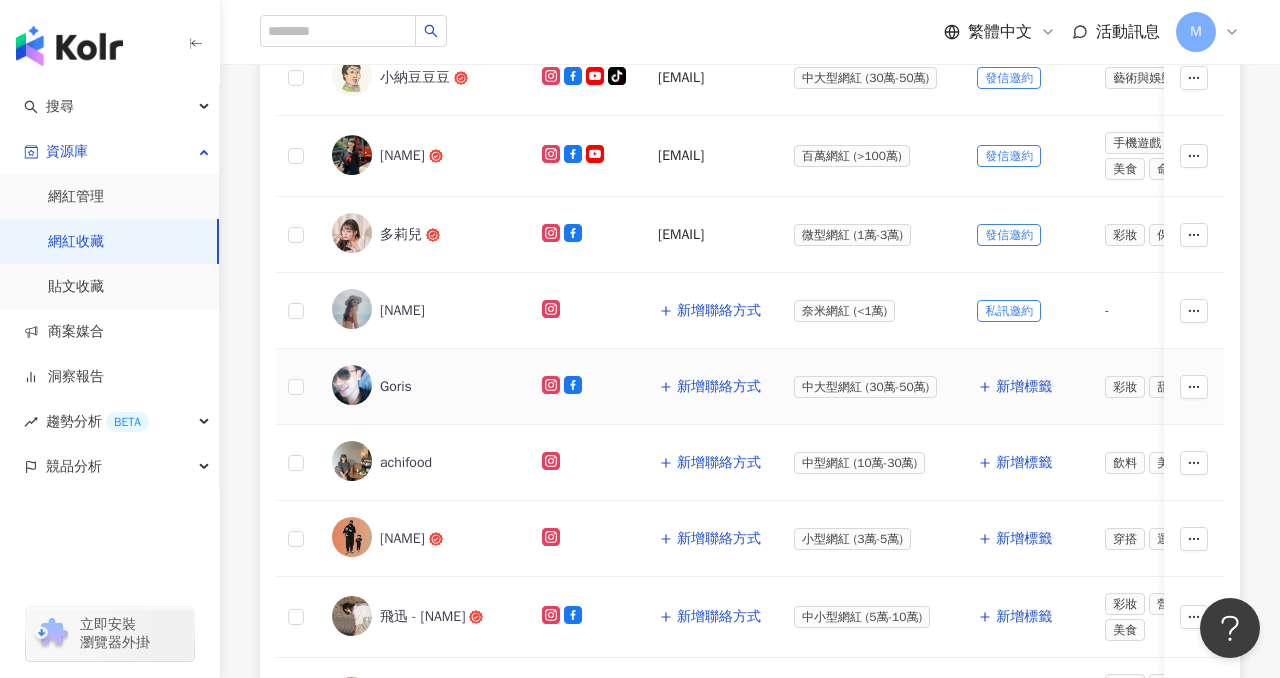 click 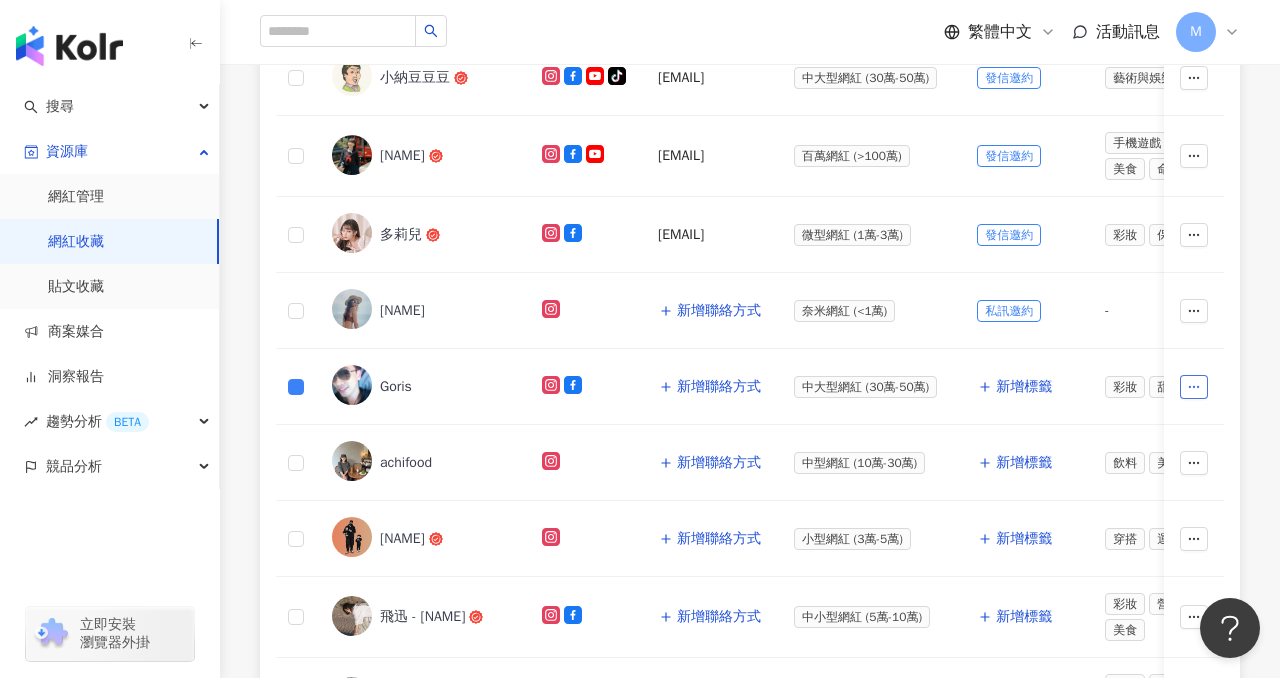 click at bounding box center [1194, 387] 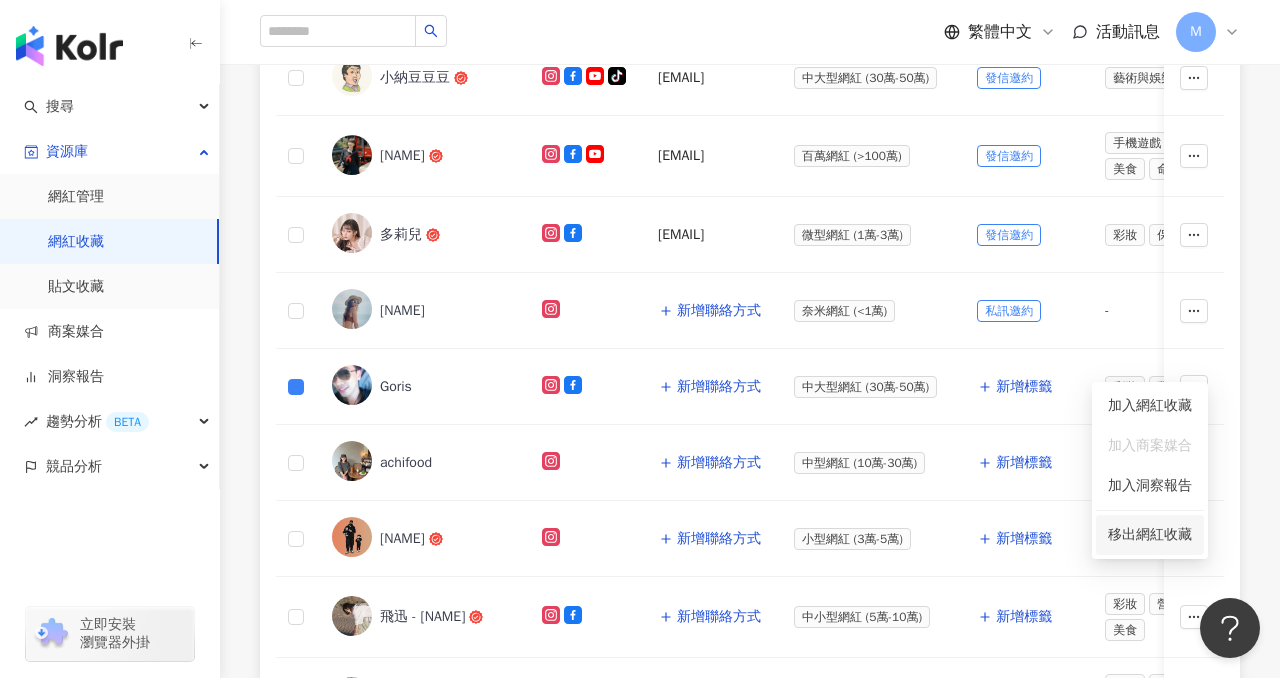 click on "移出網紅收藏" at bounding box center [1150, 534] 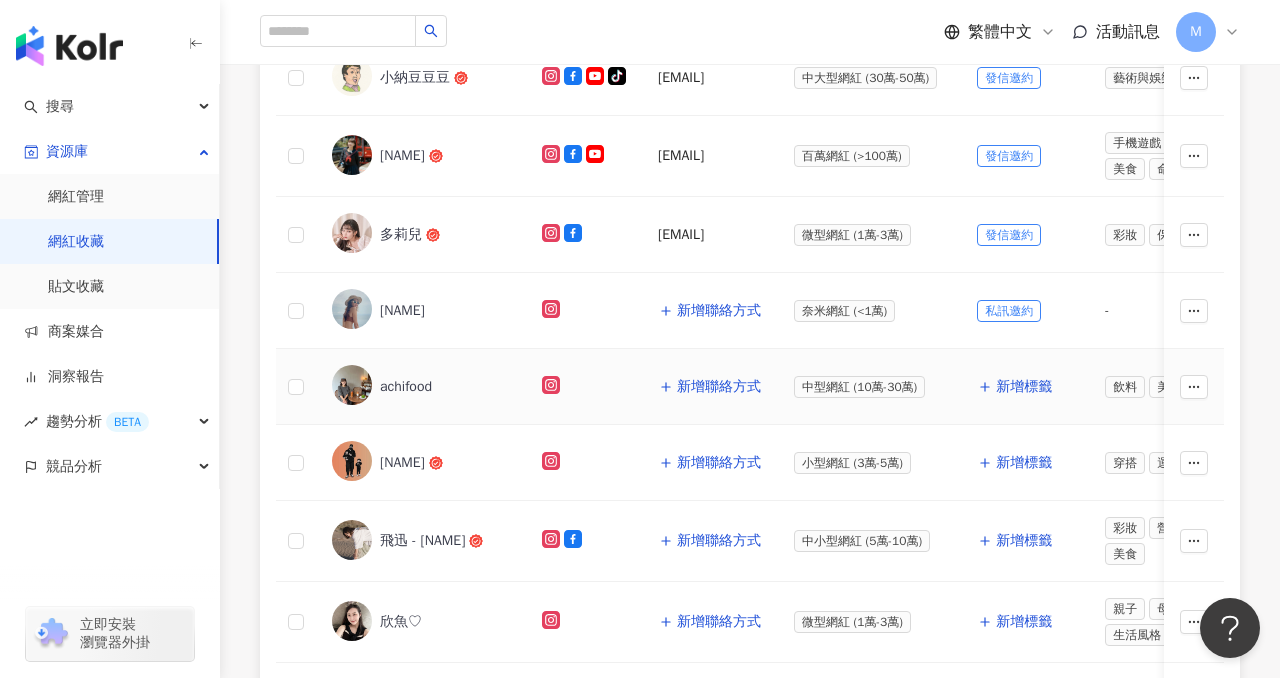 click 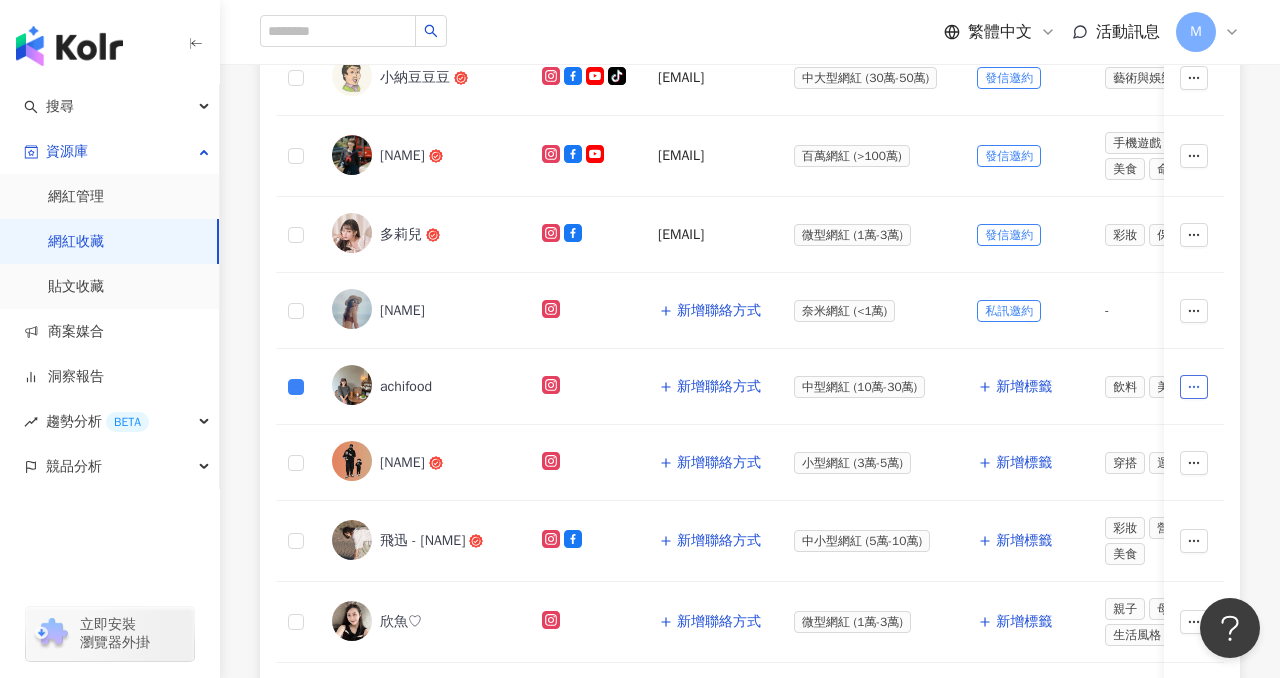 click 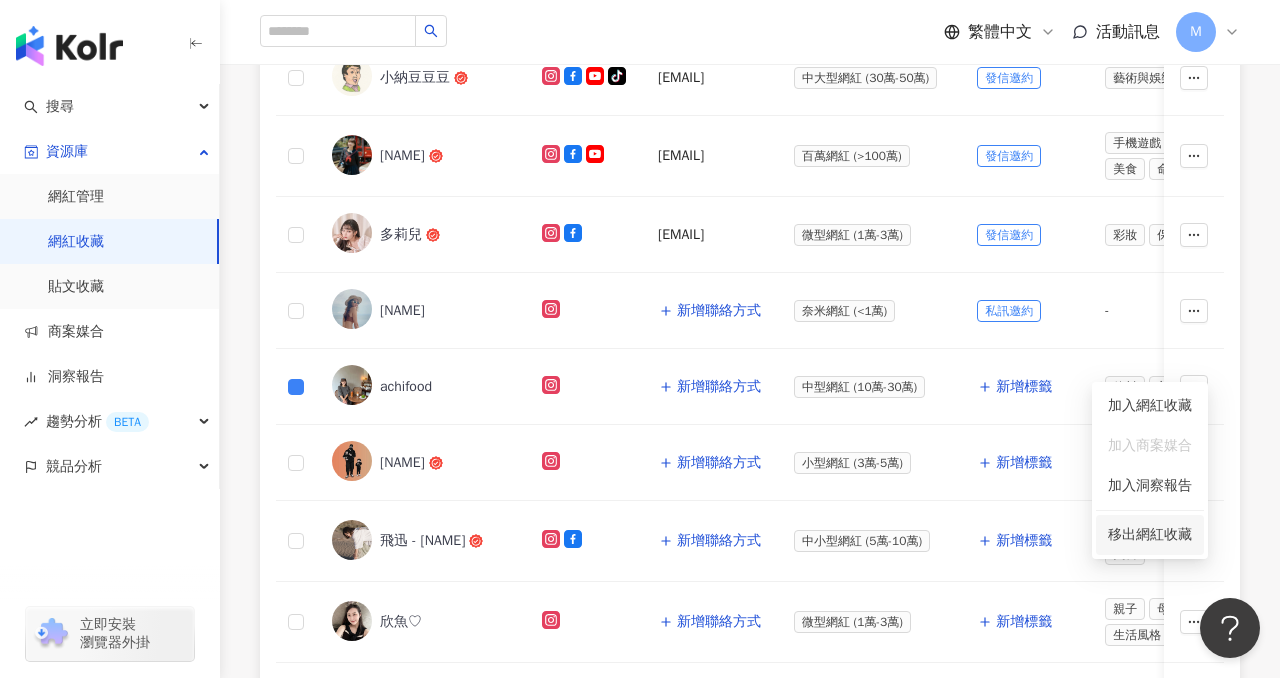click on "移出網紅收藏" at bounding box center [1150, 534] 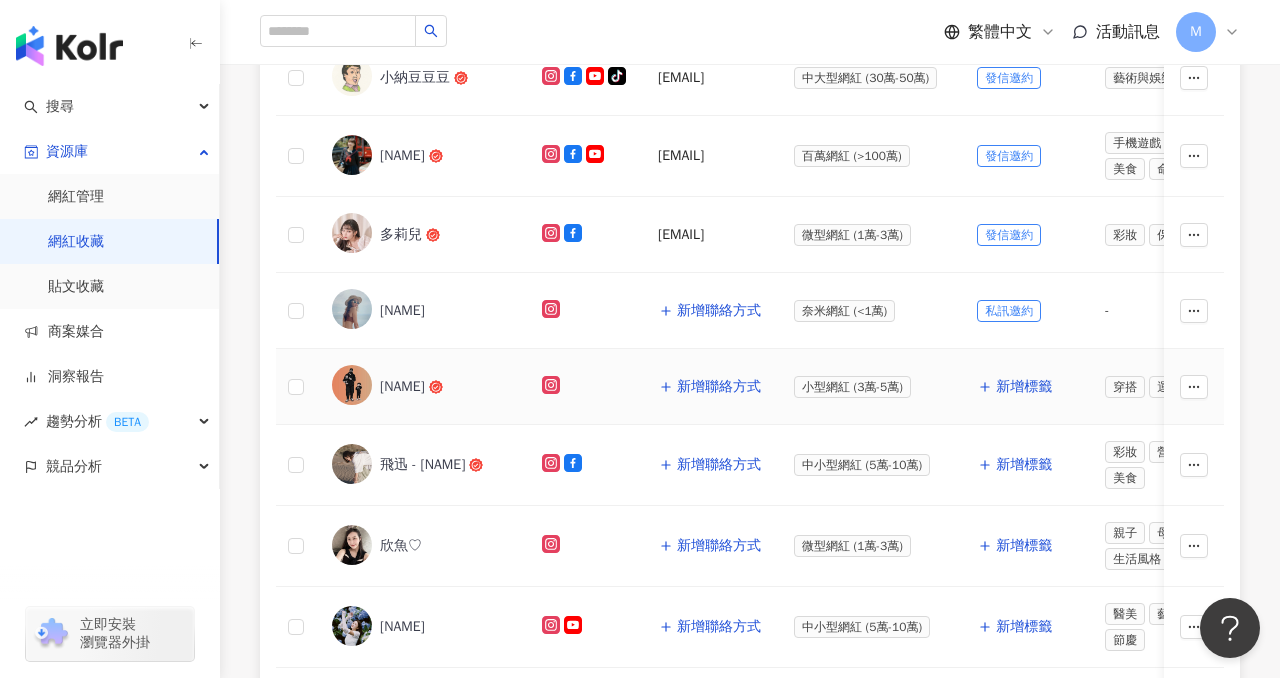 click 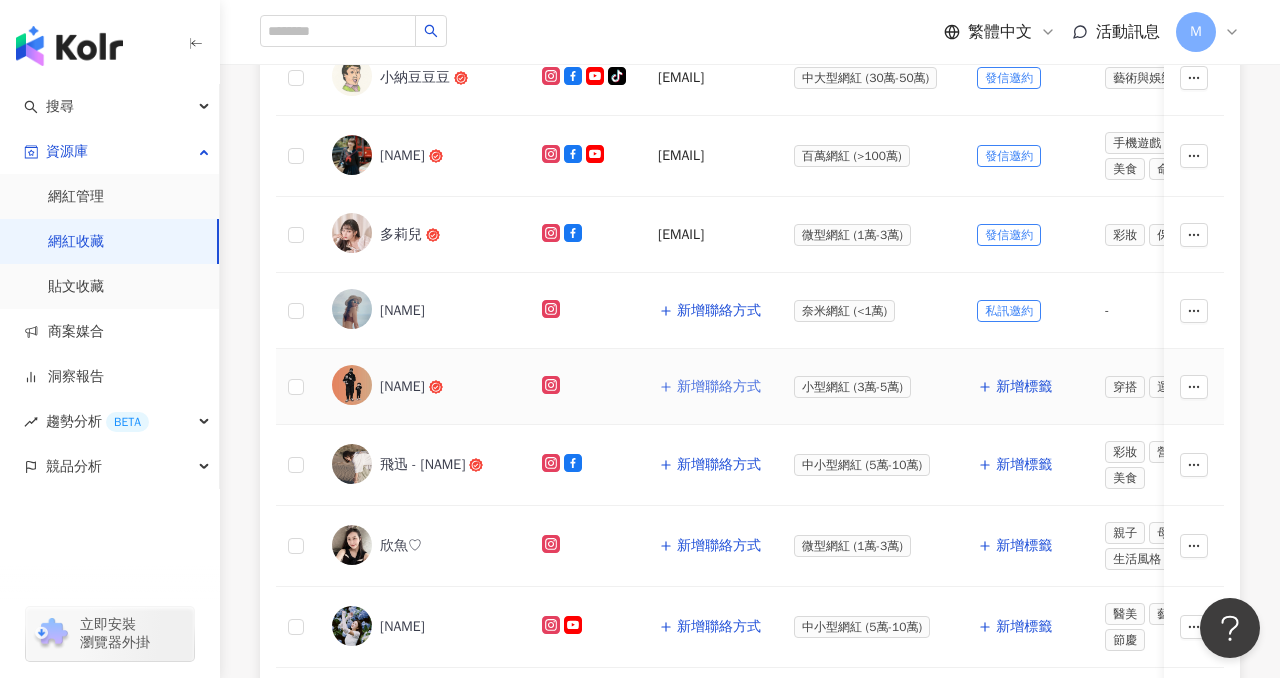 click on "新增聯絡方式" at bounding box center [719, 387] 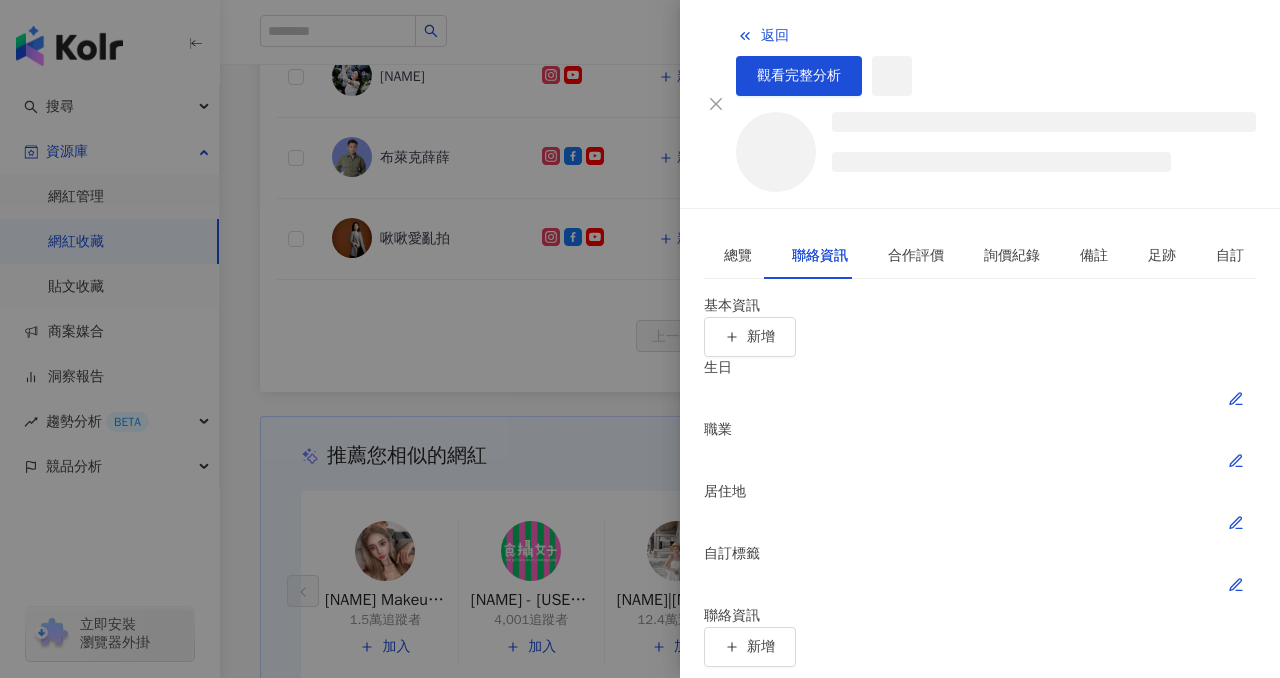 scroll, scrollTop: 1263, scrollLeft: 0, axis: vertical 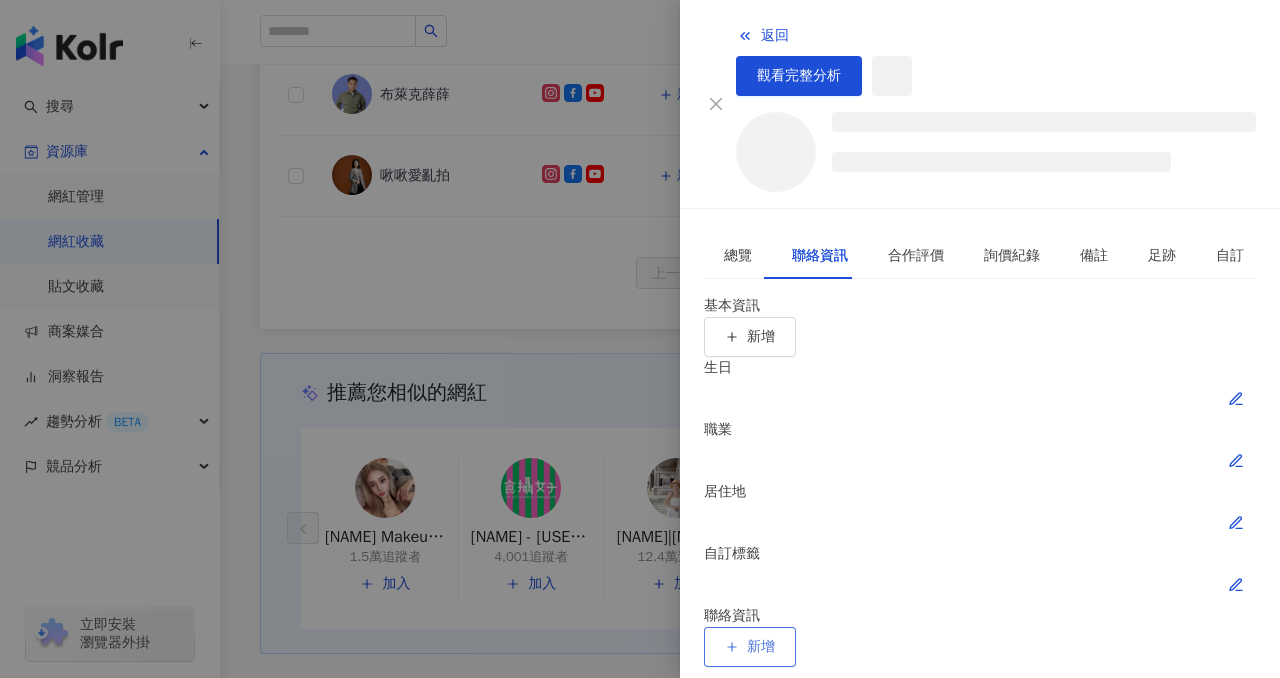 click on "新增" at bounding box center (750, 647) 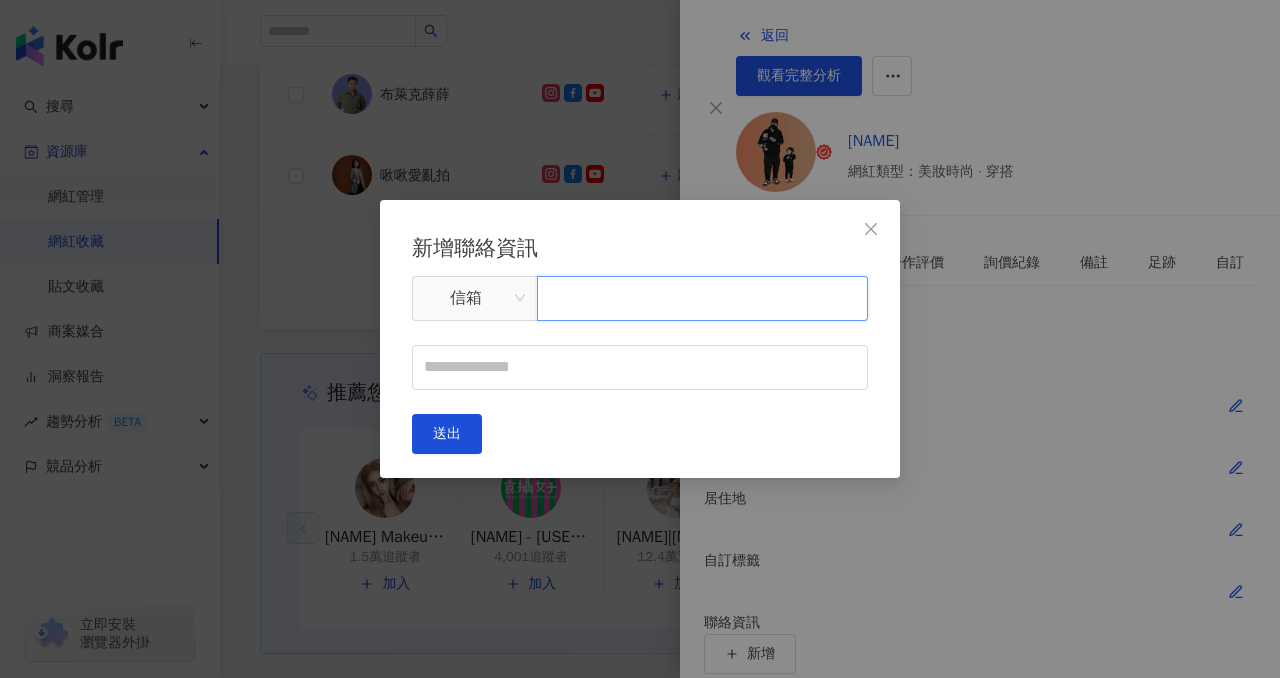 click at bounding box center [702, 298] 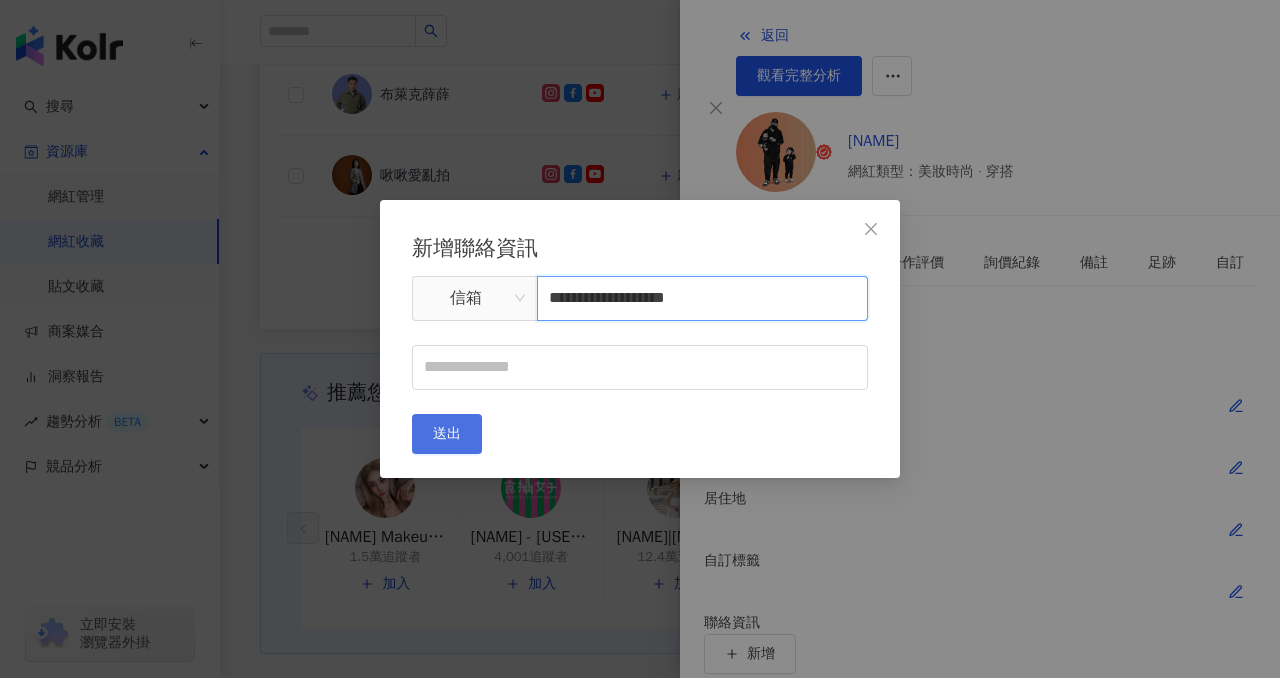 type on "**********" 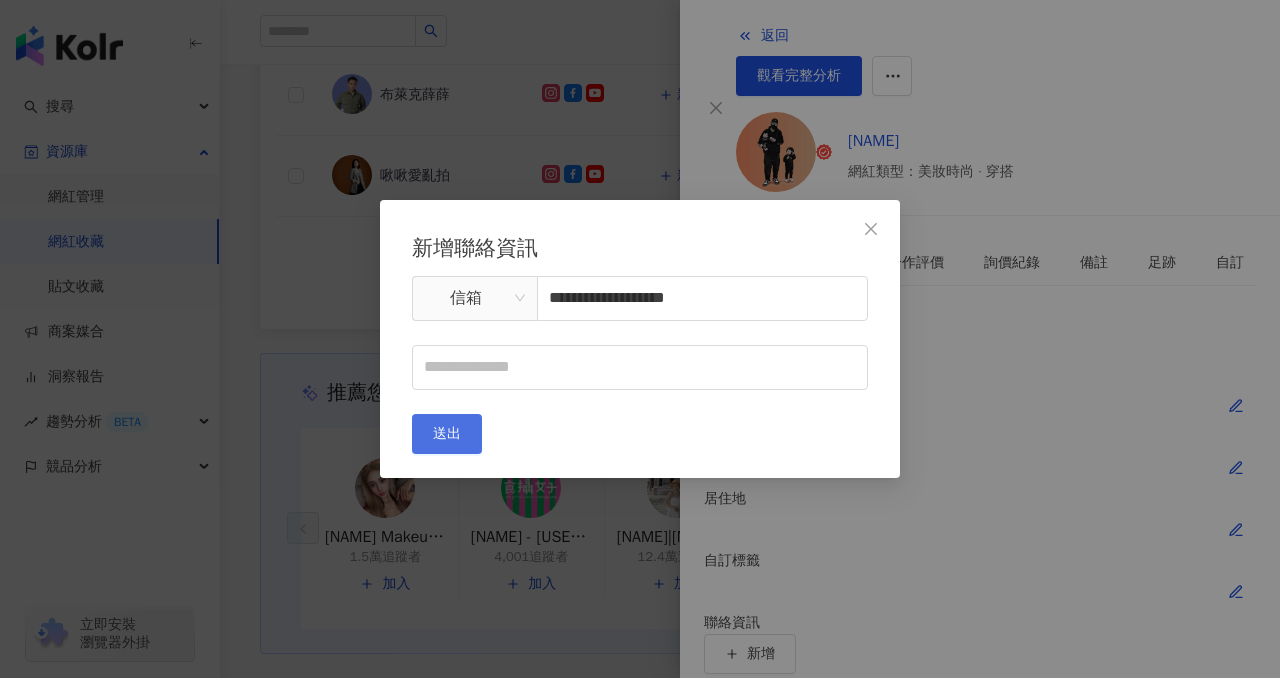 click on "送出" at bounding box center [447, 434] 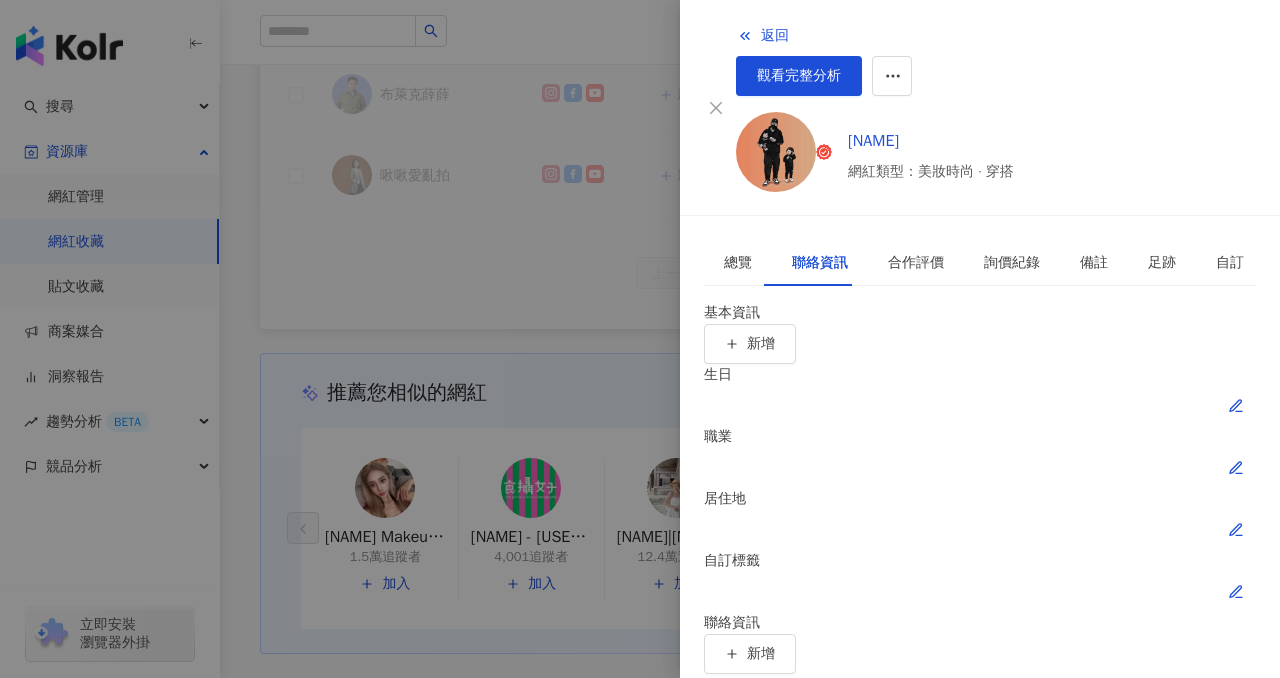 click at bounding box center (640, 339) 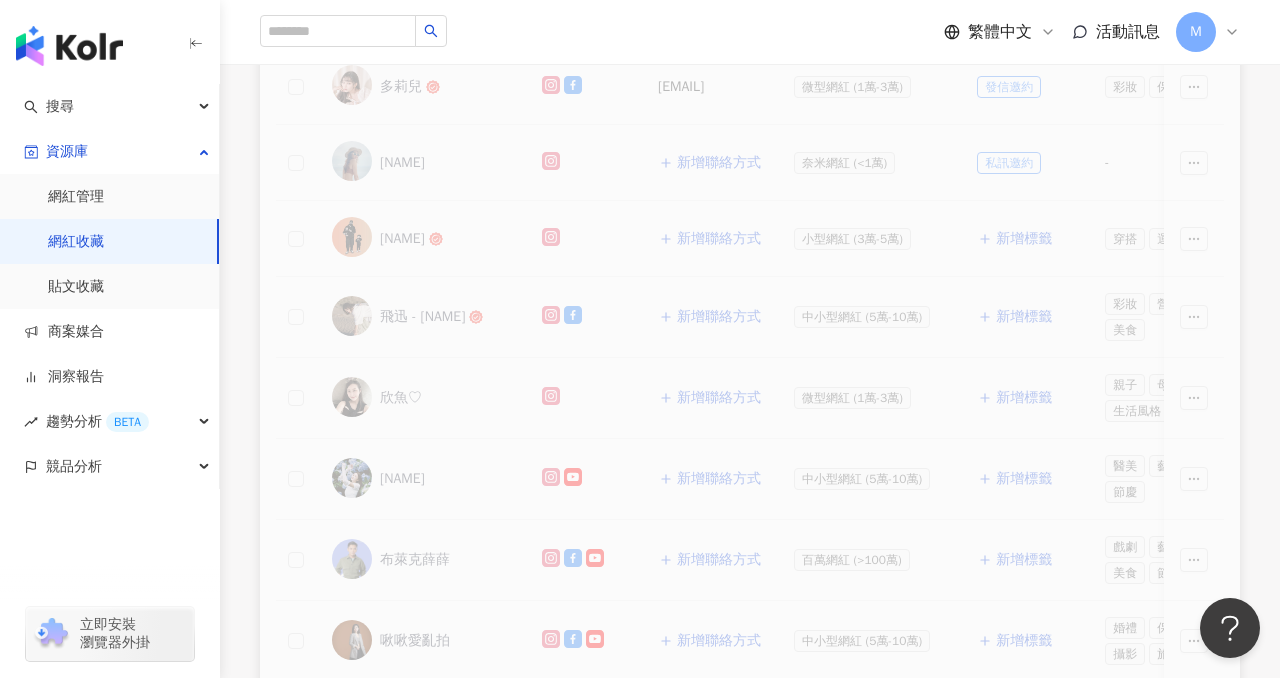 scroll, scrollTop: 708, scrollLeft: 0, axis: vertical 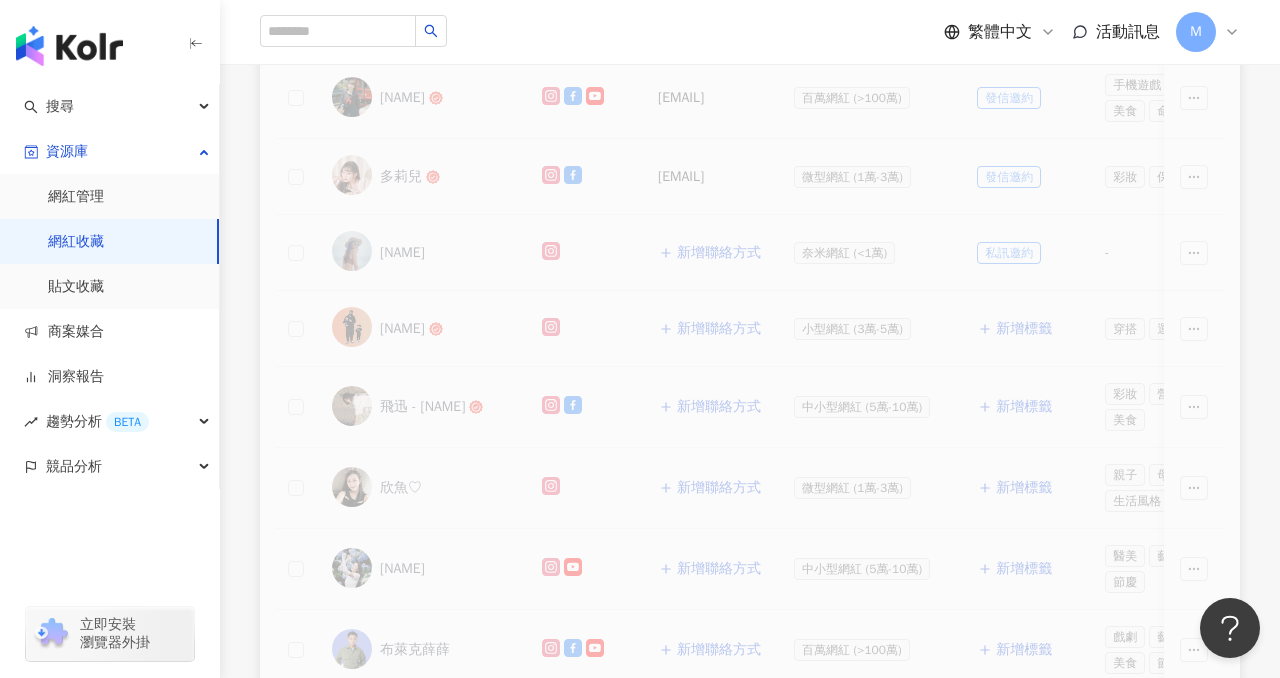 click on "網紅名稱 社群平台 聯絡資訊 網紅量級 自訂標籤 網紅類型 追蹤數 K-Score 近三個月 受眾主要年齡 受眾主要性別 互動率 近三個月 Reels 互動率 近三個月 Reels 觀看率 近三個月 漲粉率 近三個月 已加入的收藏夾 已加入的商案媒合 已加入的洞察報告 最新足跡 操作                                         30節約男子 setsuyaku0@gmail.com 中型網紅 (10萬-30萬) 發信邀約 投資 財經 165,678 78 25-34 歲 (49.9%) 女性 (75.7%) 0.48% 0.05% 26.2% 0.16% 1 個 - - 新增基本資料 joylee82309 katedog@ms35.hinet.net 中小型網紅 (5萬-10萬) 發信邀約 台灣旅遊 自行車 教育與學習 家庭 美髮 節慶 運動 15,990 84 25-34 歲 (48.1%) 男性 (75%) 0.16% 0.03% 24% 1.56% 1 個 - - 新增基本資料 小納豆豆豆 tiktok-icon koltimedo168@gmail.com 中大型網紅 (30萬-50萬) 發信邀約 藝術與娛樂 美食 212,164 87 25-34 歲 (46.5%) 女性 (84.7%) 4.13% 4.31% 232% 8.06% 1 個 - - 91 -" at bounding box center (750, 307) 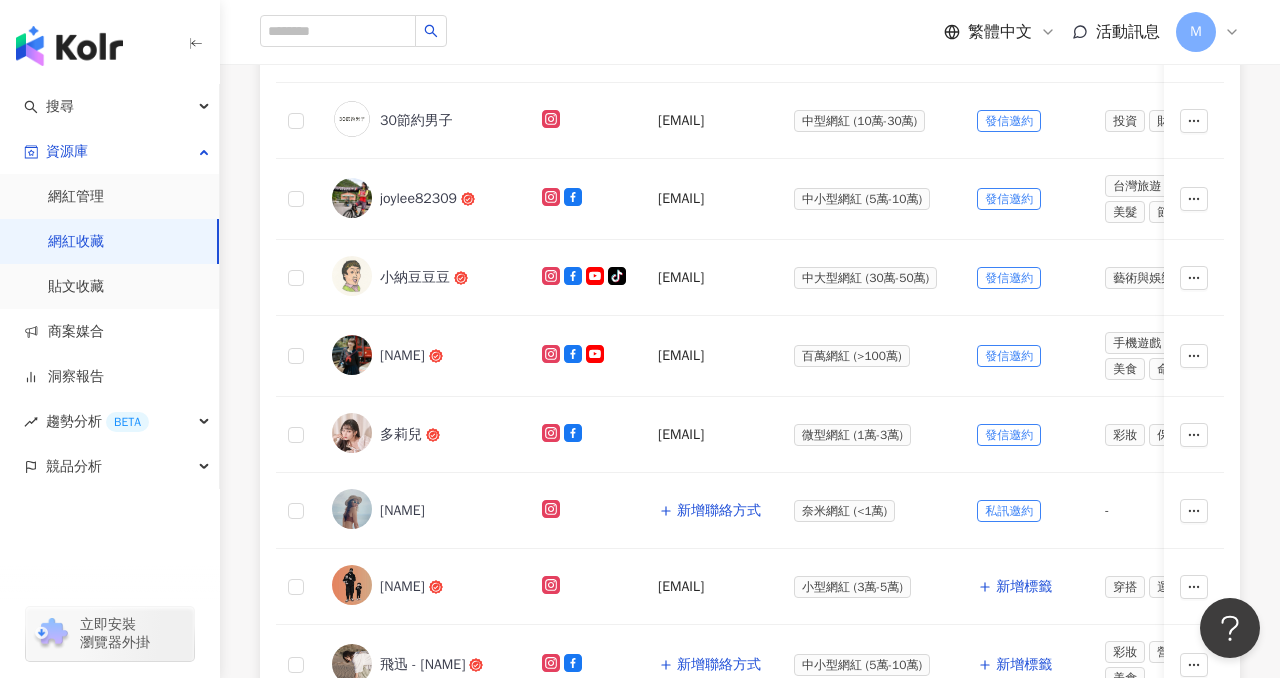 scroll, scrollTop: 641, scrollLeft: 0, axis: vertical 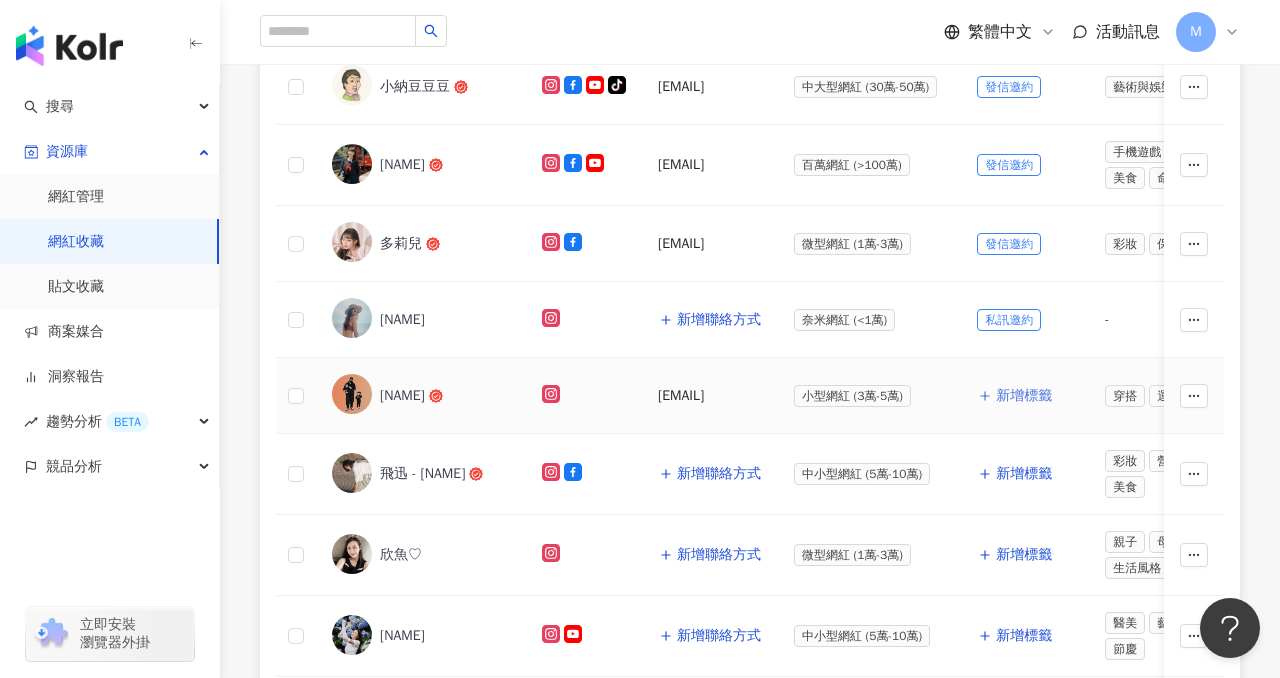 click on "新增標籤" at bounding box center [1024, 396] 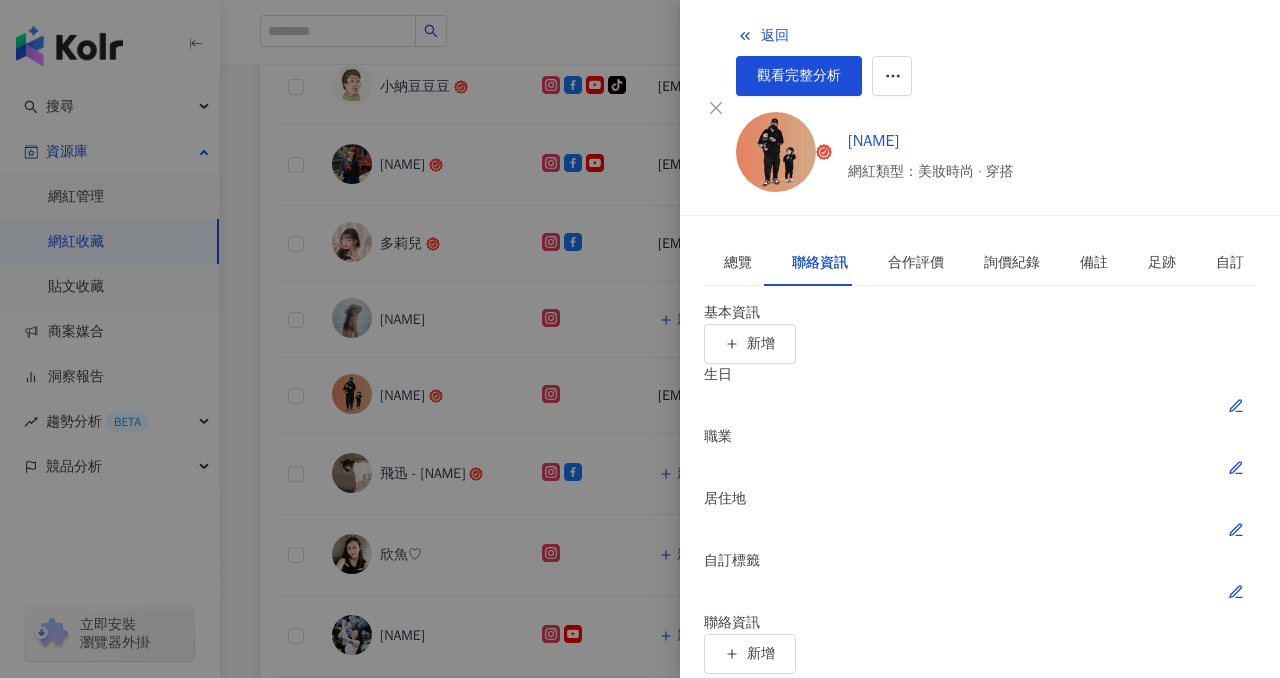 click at bounding box center (980, 592) 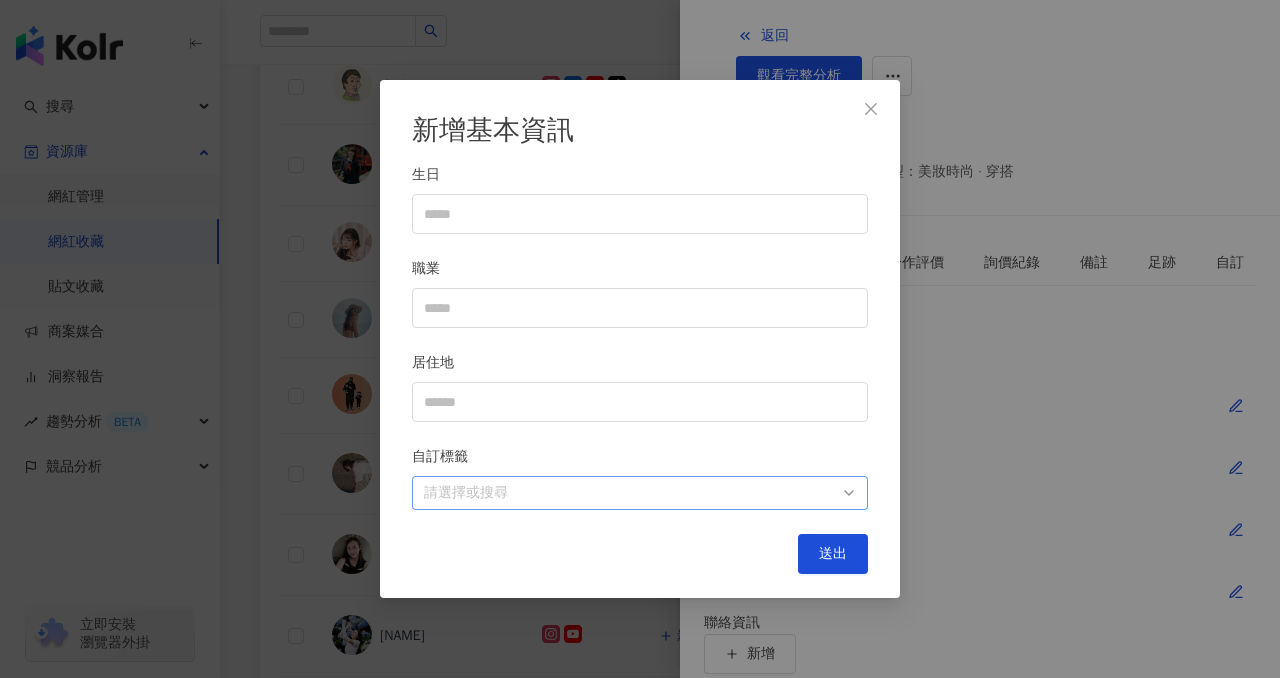 click at bounding box center (629, 492) 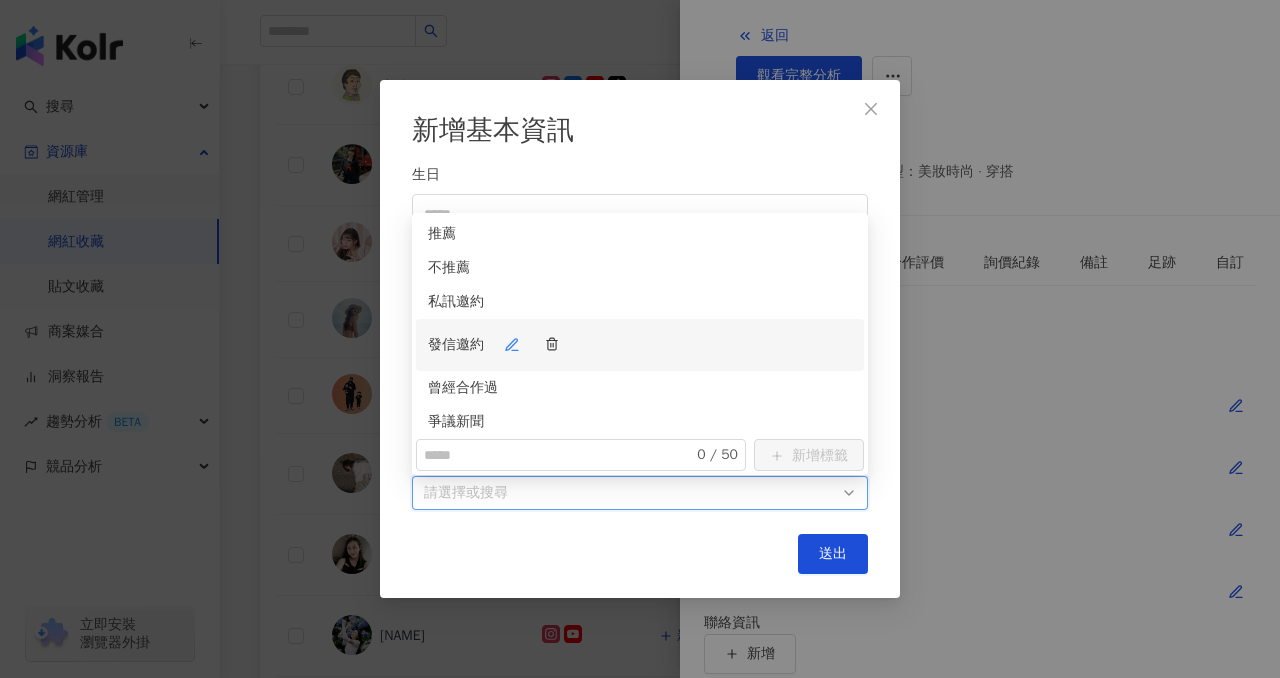 click on "發信邀約" at bounding box center [640, 345] 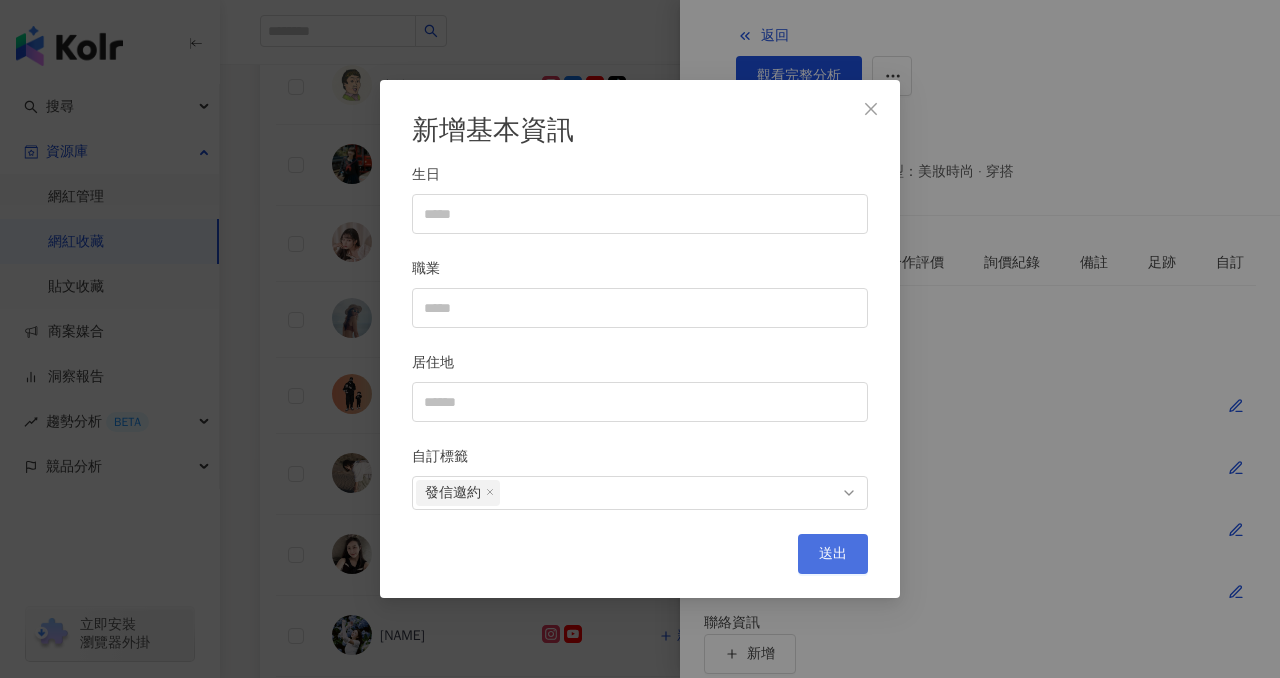 click on "送出" at bounding box center [833, 554] 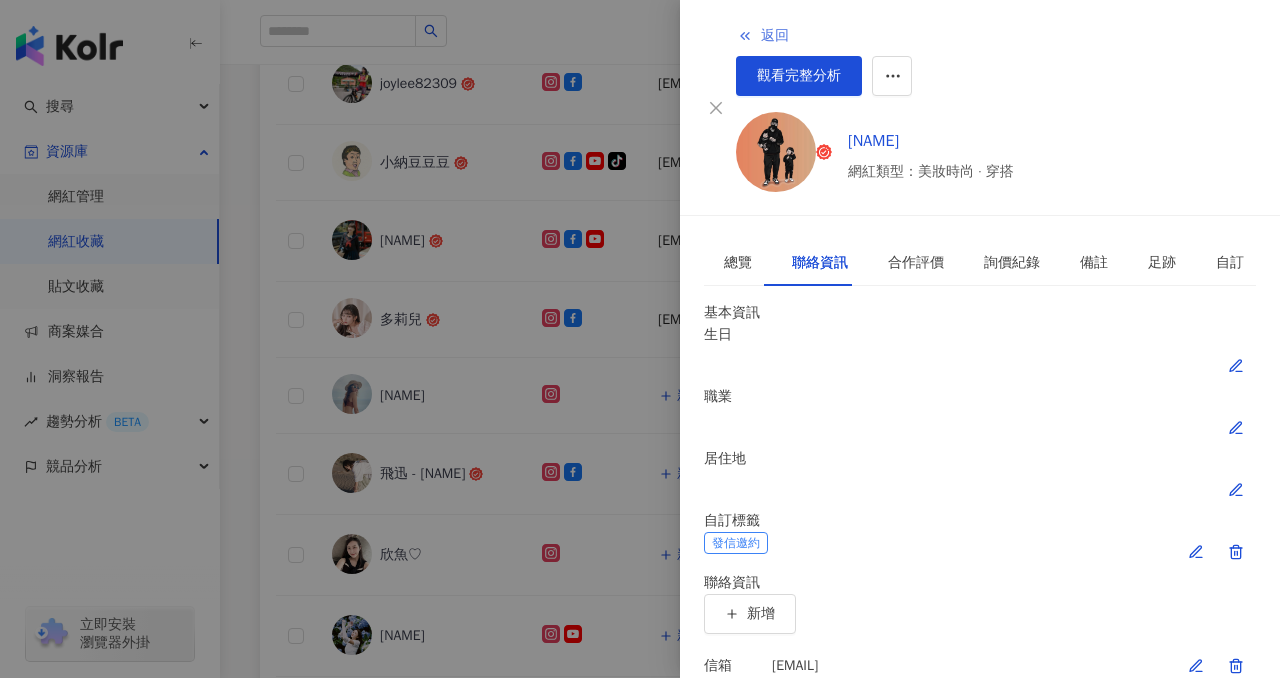 click on "返回" at bounding box center [763, 36] 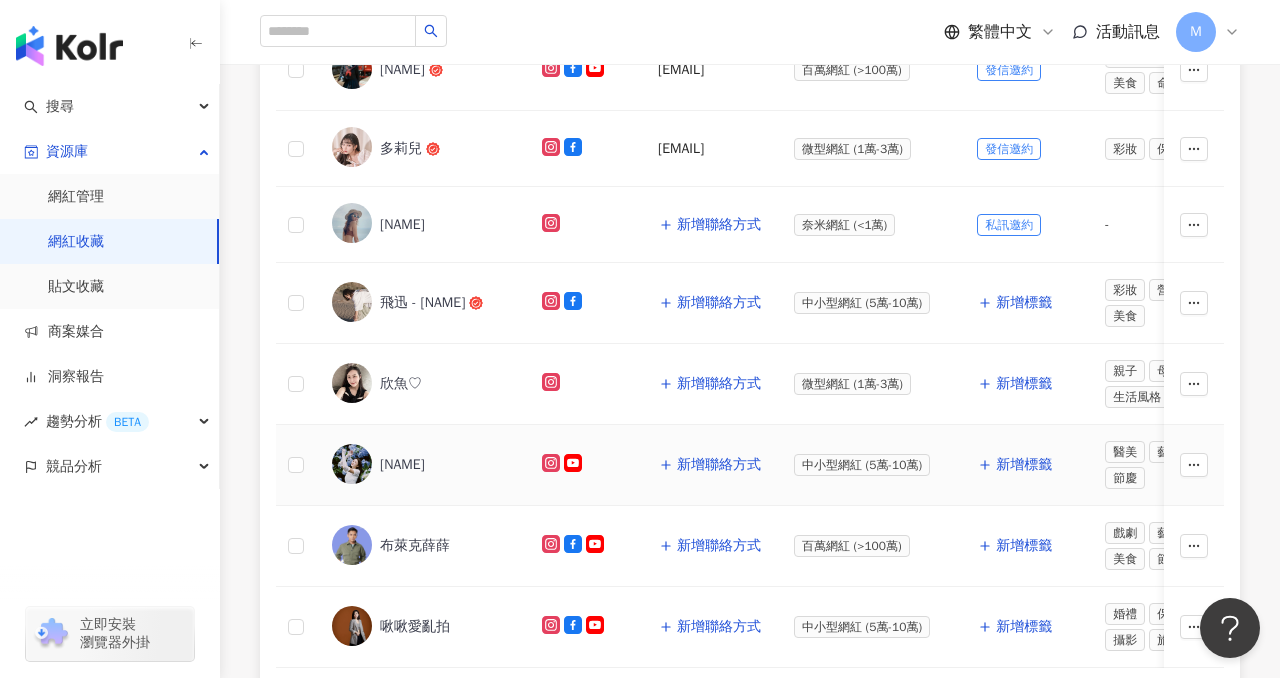 scroll, scrollTop: 872, scrollLeft: 0, axis: vertical 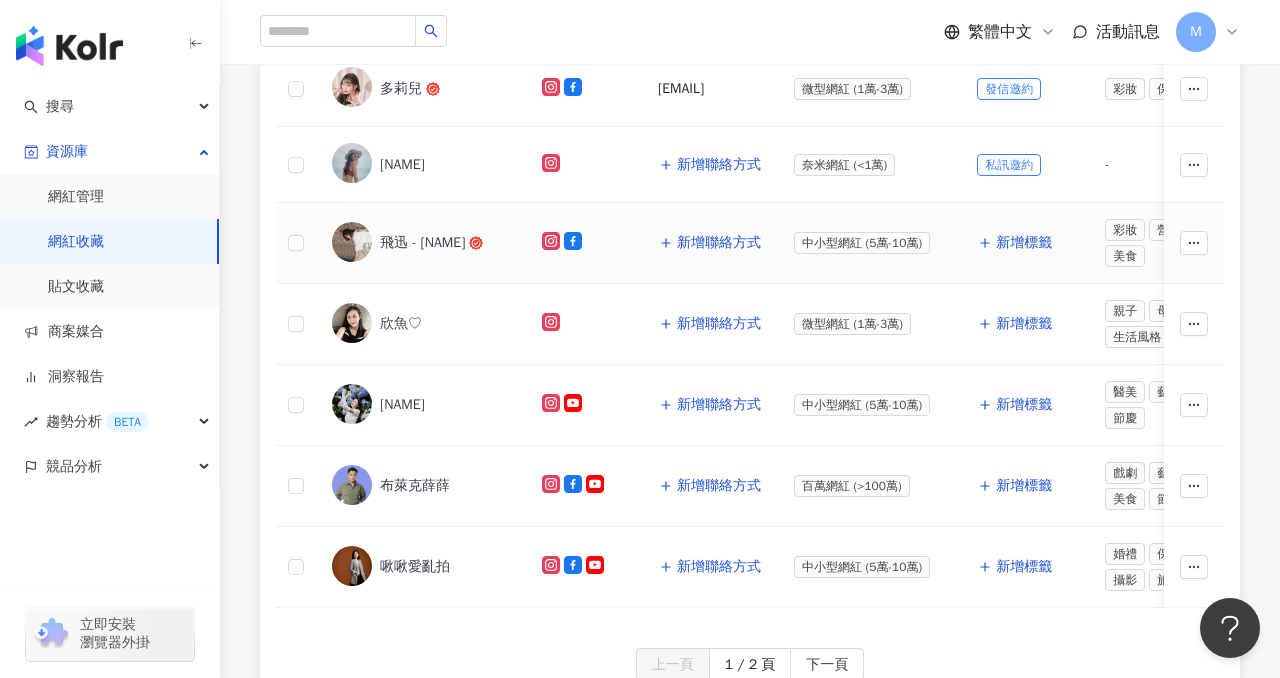 click 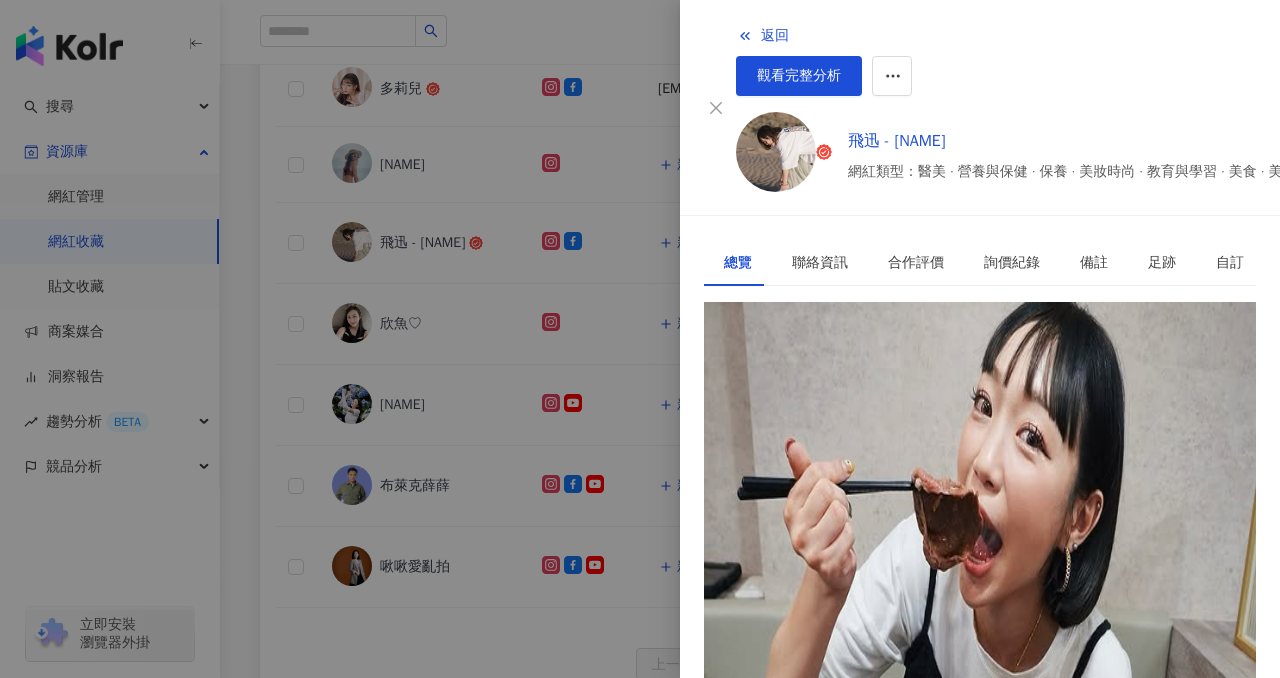 scroll, scrollTop: 471, scrollLeft: 0, axis: vertical 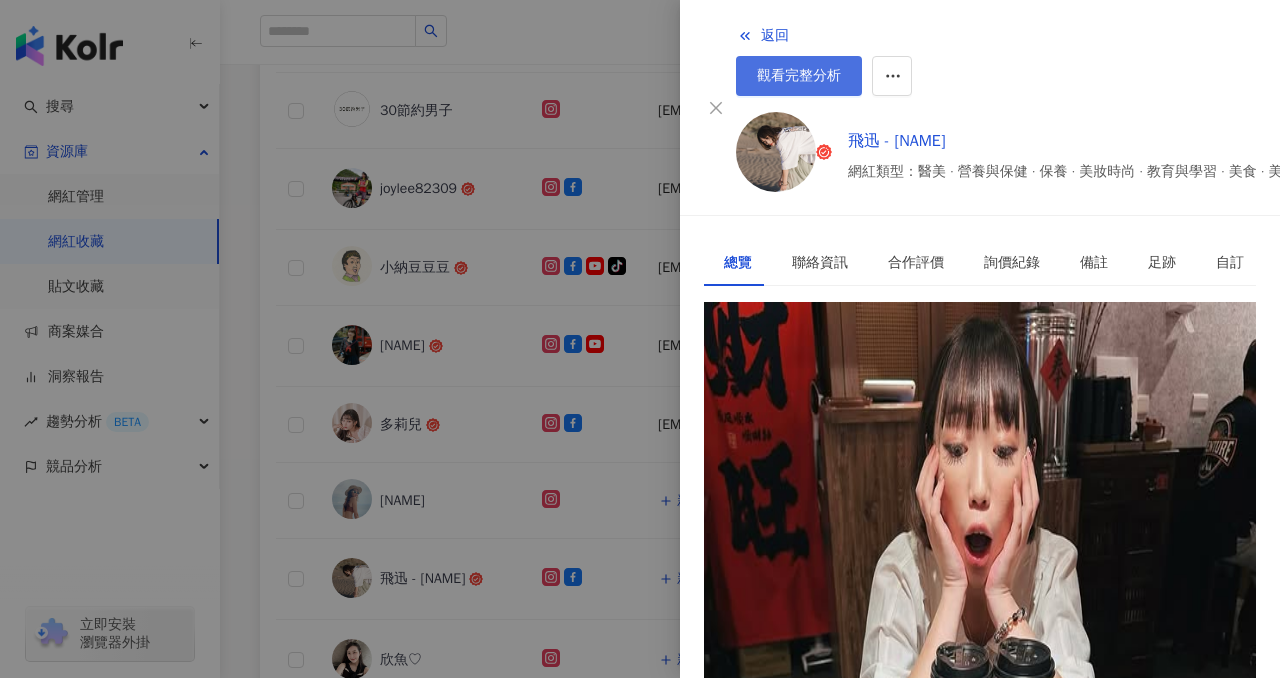 click on "觀看完整分析" at bounding box center (799, 76) 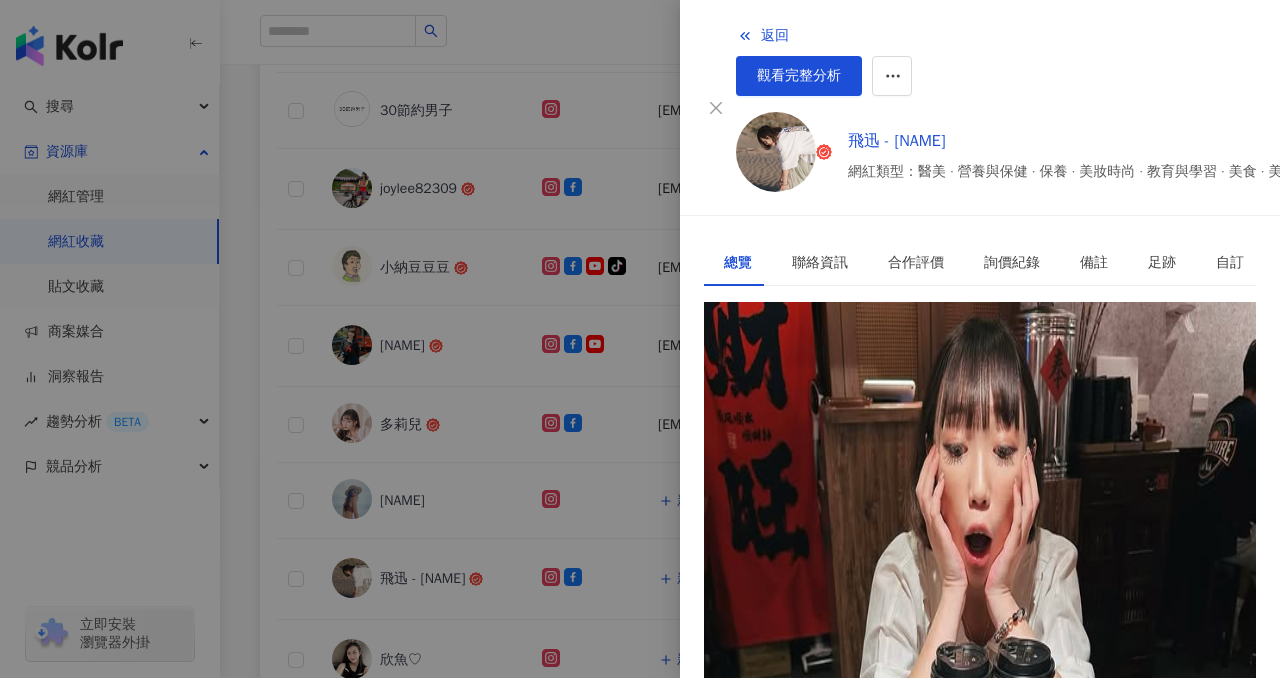 click at bounding box center (640, 339) 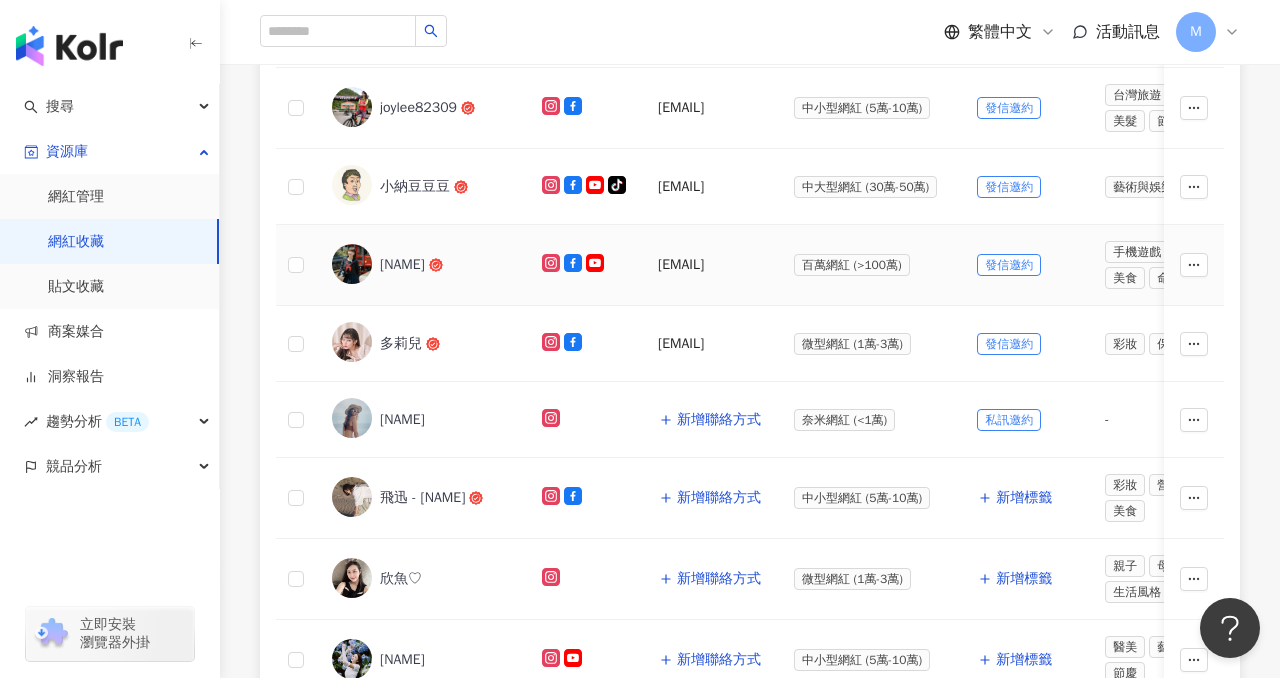 scroll, scrollTop: 747, scrollLeft: 0, axis: vertical 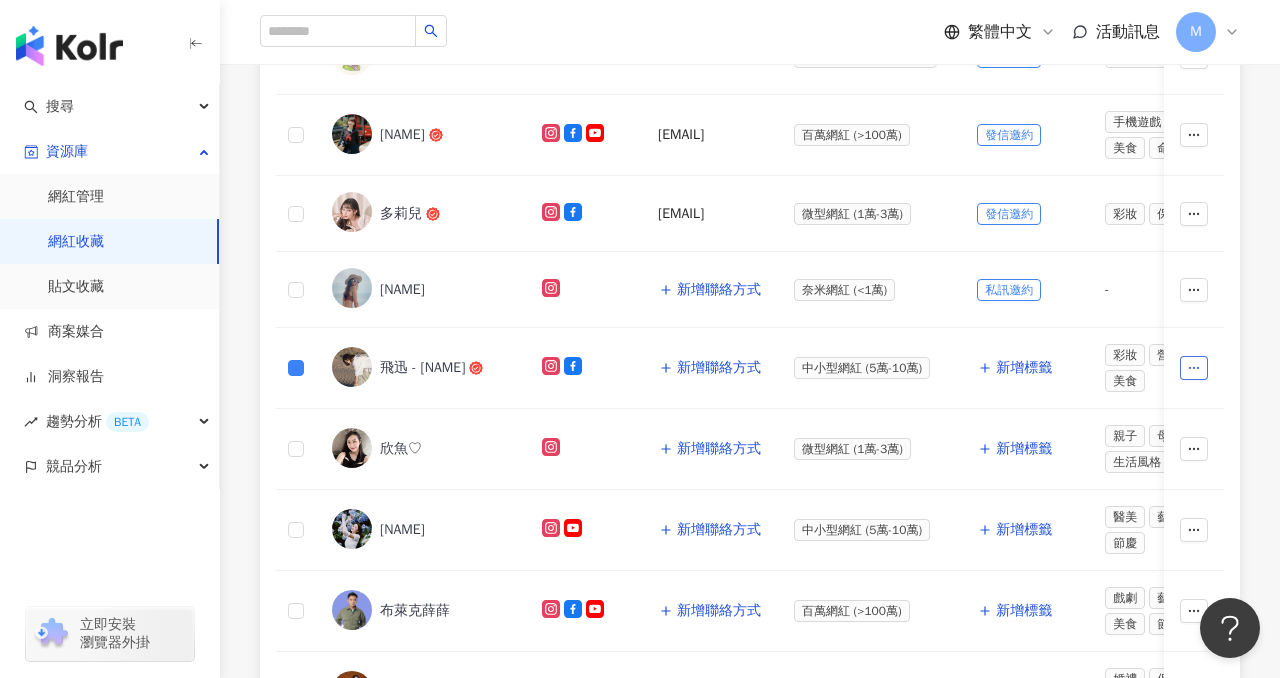 click at bounding box center [1194, 368] 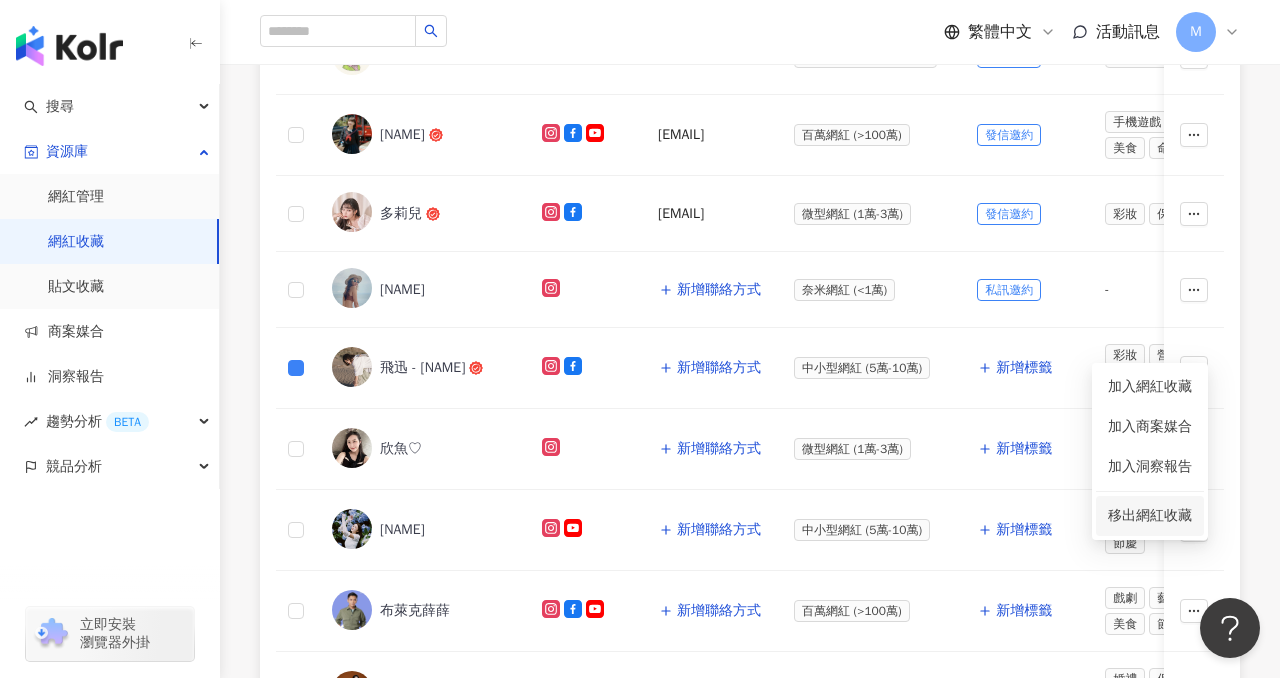click on "移出網紅收藏" at bounding box center (1150, 515) 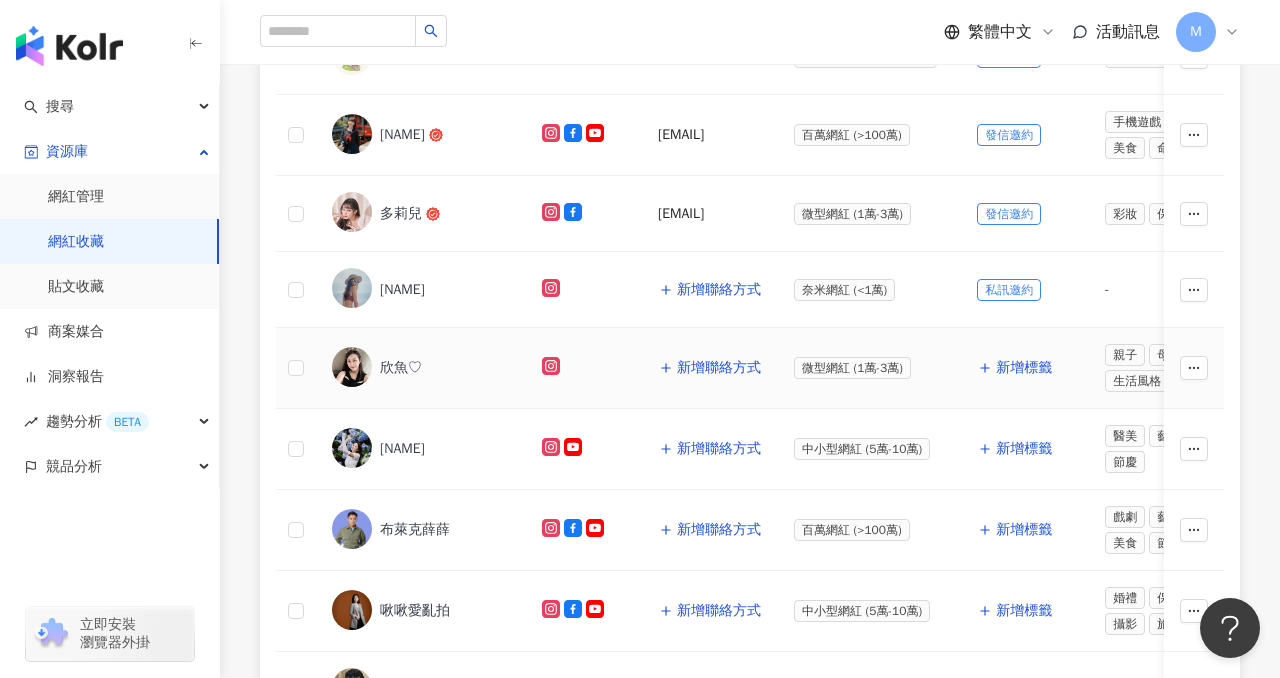 click 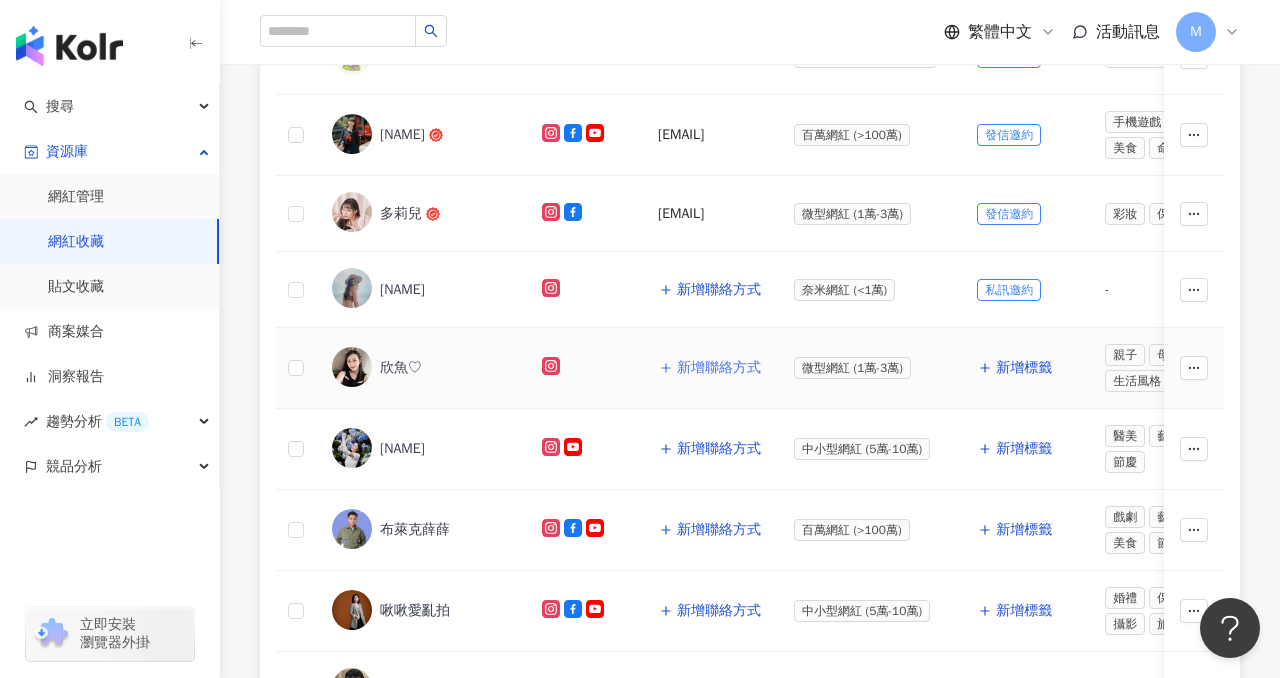 click on "新增聯絡方式" at bounding box center [719, 368] 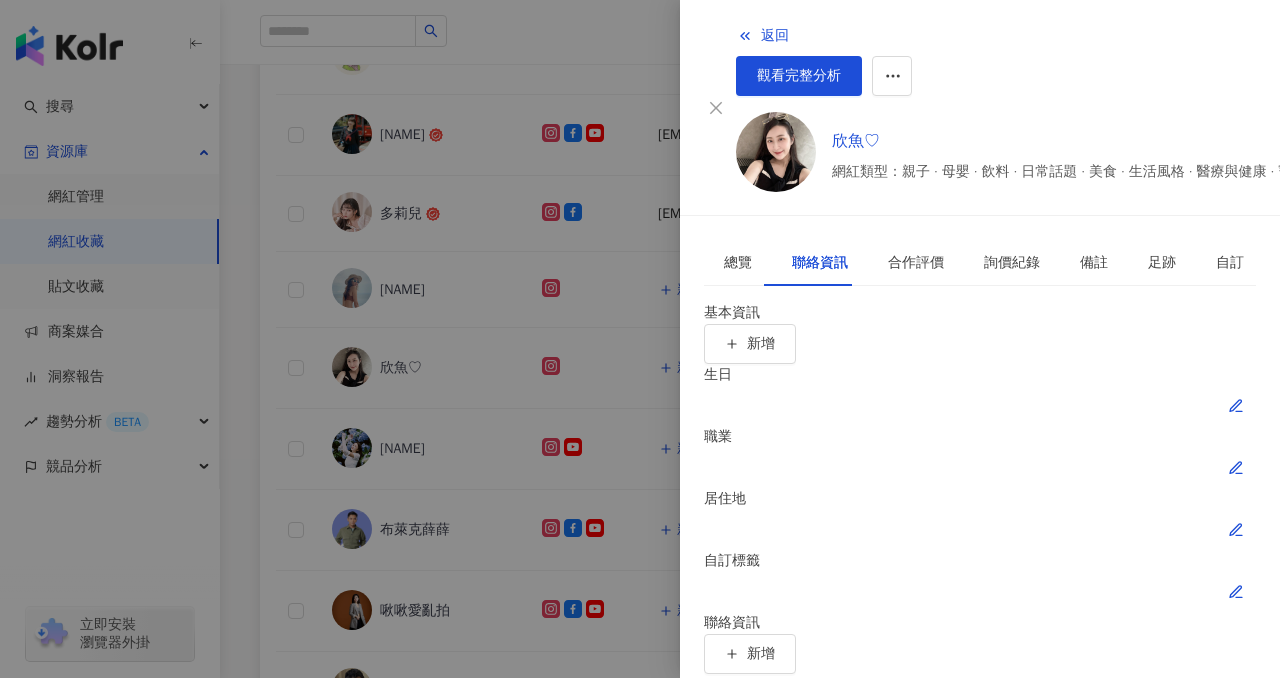 click 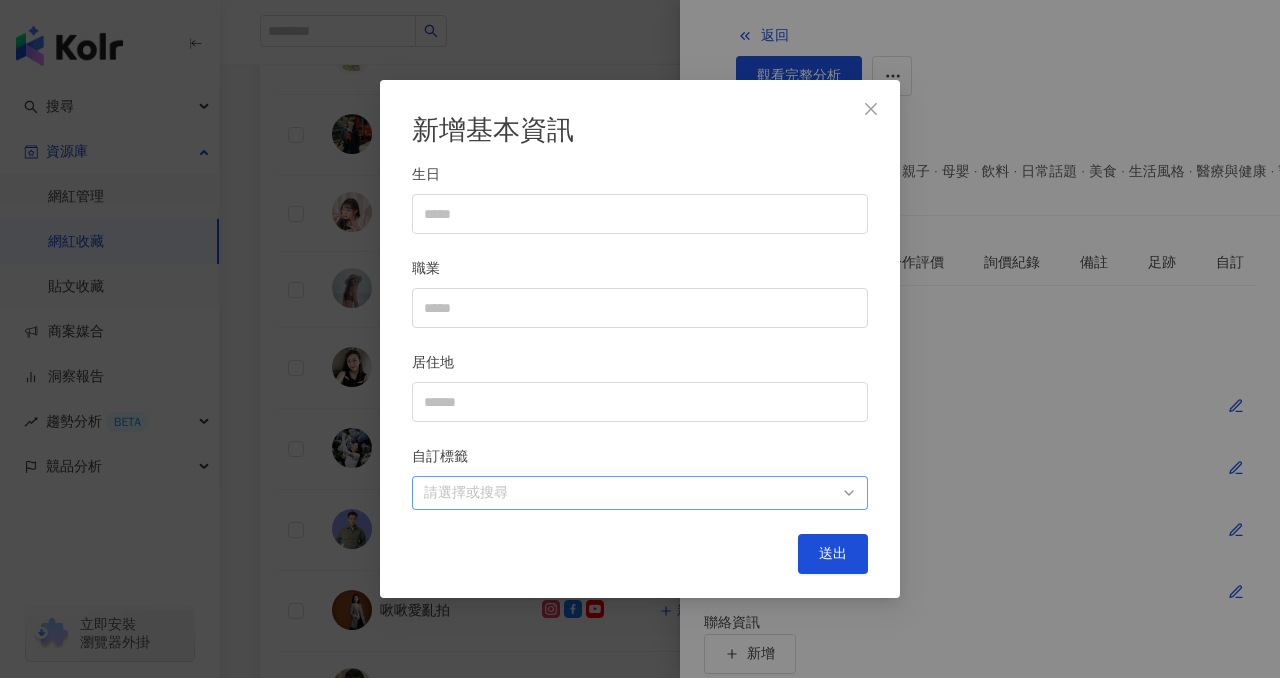 click at bounding box center (629, 492) 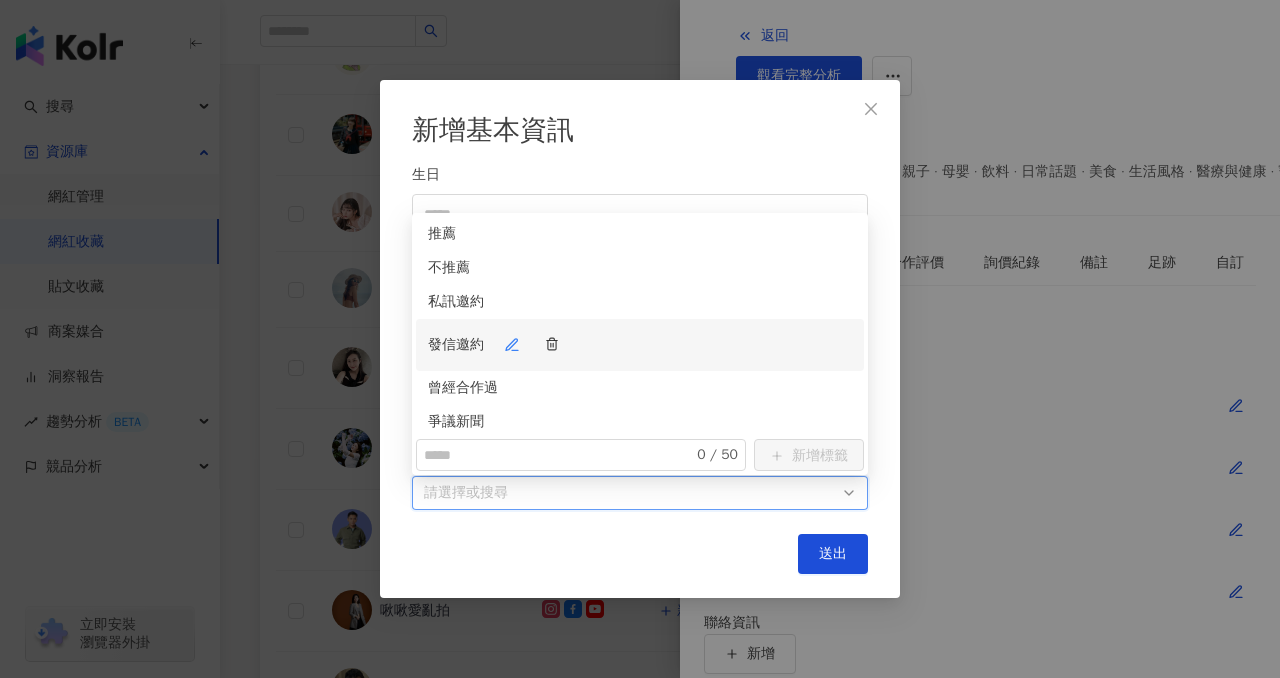 click on "發信邀約" at bounding box center [640, 345] 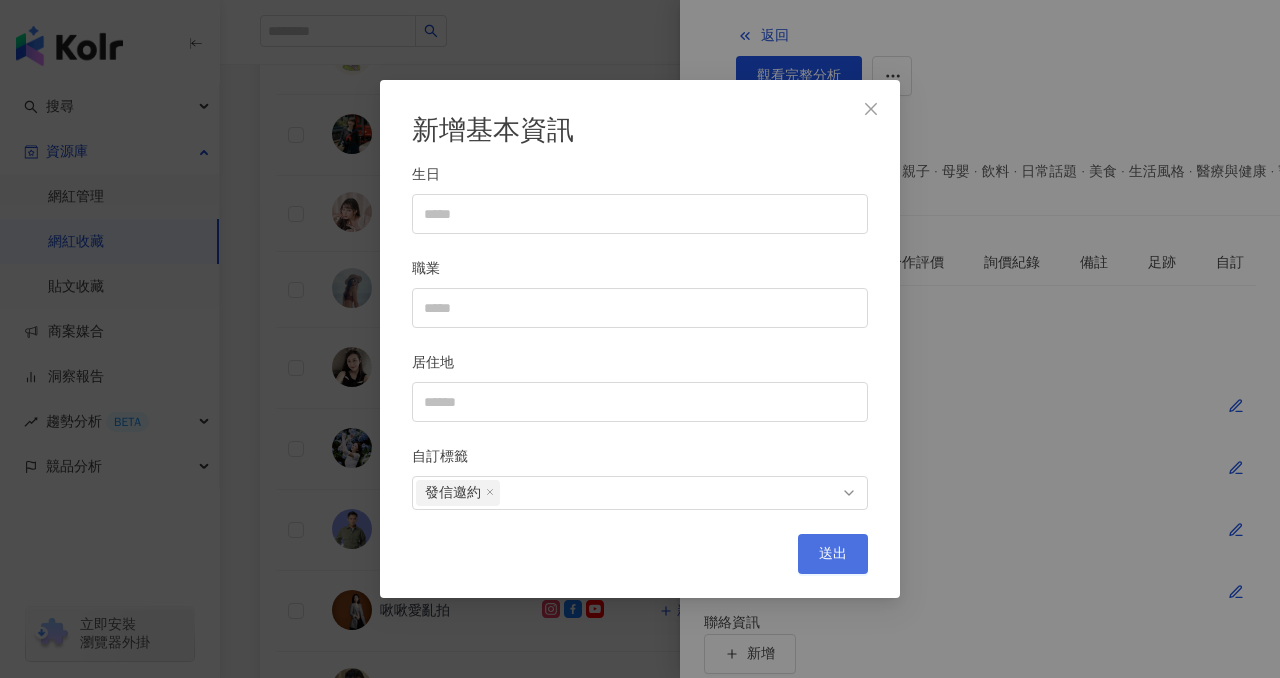 click on "送出" at bounding box center [833, 554] 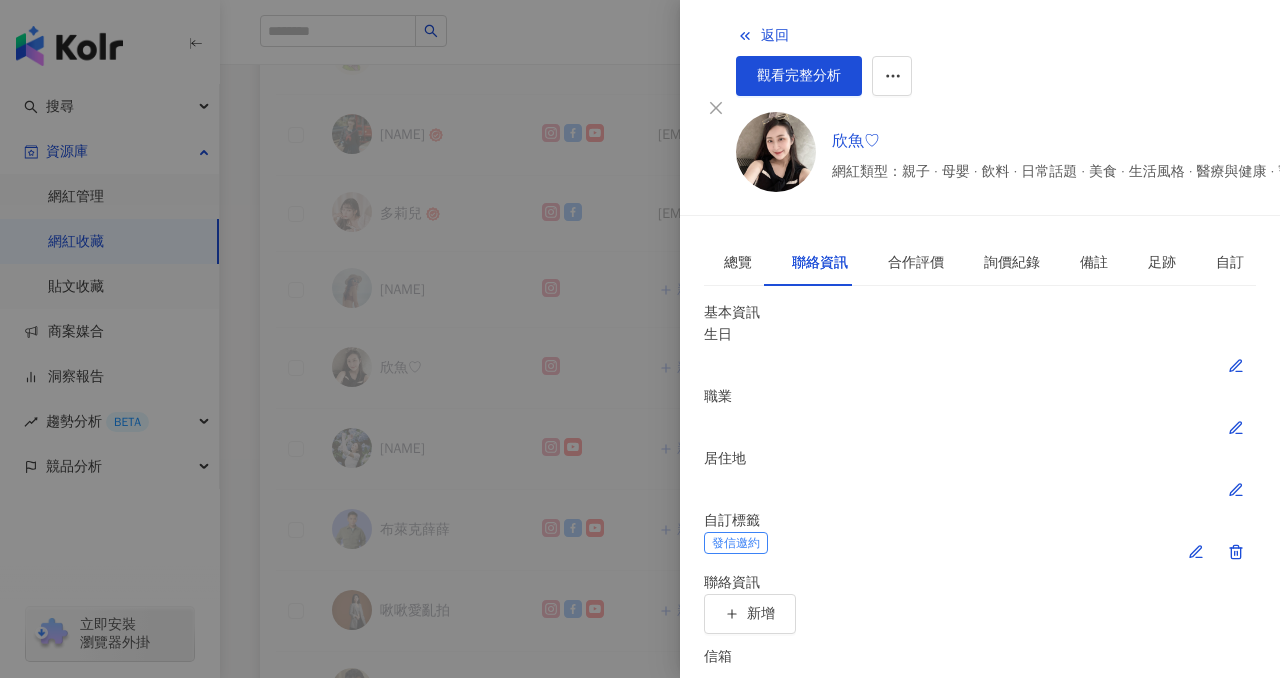 click at bounding box center [640, 339] 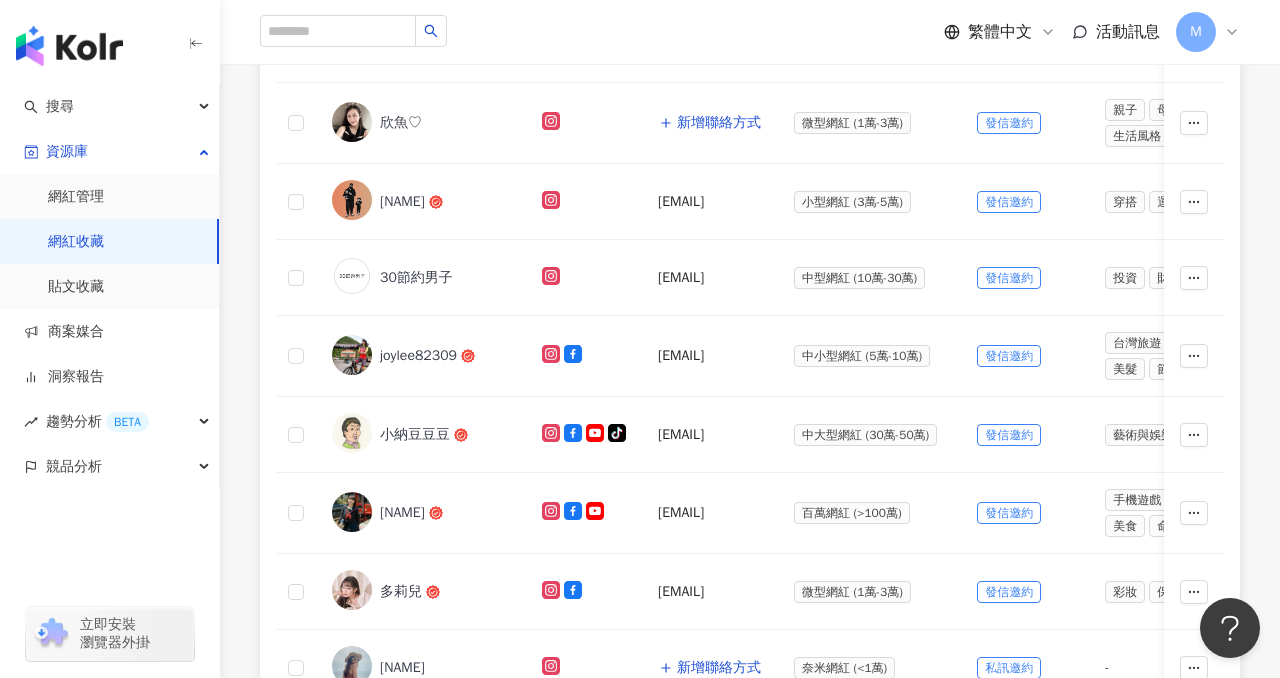 scroll, scrollTop: 356, scrollLeft: 0, axis: vertical 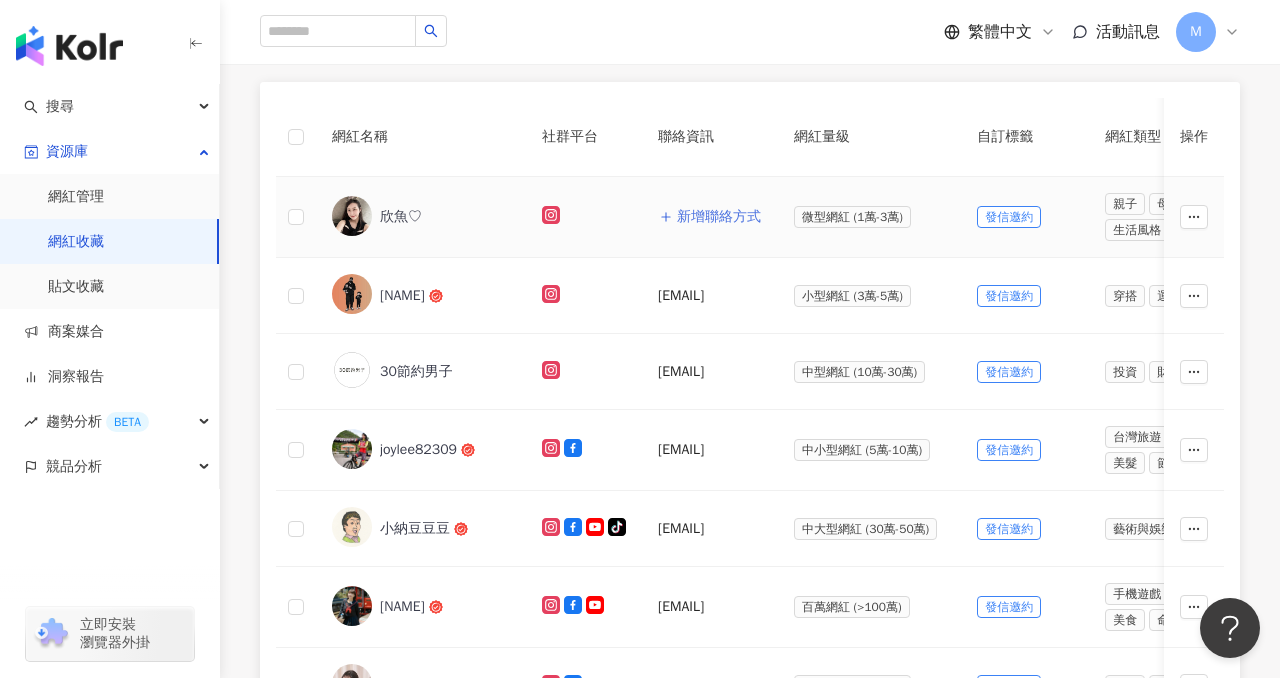 click on "新增聯絡方式" at bounding box center [719, 217] 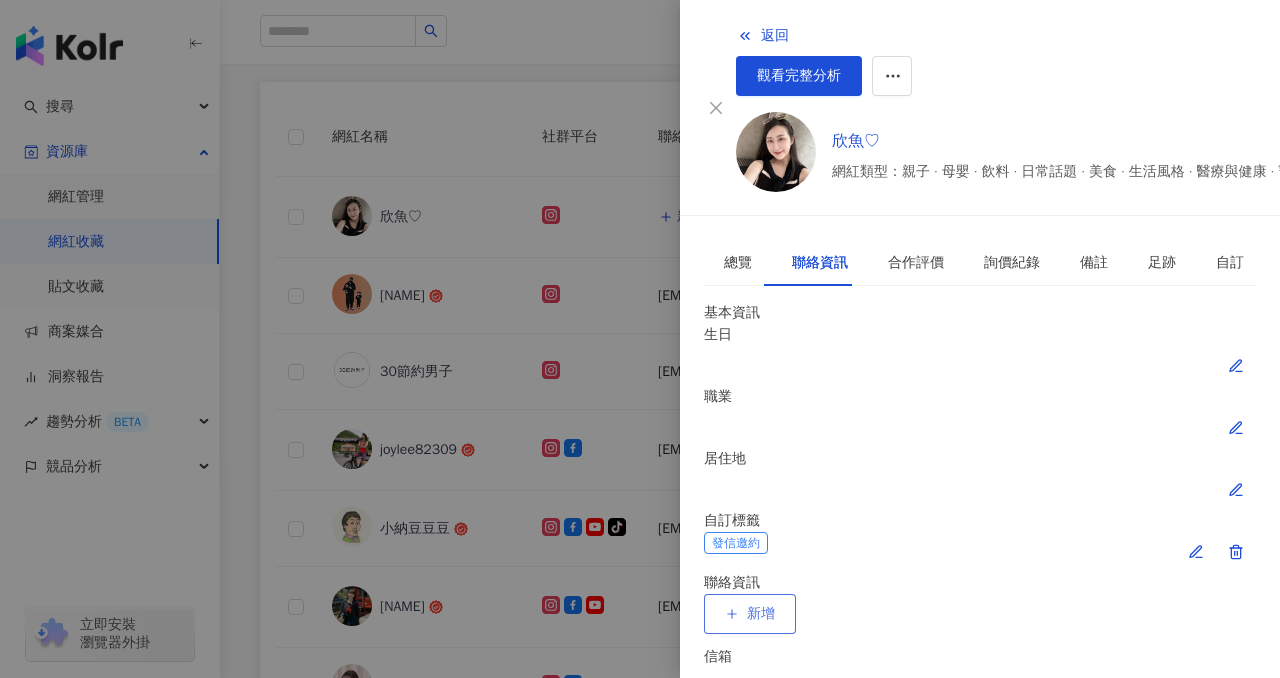 click on "新增" at bounding box center (761, 614) 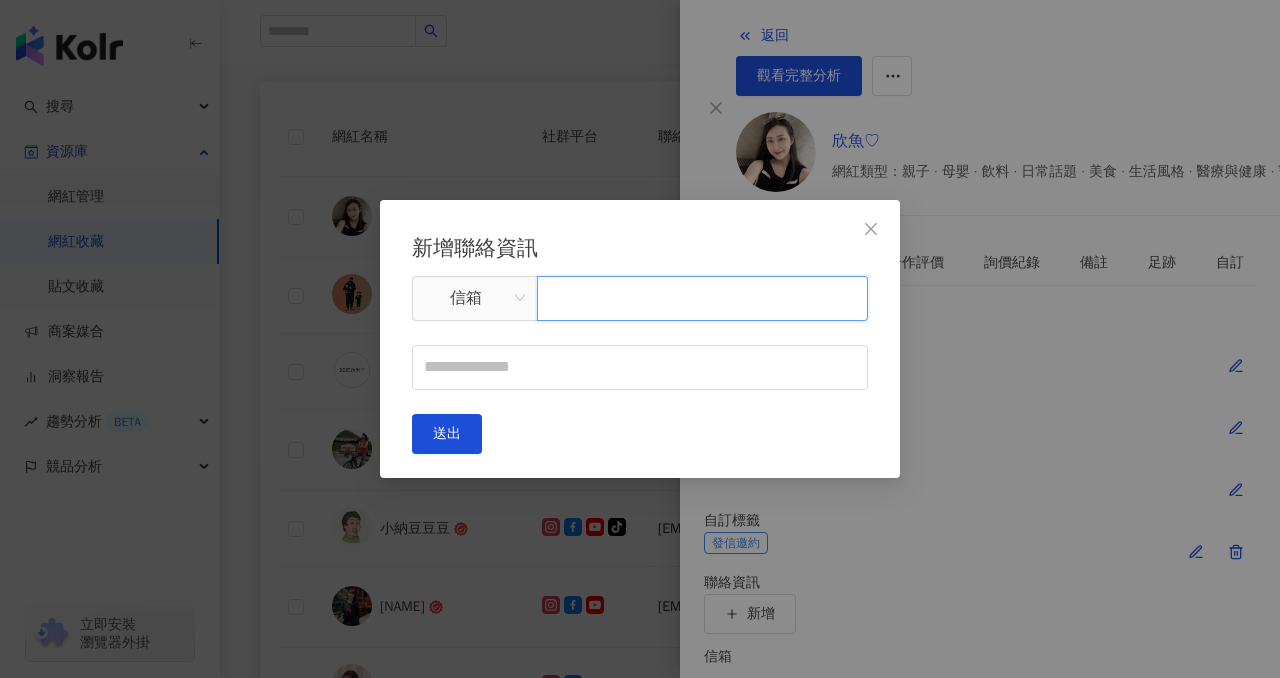 click at bounding box center [702, 298] 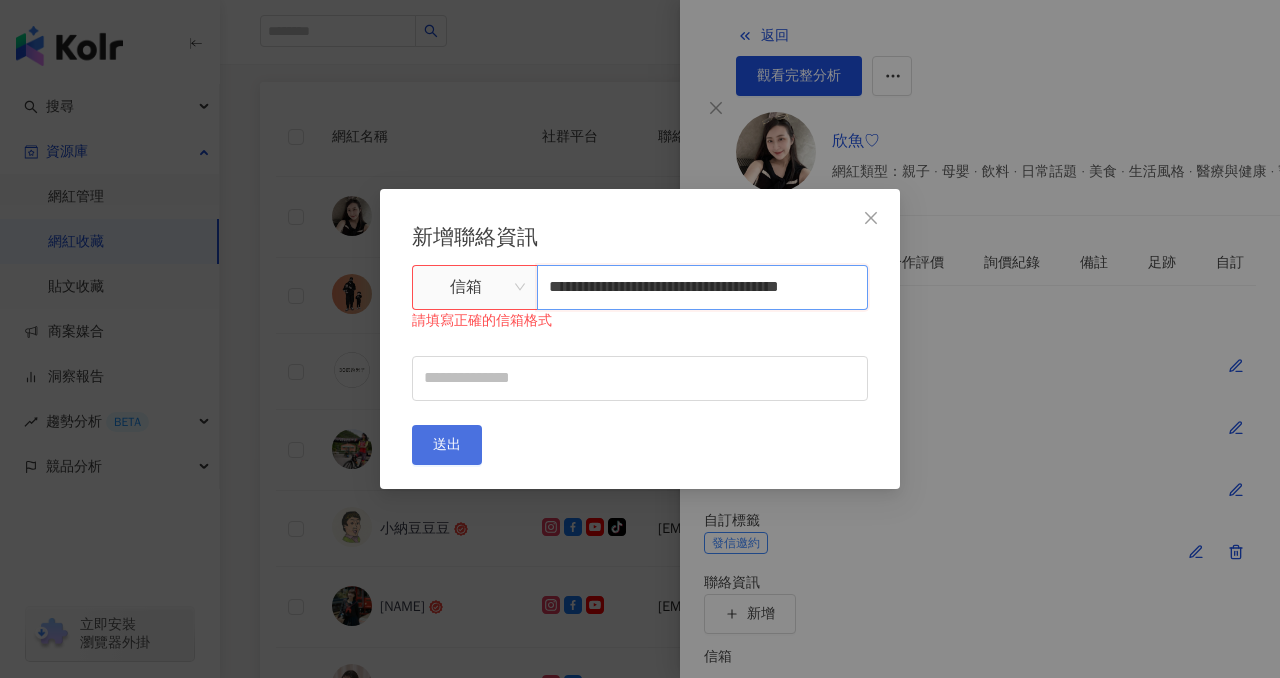 type on "**********" 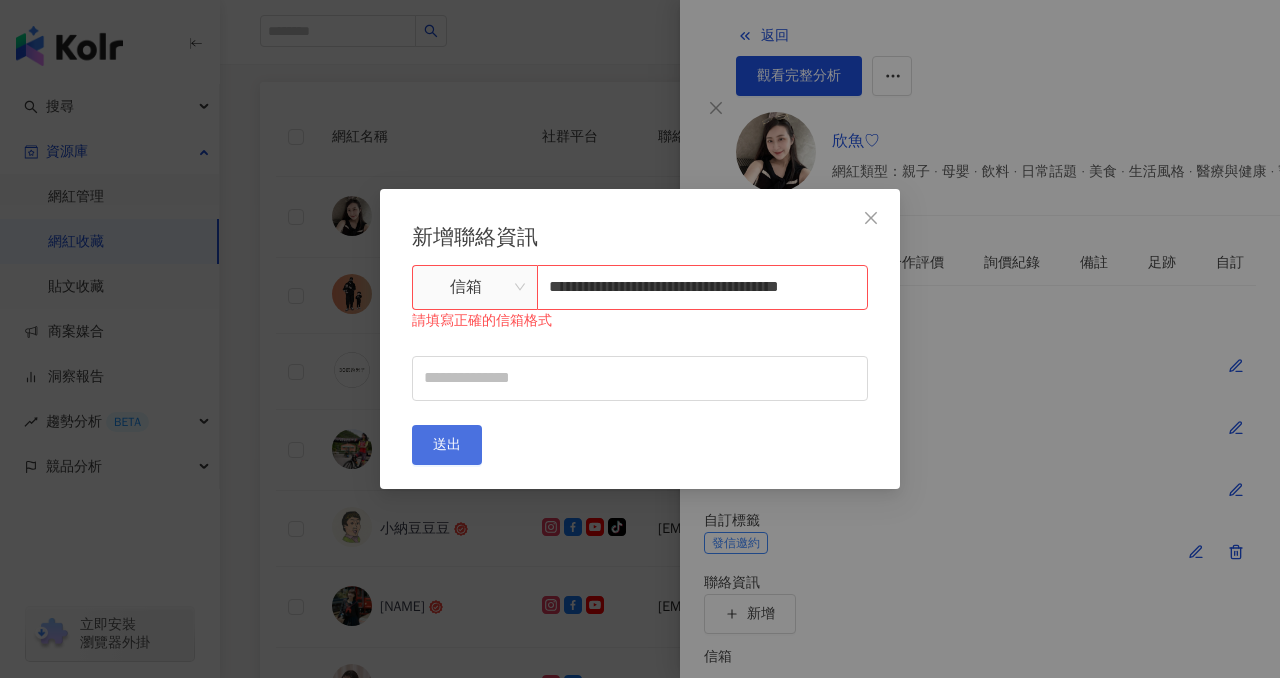 click on "送出" at bounding box center (447, 445) 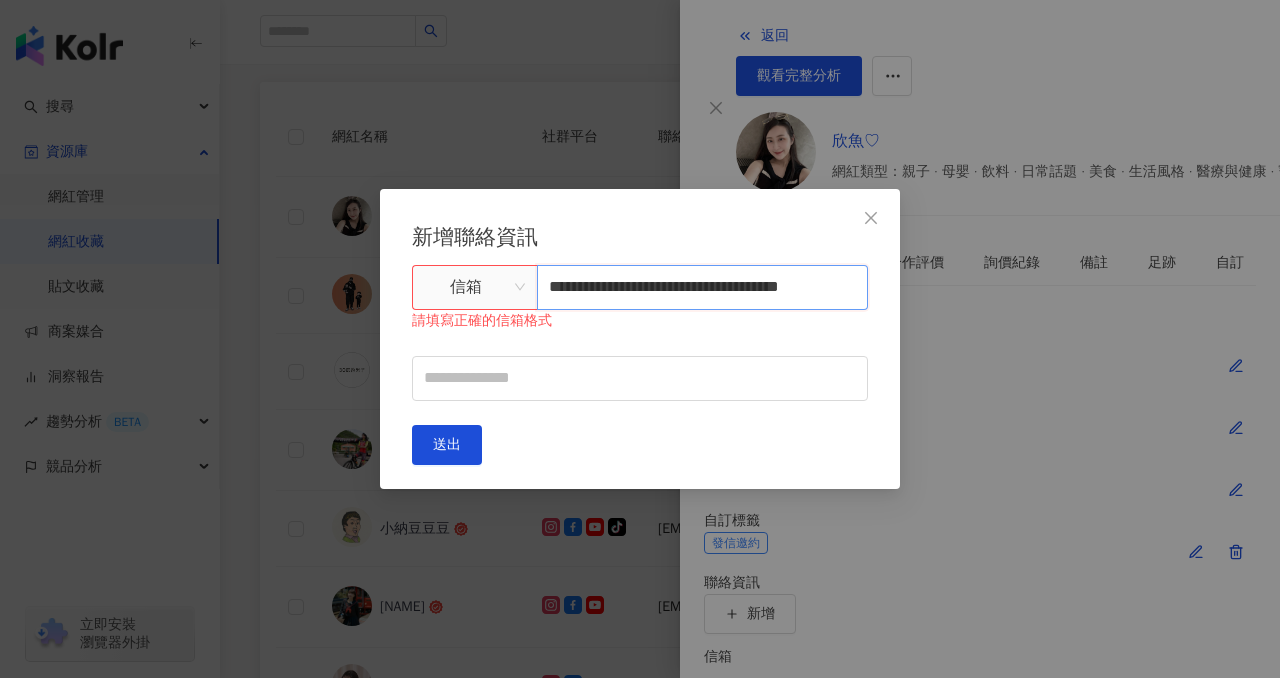 click on "**********" at bounding box center (702, 287) 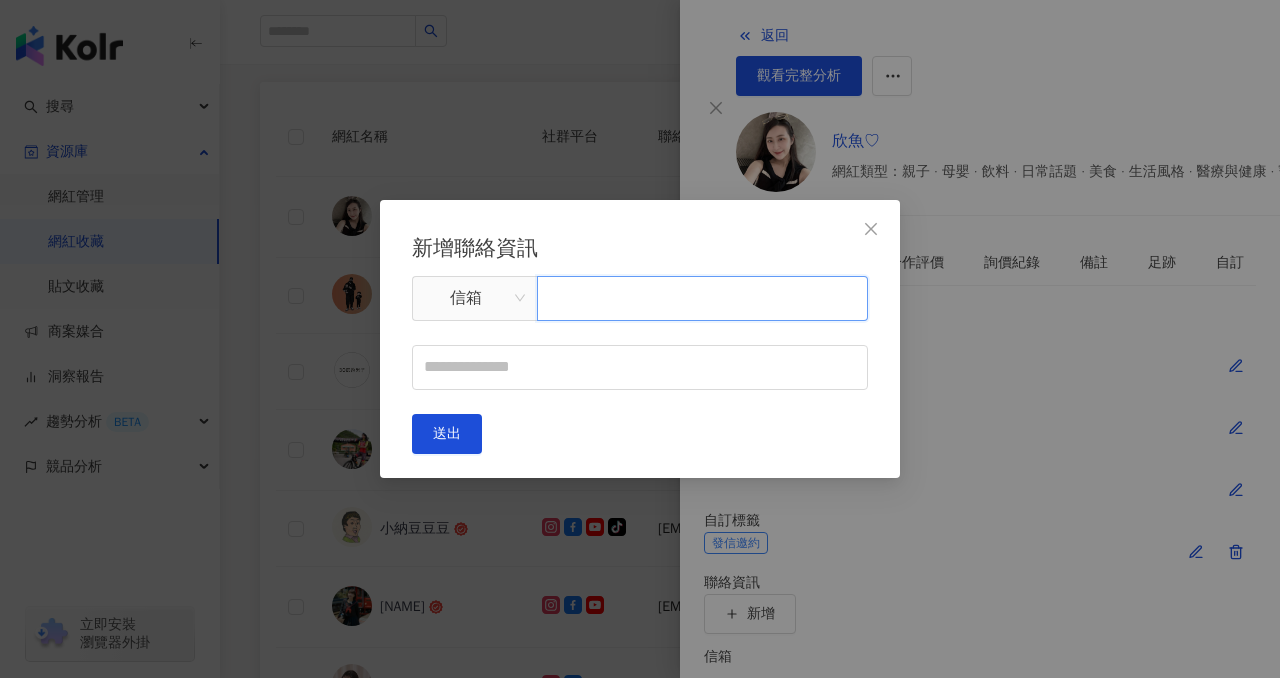 paste on "**********" 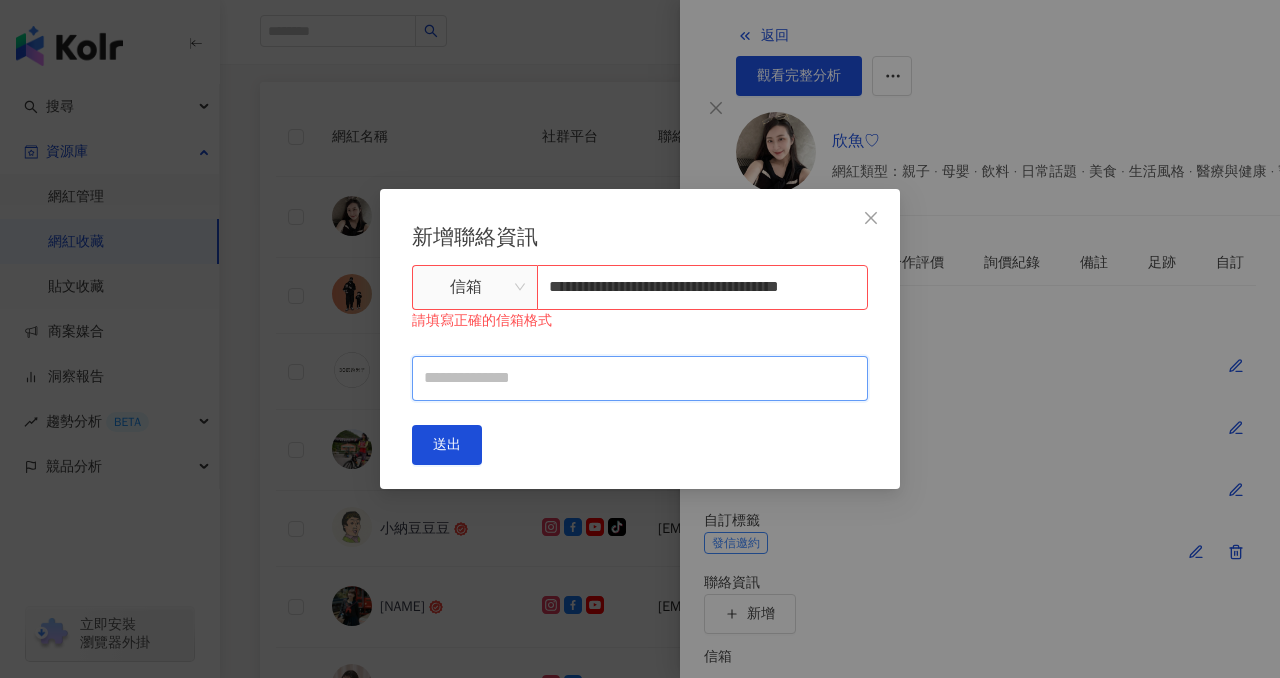 click at bounding box center (640, 378) 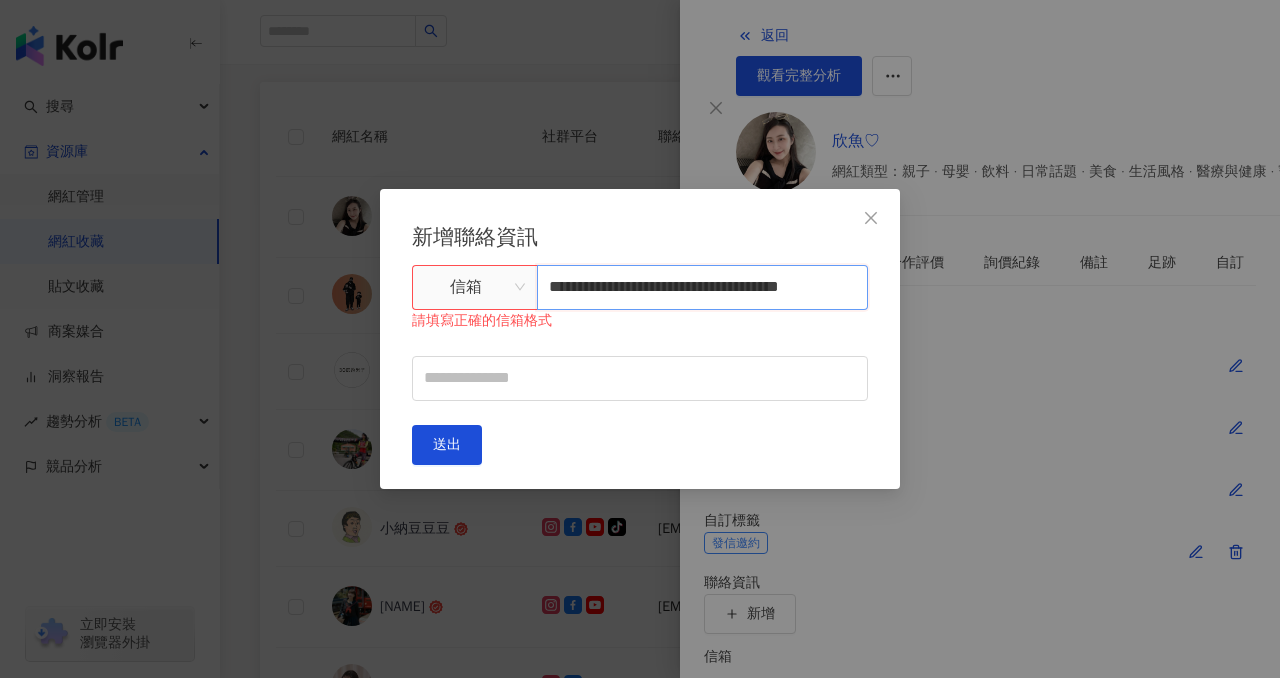 click on "**********" at bounding box center [702, 287] 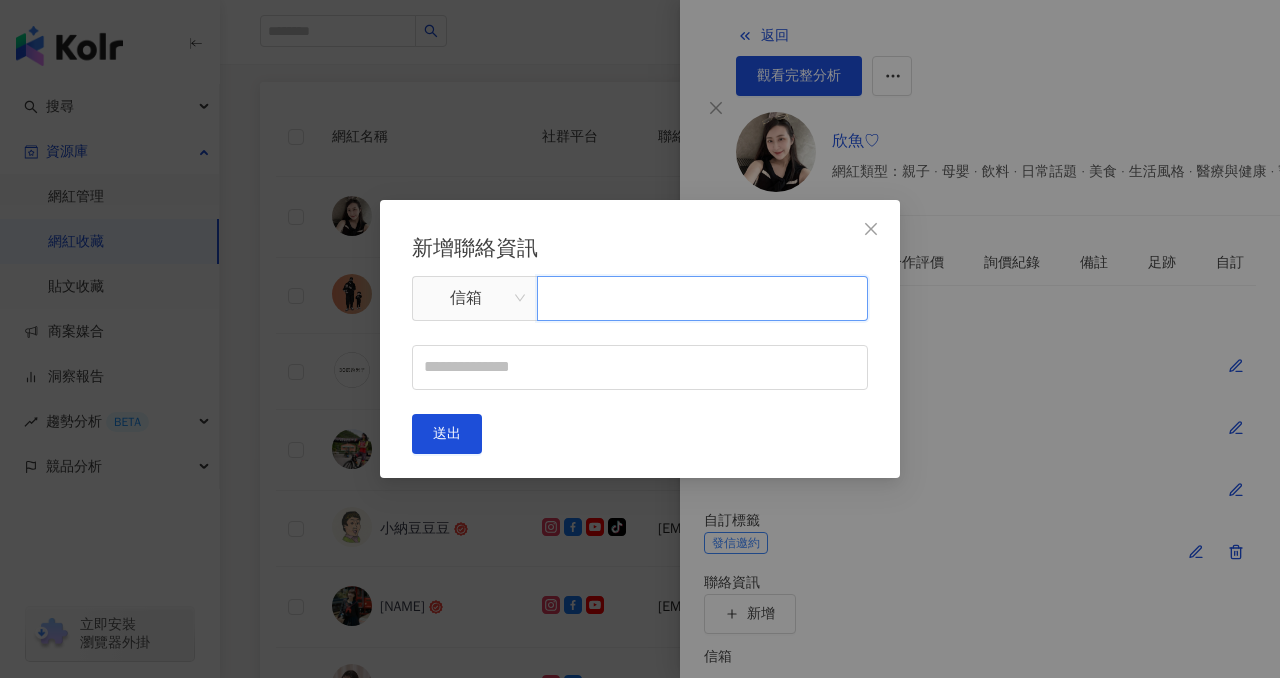 paste on "**********" 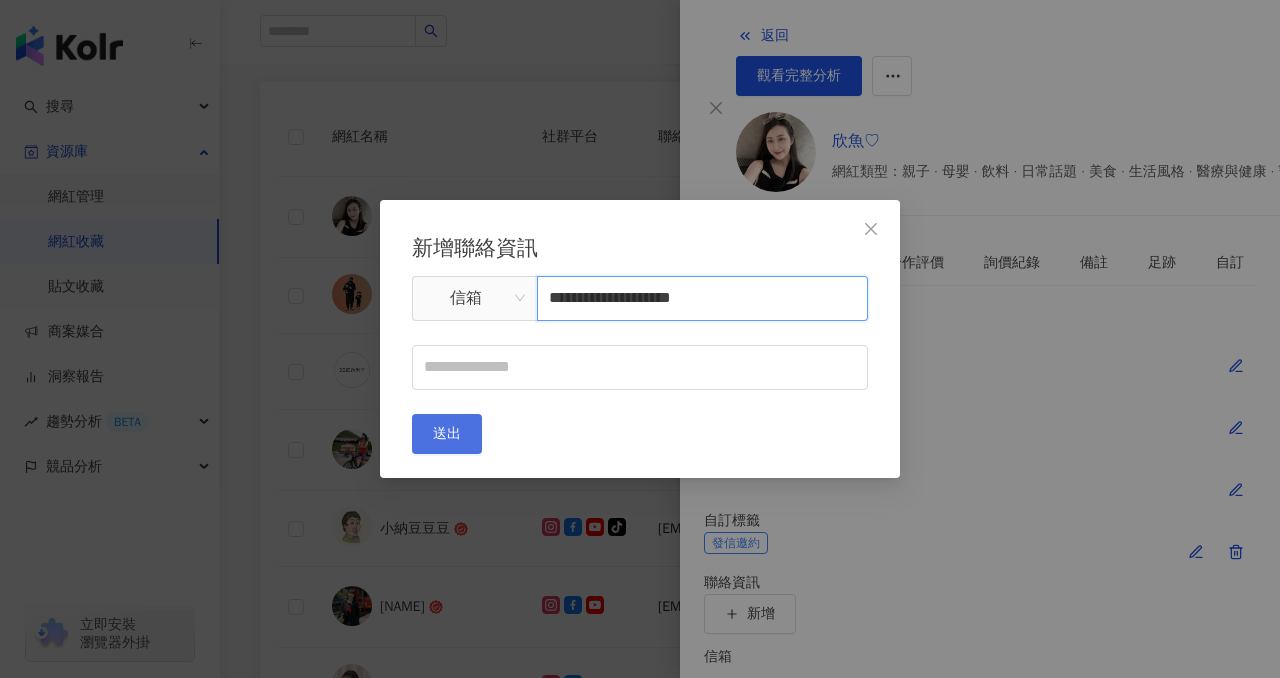type on "**********" 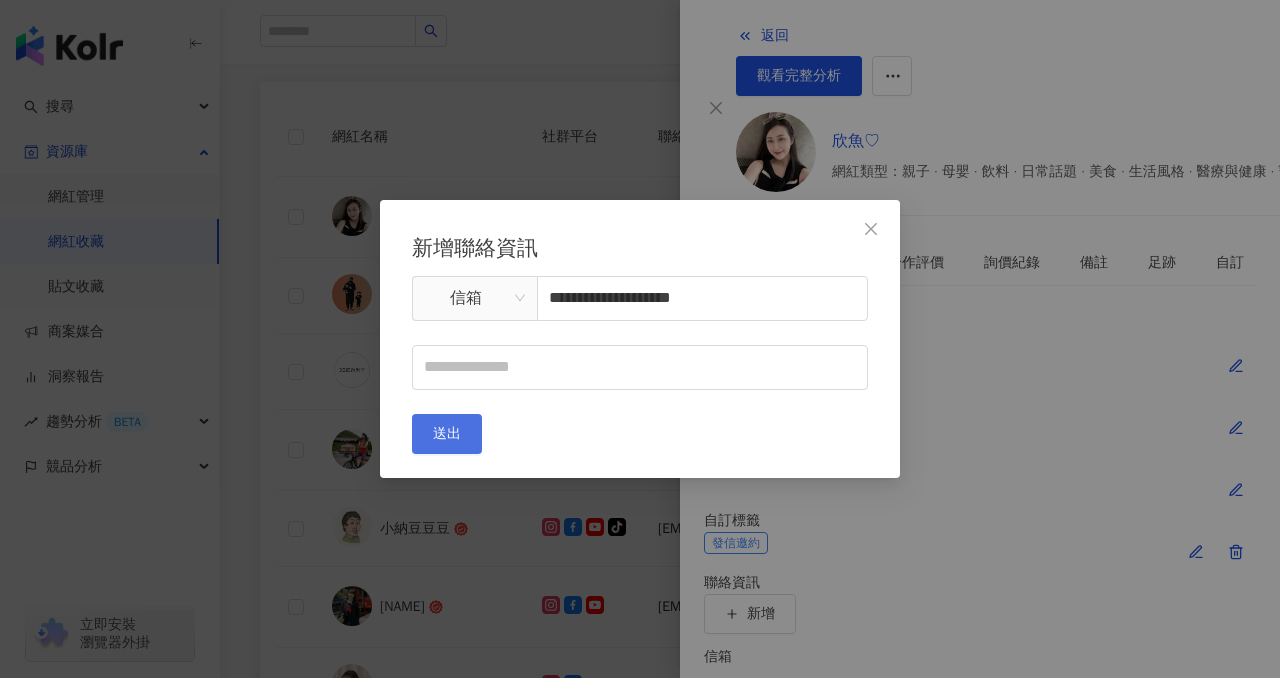 click on "送出" at bounding box center [447, 434] 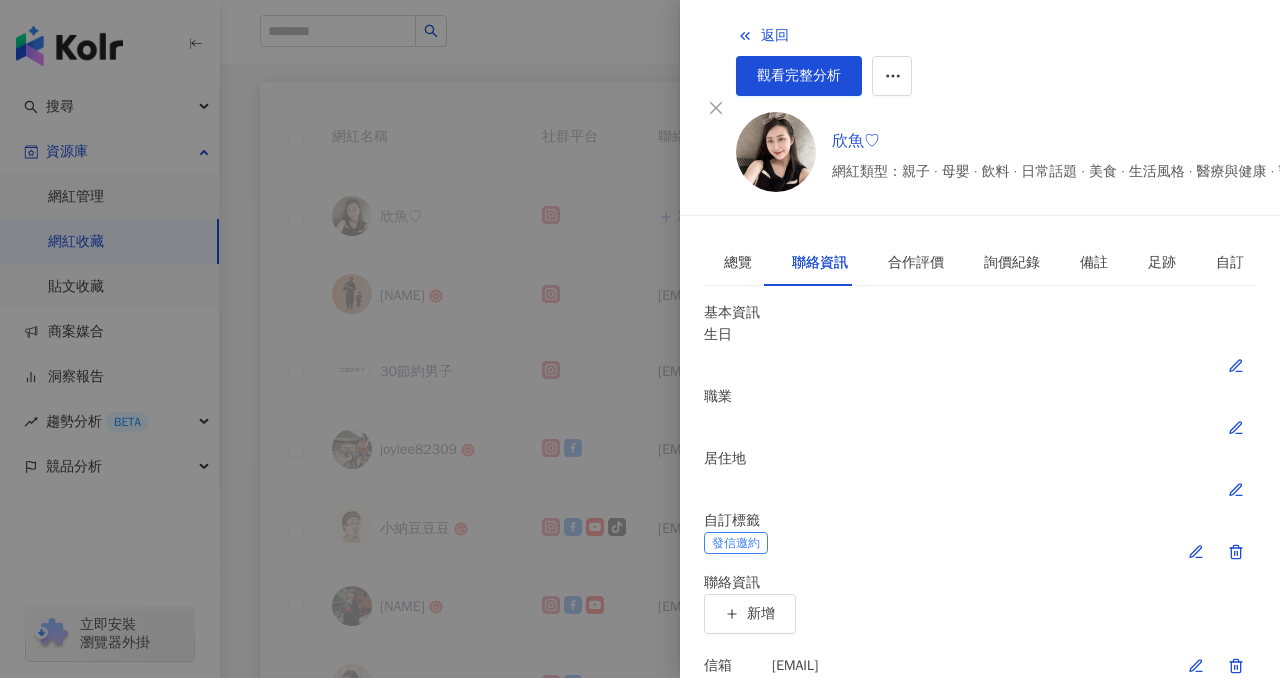 click at bounding box center (640, 339) 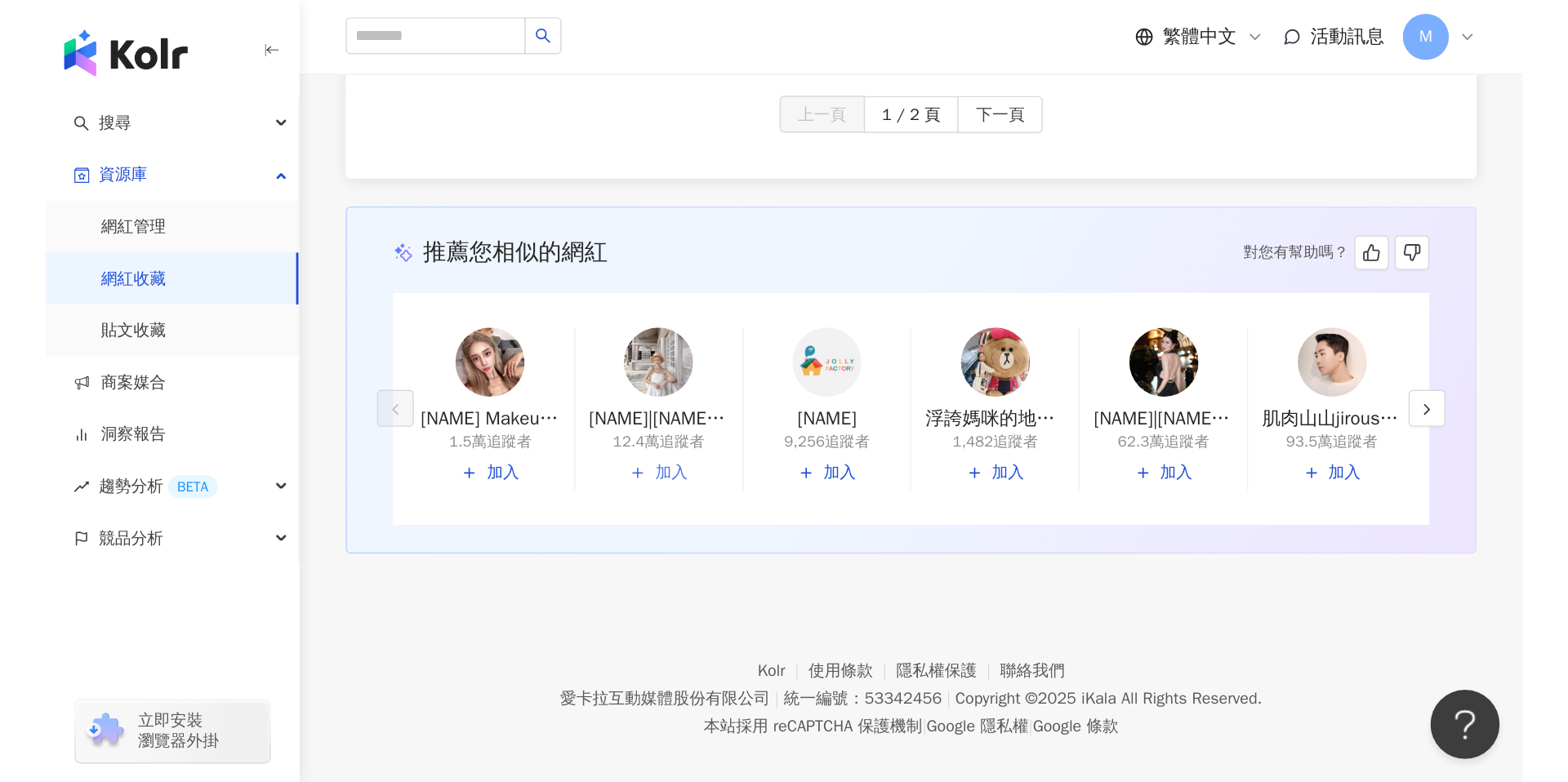 scroll, scrollTop: 940, scrollLeft: 0, axis: vertical 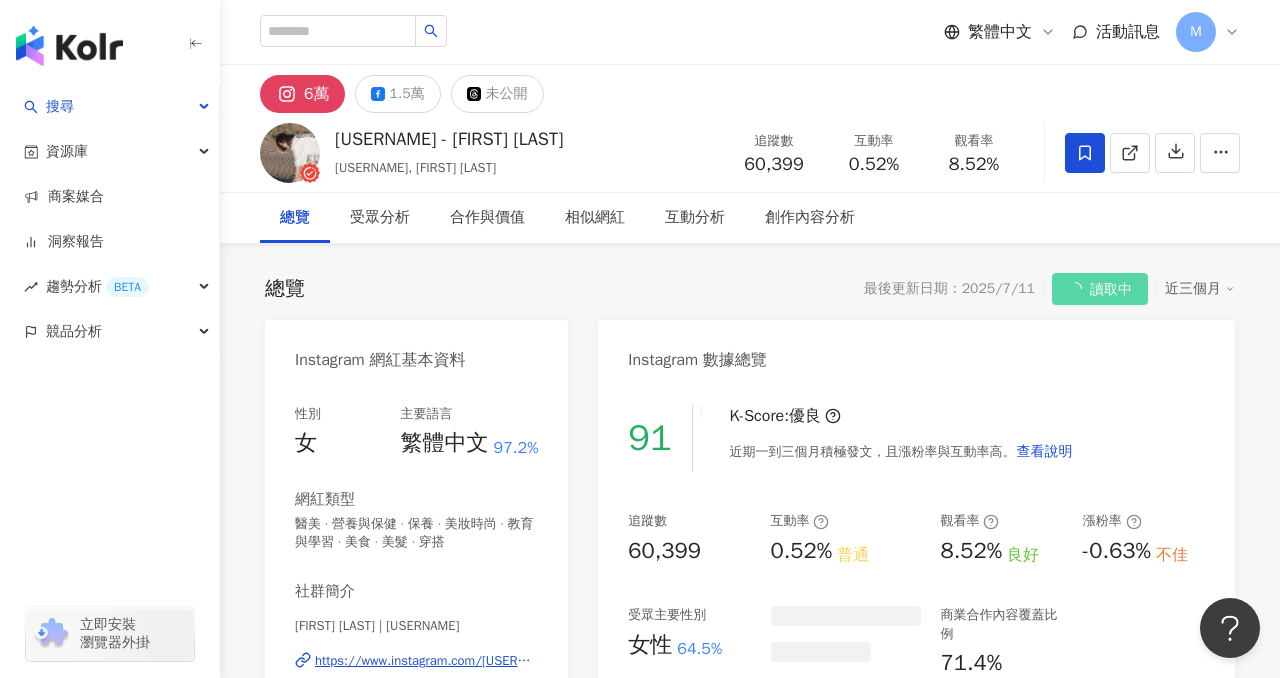 click on "Instagram 網紅基本資料 性別   女 主要語言   繁體中文 97.2% 網紅類型 醫美 · 營養與保健 · 保養 · 美妝時尚 · 教育與學習 · 美食 · 美髮 · 穿搭 社群簡介 [FIRST] [LAST] | [USERNAME] https://www.instagram.com/[USERNAME]/ 但我的朋友都叫我嚕比🐰
📩[EMAIL]
買衣服來🛒 @[USERNAME] Instagram 數據總覽 91 K-Score :   優良 近期一到三個月積極發文，且漲粉率與互動率高。 查看說明 追蹤數   60,399 互動率   0.52% 普通 觀看率   8.52% 良好 漲粉率   -0.63% 不佳 受眾主要性別   女性 64.5% 商業合作內容覆蓋比例   71.4% AI Instagram 成效等級三大指標 互動率 0.52% 普通 同等級網紅的互動率中位數為  0.61% 觀看率 8.52% 良好 同等級網紅的觀看率中位數為  6.57% 漲粉率 -0.63% 不佳 同等級網紅的漲粉率中位數為  0% 成效等級 ： 優秀 良好 普通 不佳 Instagram 成長趨勢分析 追蹤數   60,399 漲粉數   -382   正常" at bounding box center [750, 1092] 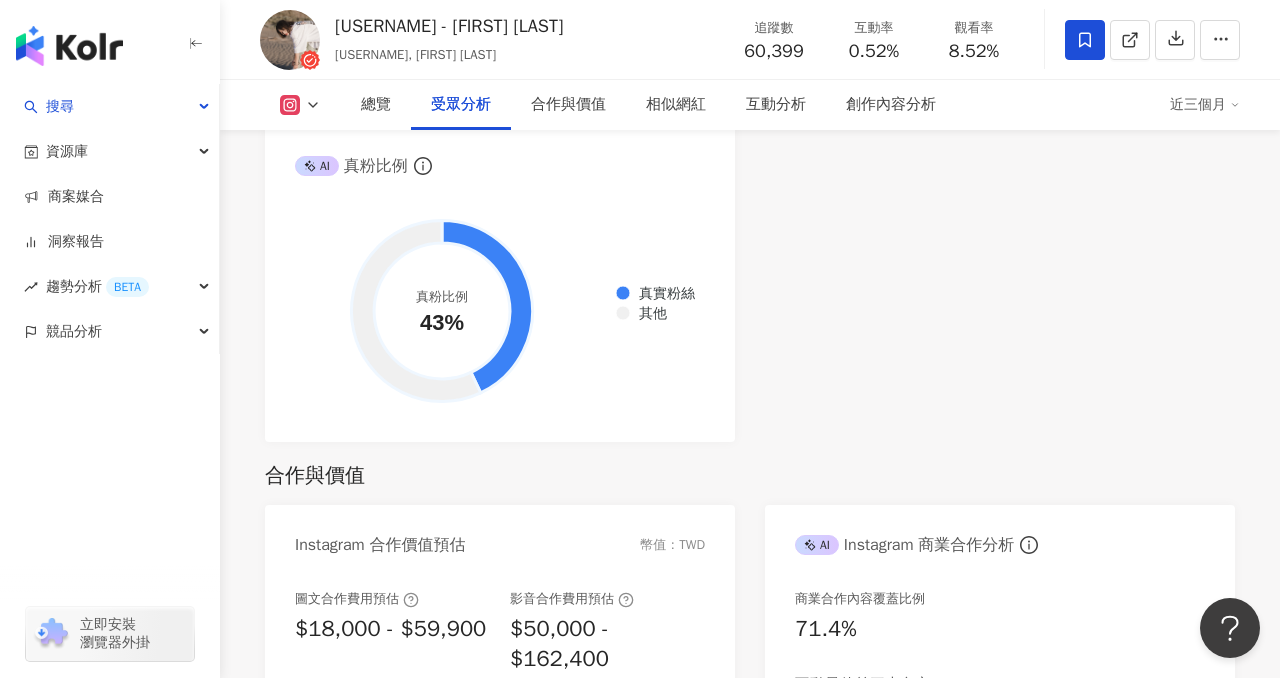 scroll, scrollTop: 2610, scrollLeft: 0, axis: vertical 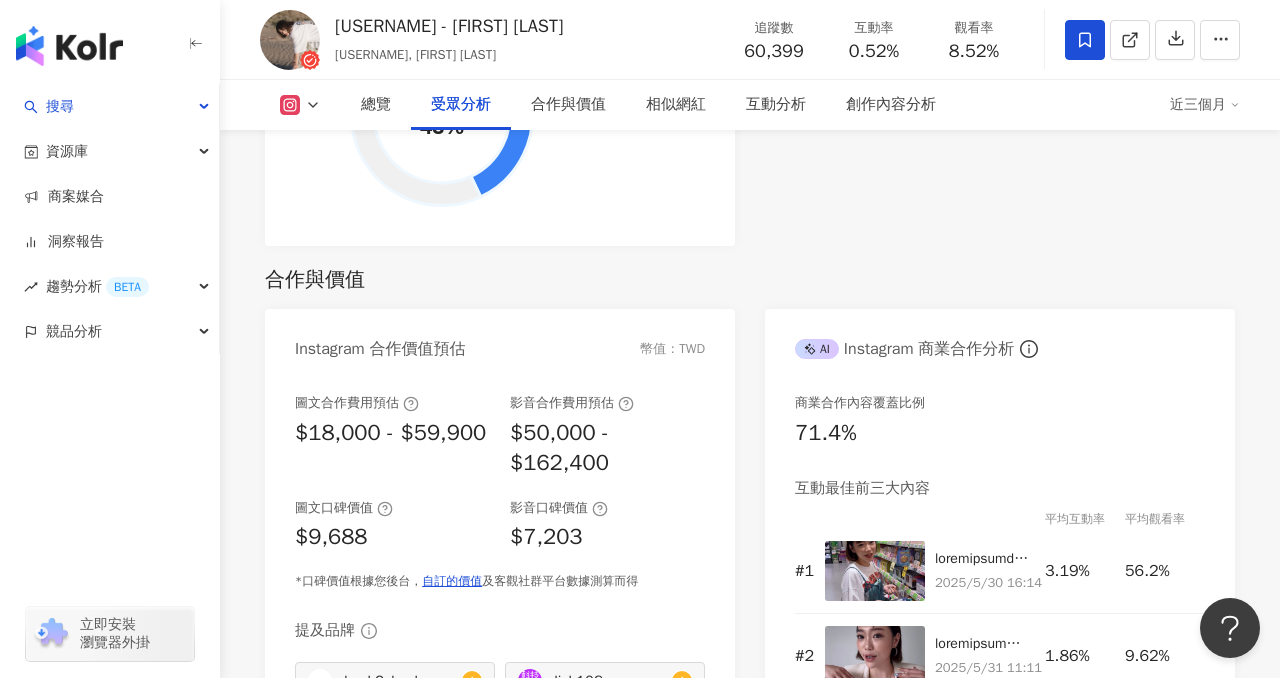 click on "Instagram 合作價值預估 幣值：TWD 圖文合作費用預估   $18,000 - $59,900 影音合作費用預估   $50,000 - $162,400 圖文口碑價值   $9,688 影音口碑價值   $7,203 *口碑價值根據您後台， 自訂的價值 及客觀社群平台數據測算而得 提及品牌 check2check 1 [USERNAME]_ 1 AI Instagram 商業合作分析 商業合作內容覆蓋比例   71.4% 互動最佳前三大內容 平均互動率 平均觀看率 # 1 2025/5/30 16:14 3.19% 56.2% # 2 2025/5/31 11:11 1.86% 9.62% # 3 2025/5/26 20:59 1.84% 0%" at bounding box center (750, 561) 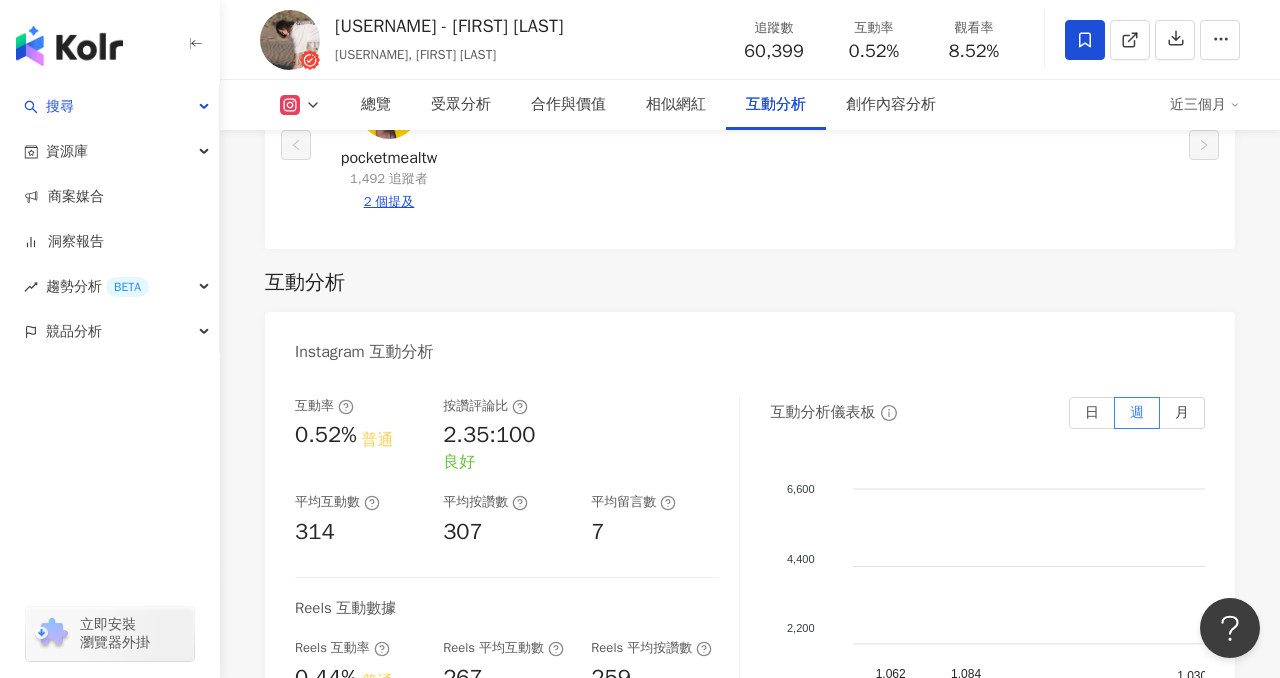scroll, scrollTop: 3982, scrollLeft: 0, axis: vertical 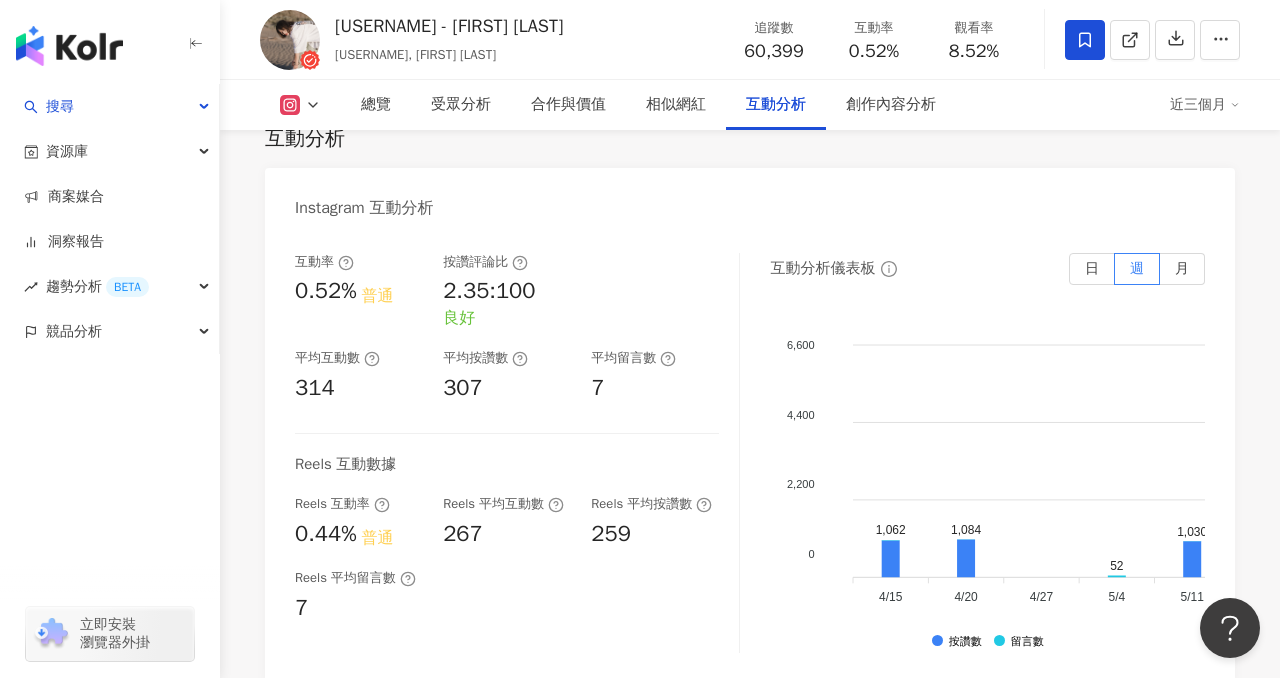 click on "[USERNAME] - [FIRST] [LAST] [USERNAME], [FIRST] [LAST] 追蹤數 60,399 互動率 0.52% 觀看率 8.52%" at bounding box center [750, 39] 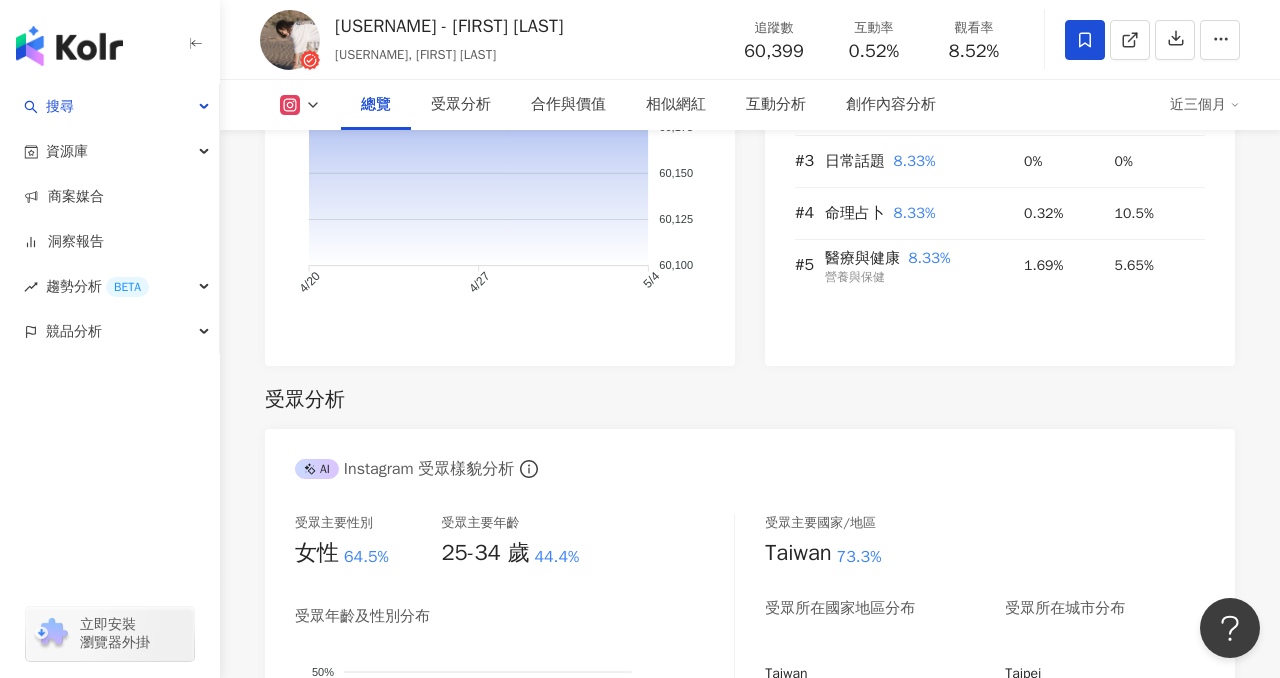 scroll, scrollTop: 1509, scrollLeft: 0, axis: vertical 